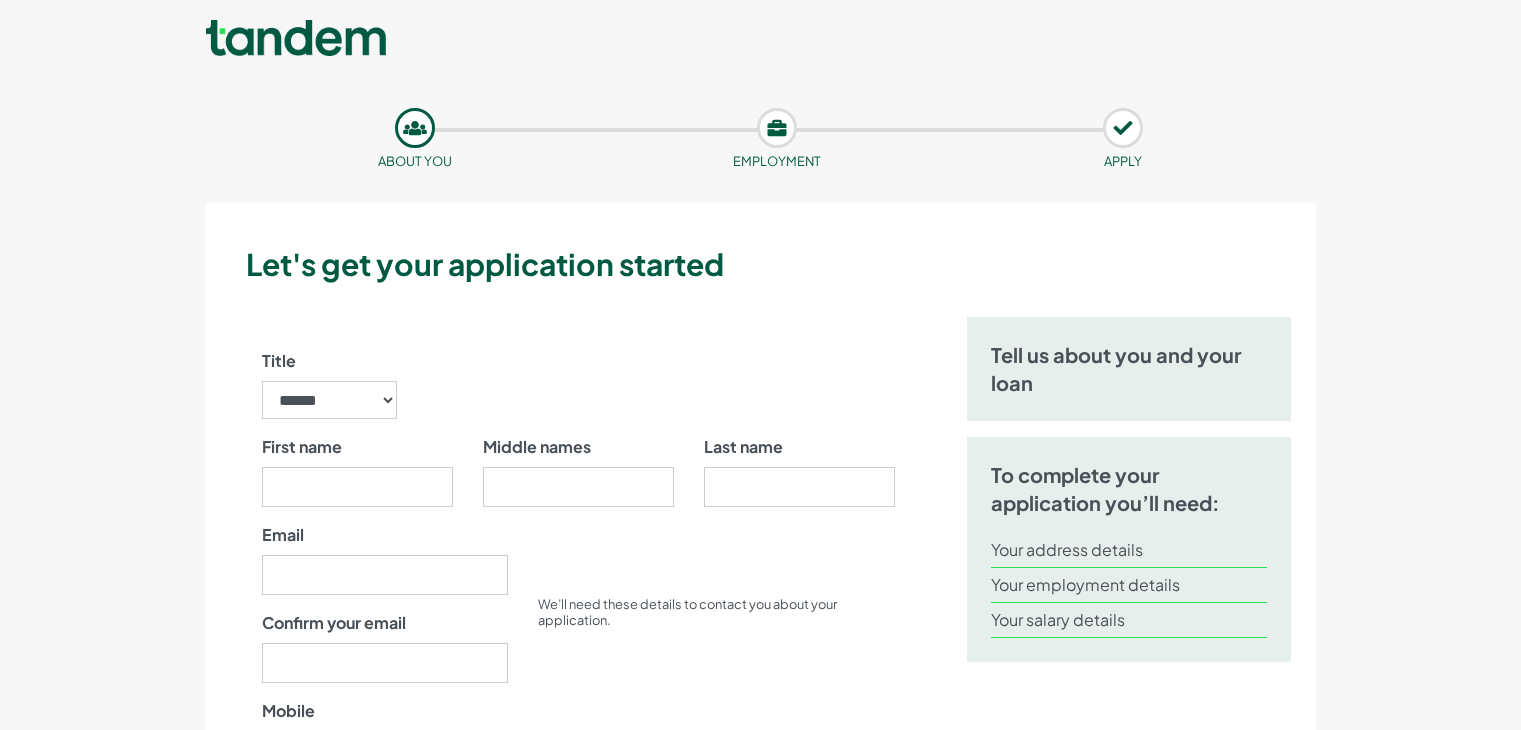 scroll, scrollTop: 0, scrollLeft: 0, axis: both 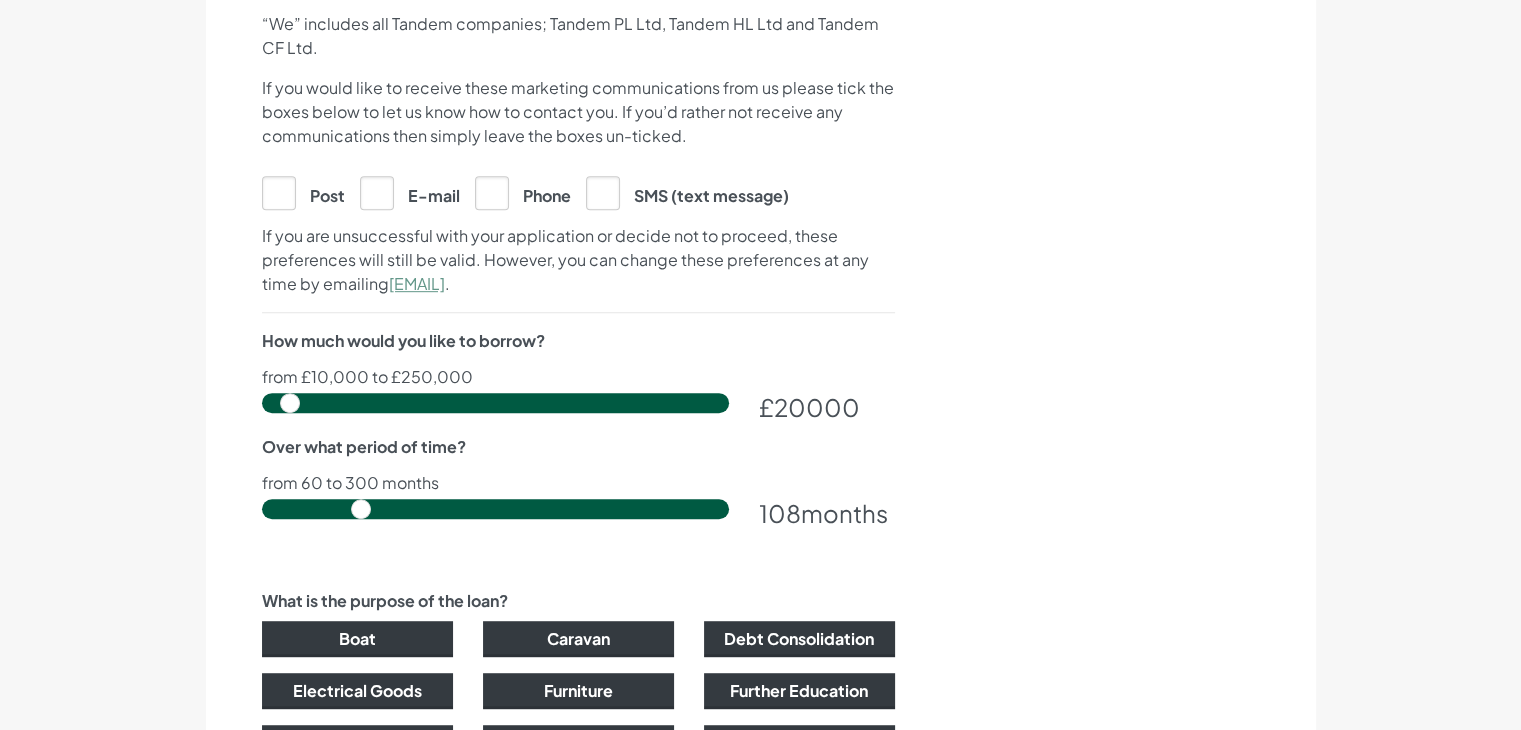drag, startPoint x: 274, startPoint y: 405, endPoint x: 289, endPoint y: 410, distance: 15.811388 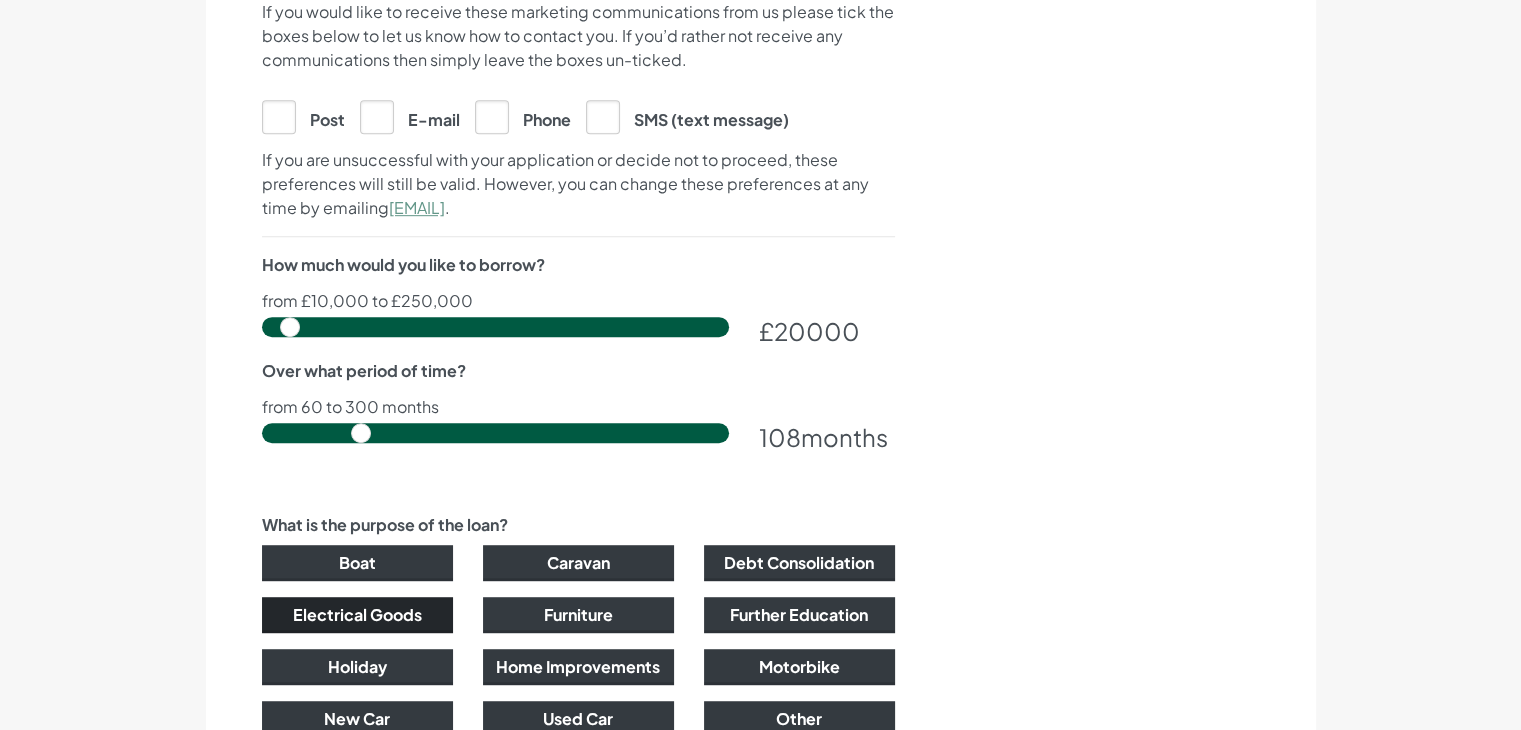 scroll, scrollTop: 1200, scrollLeft: 0, axis: vertical 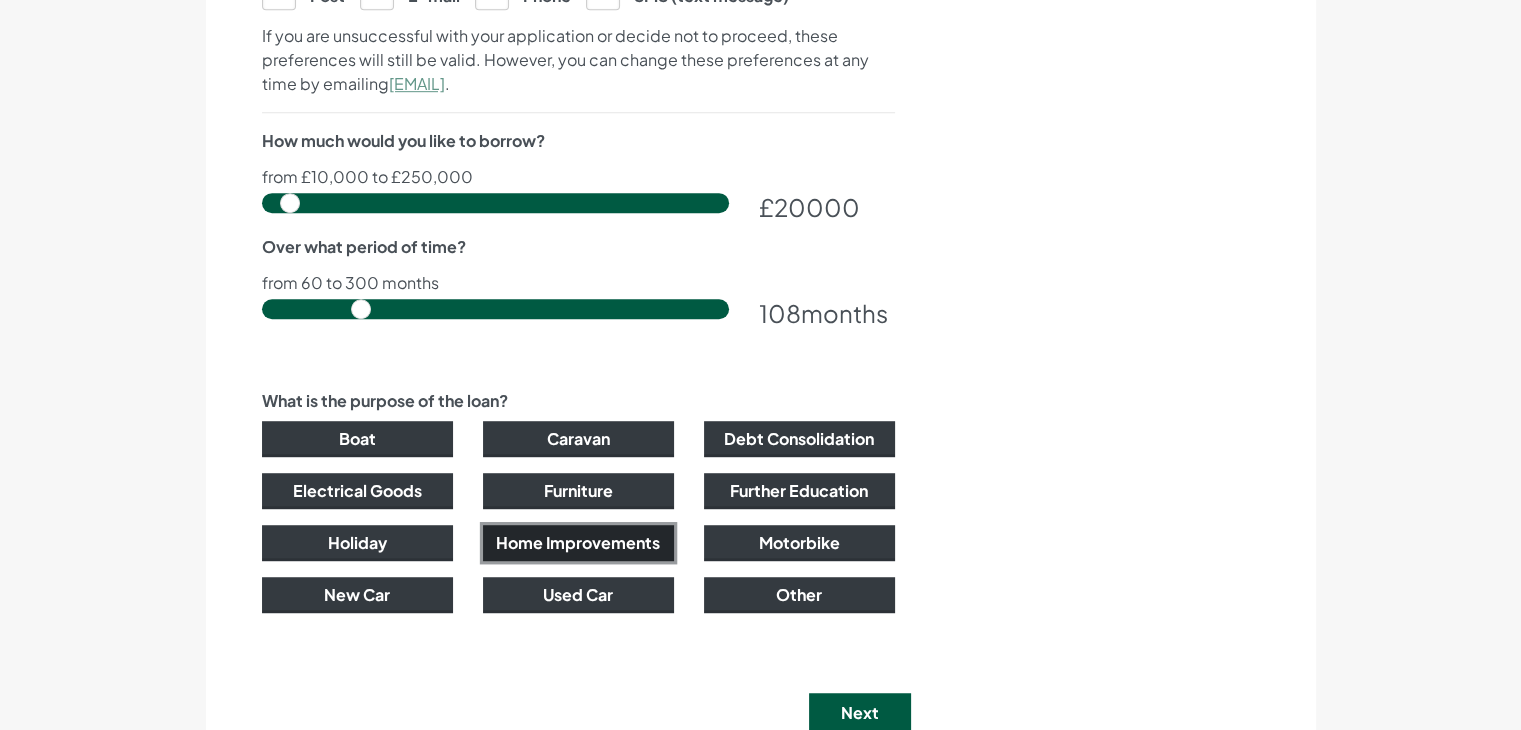 click on "Home Improvements" at bounding box center (578, 543) 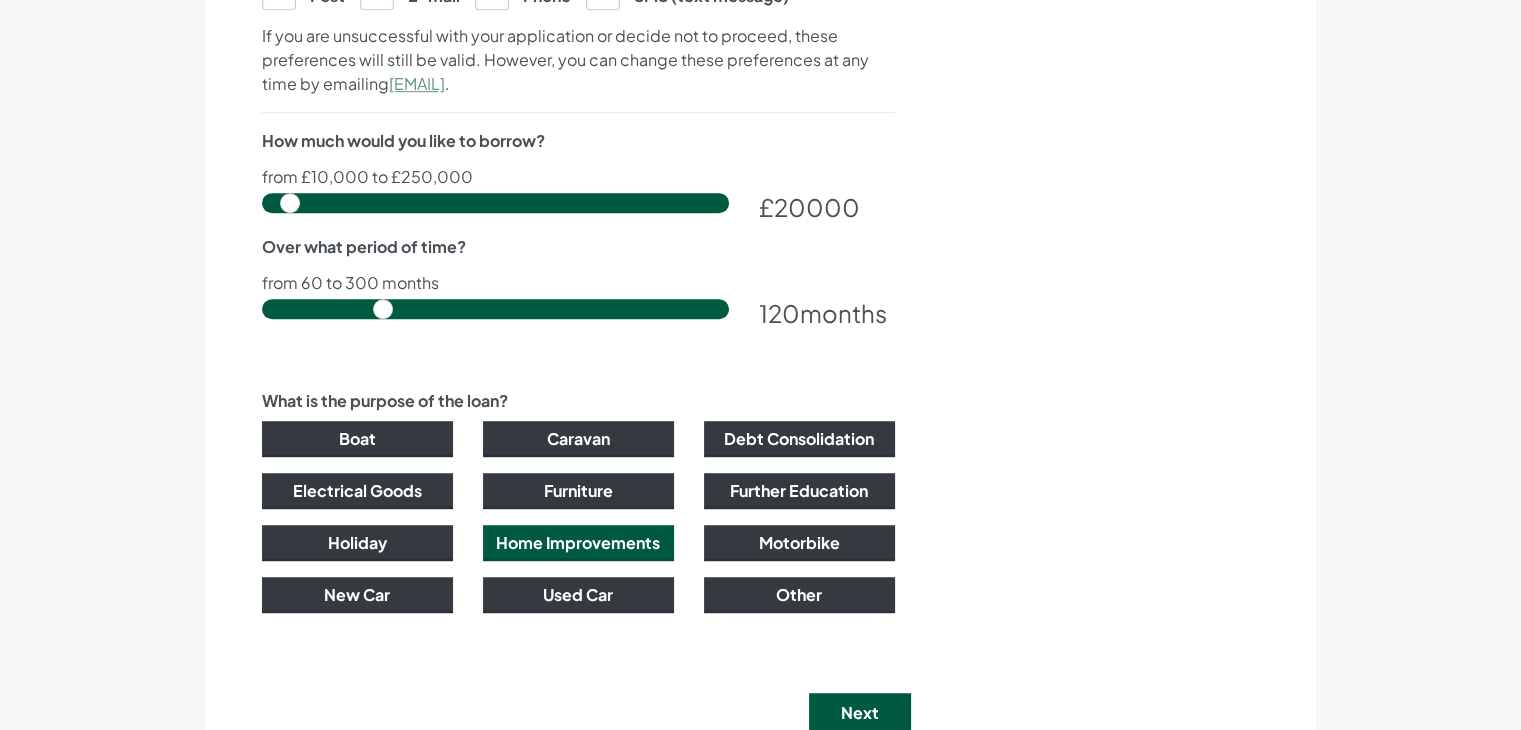 drag, startPoint x: 358, startPoint y: 309, endPoint x: 380, endPoint y: 305, distance: 22.36068 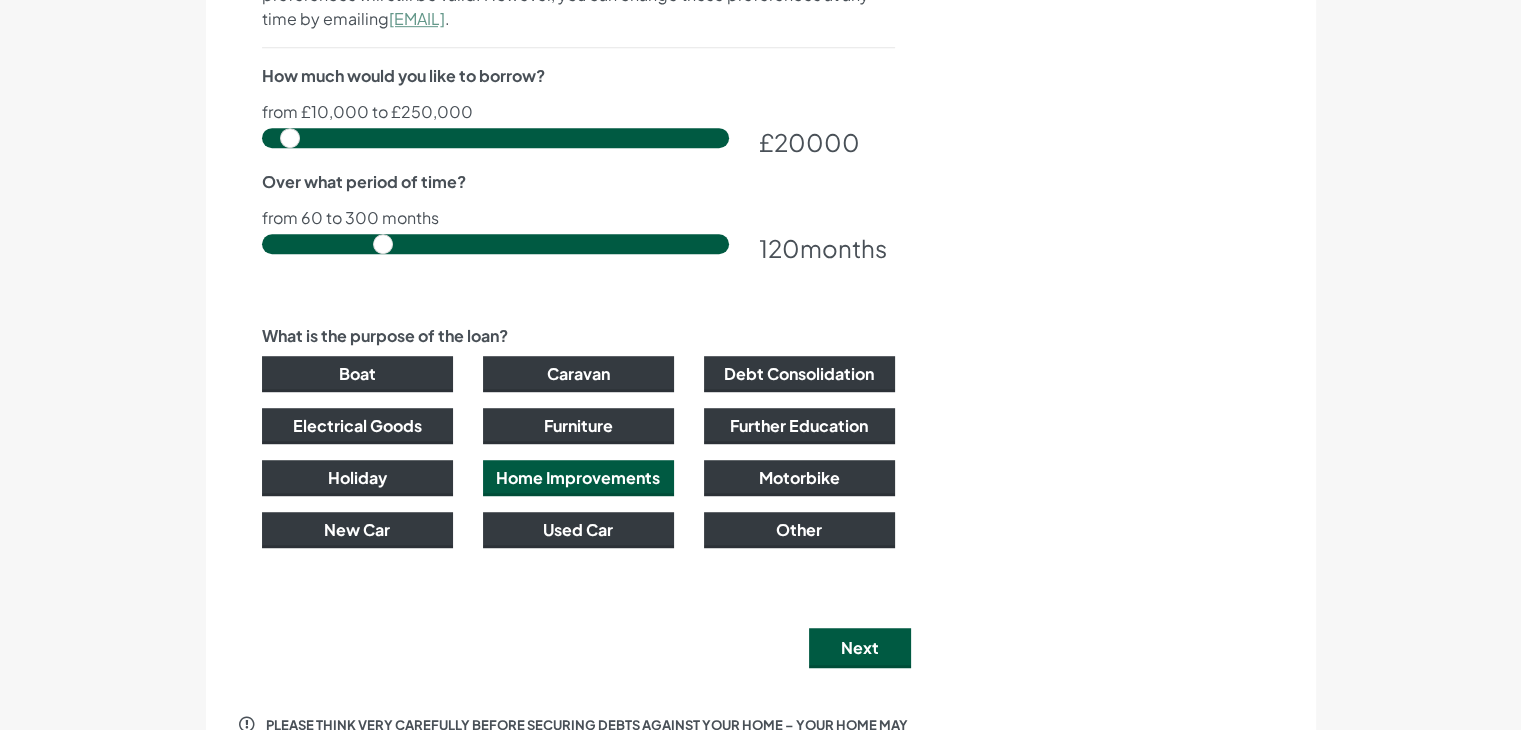 scroll, scrollTop: 1300, scrollLeft: 0, axis: vertical 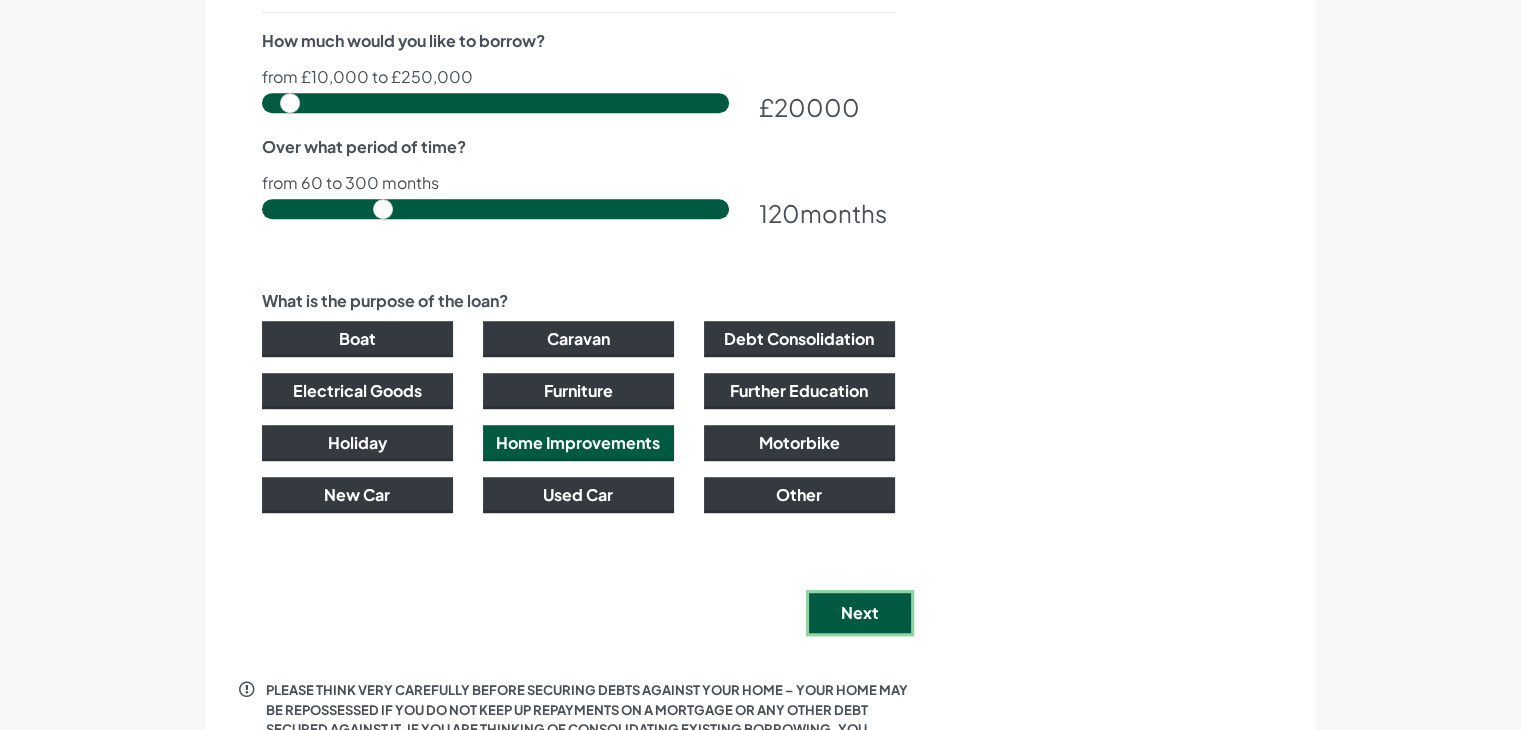 click on "Next" at bounding box center (860, 613) 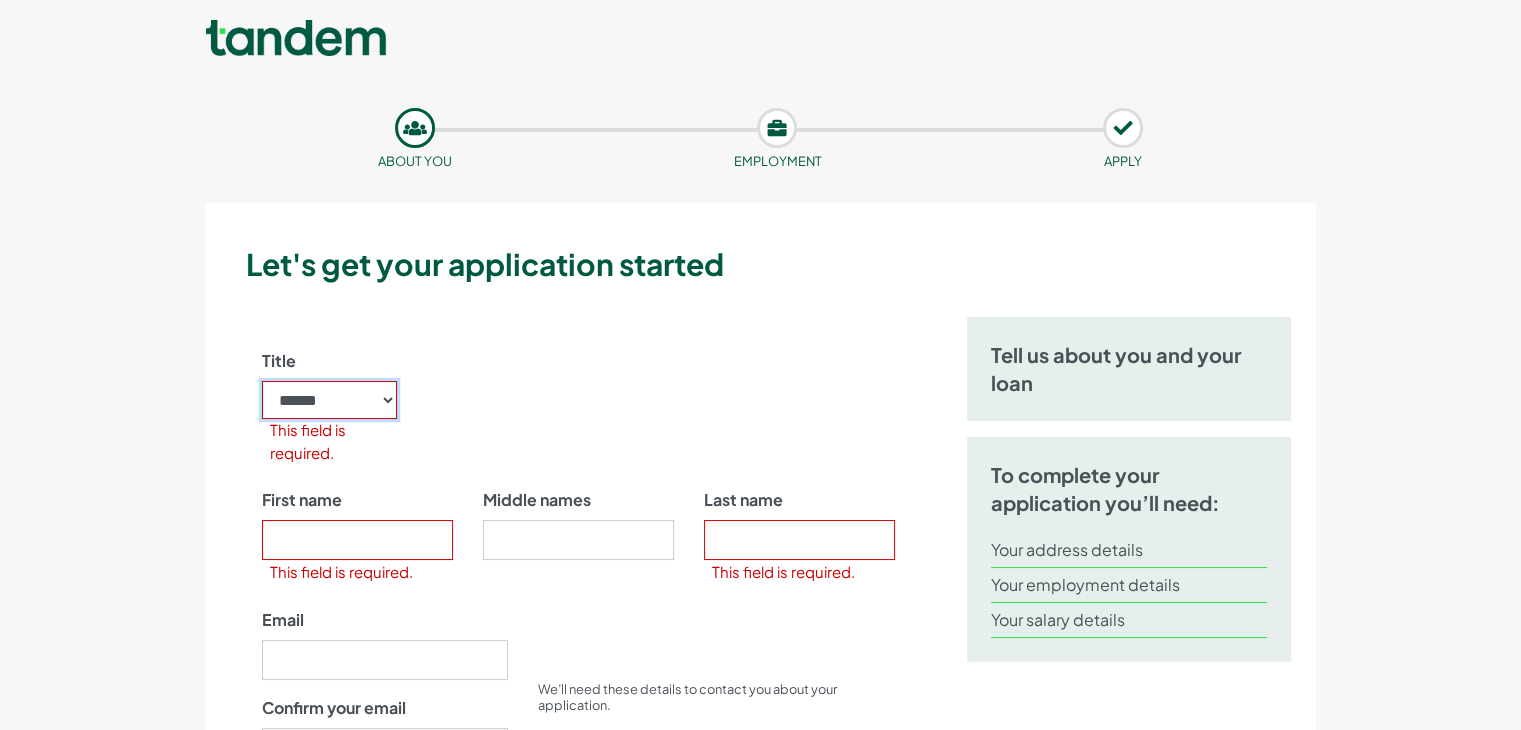 click on "******
**
***
****
**
**
****" at bounding box center [330, 400] 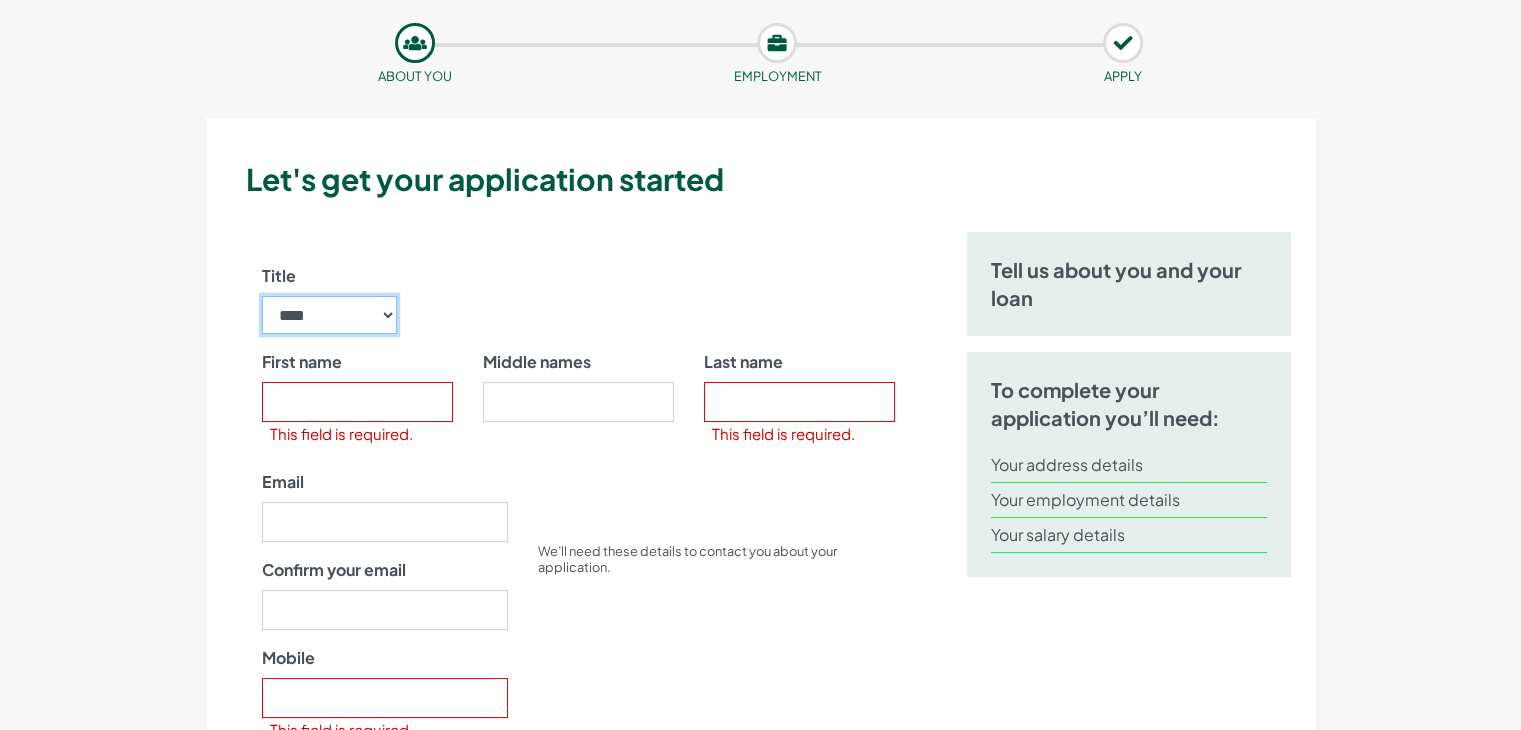 scroll, scrollTop: 200, scrollLeft: 0, axis: vertical 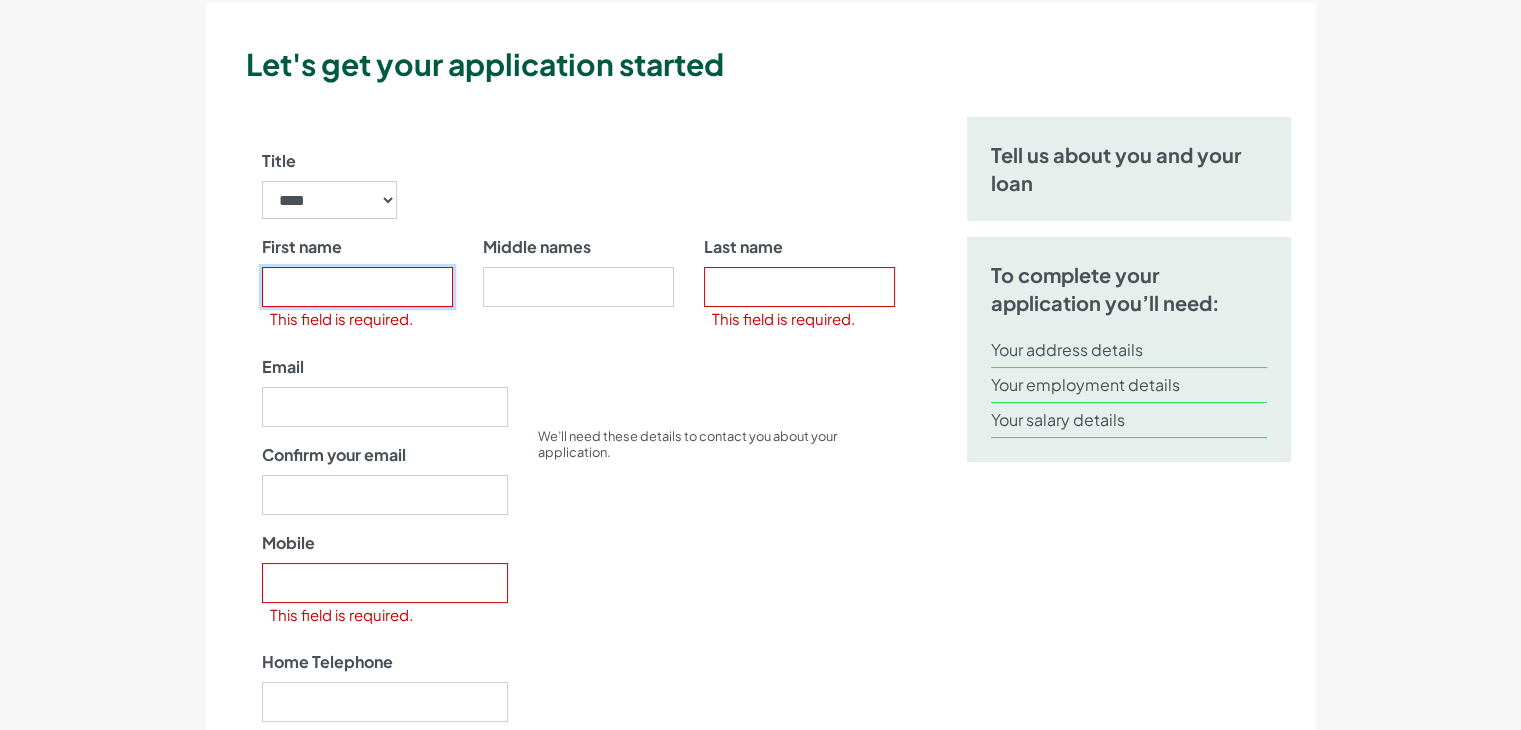 click on "First name" at bounding box center (357, 287) 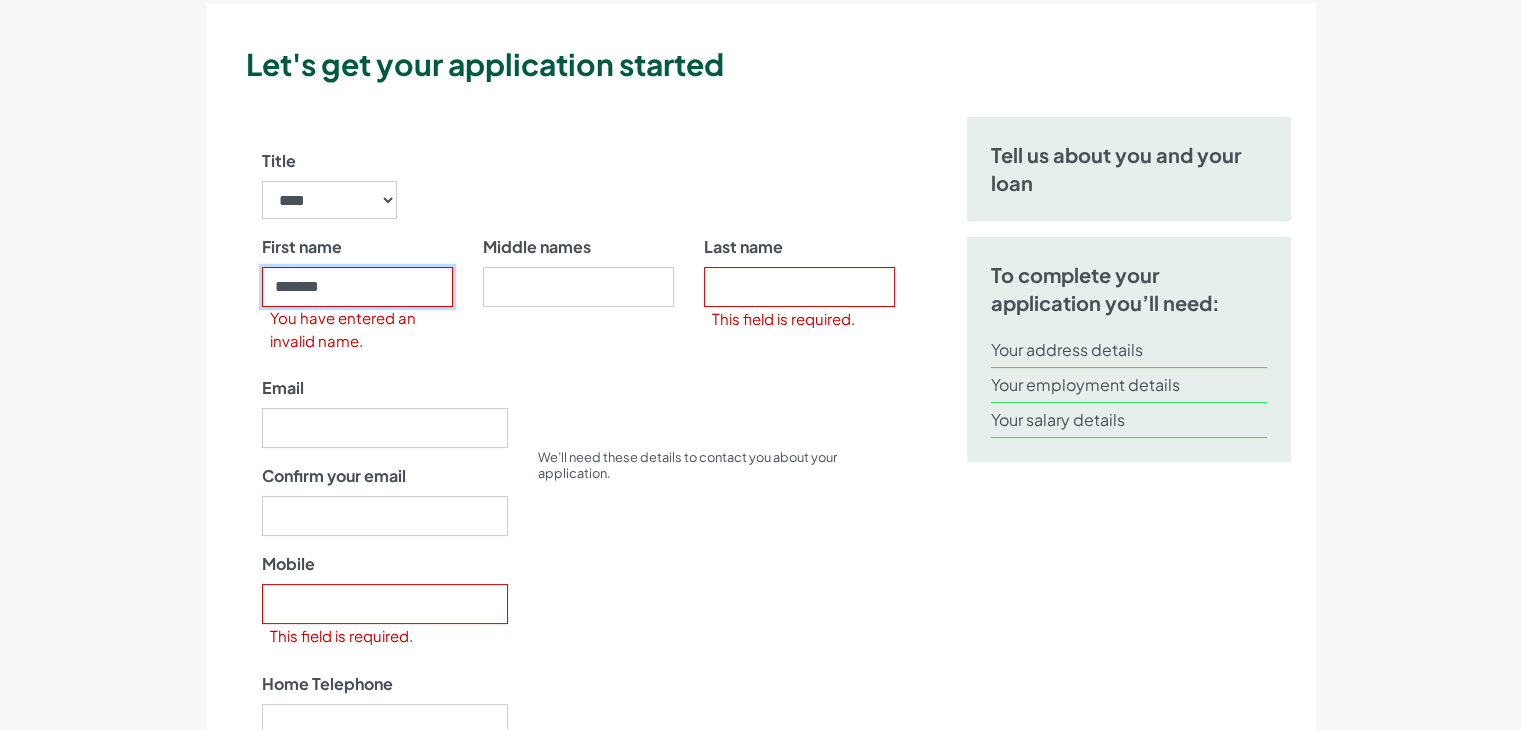 type on "******" 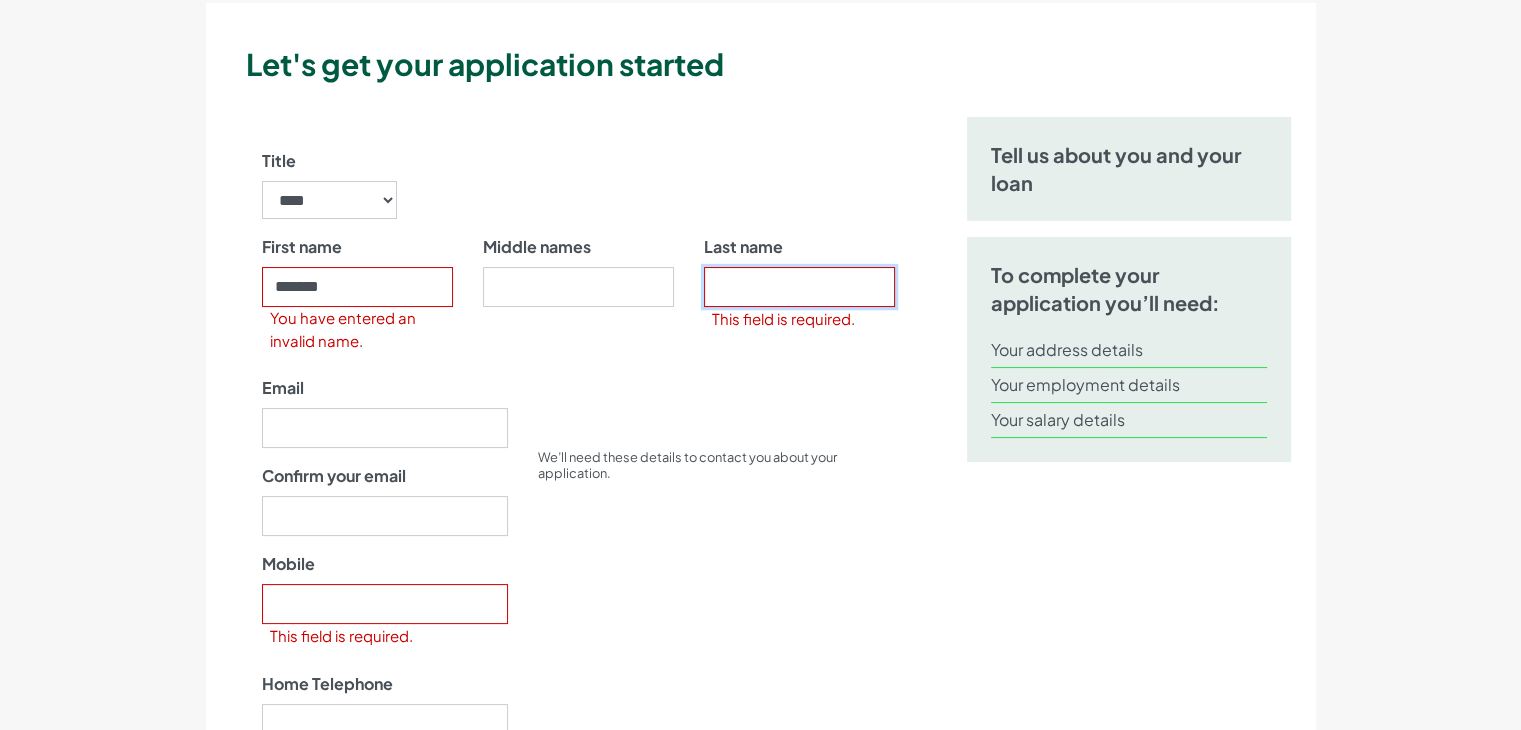 click on "Last name" at bounding box center [799, 287] 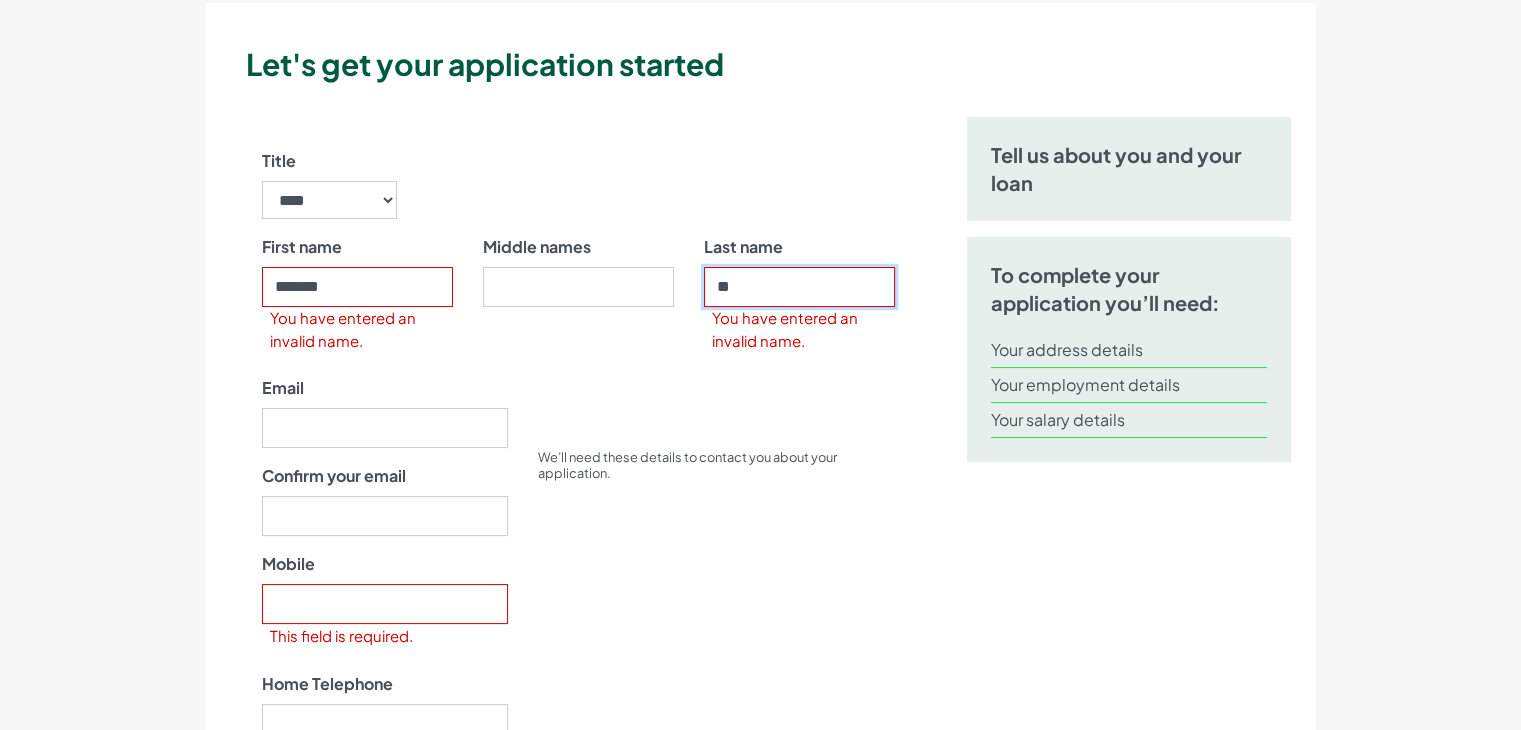 type on "*" 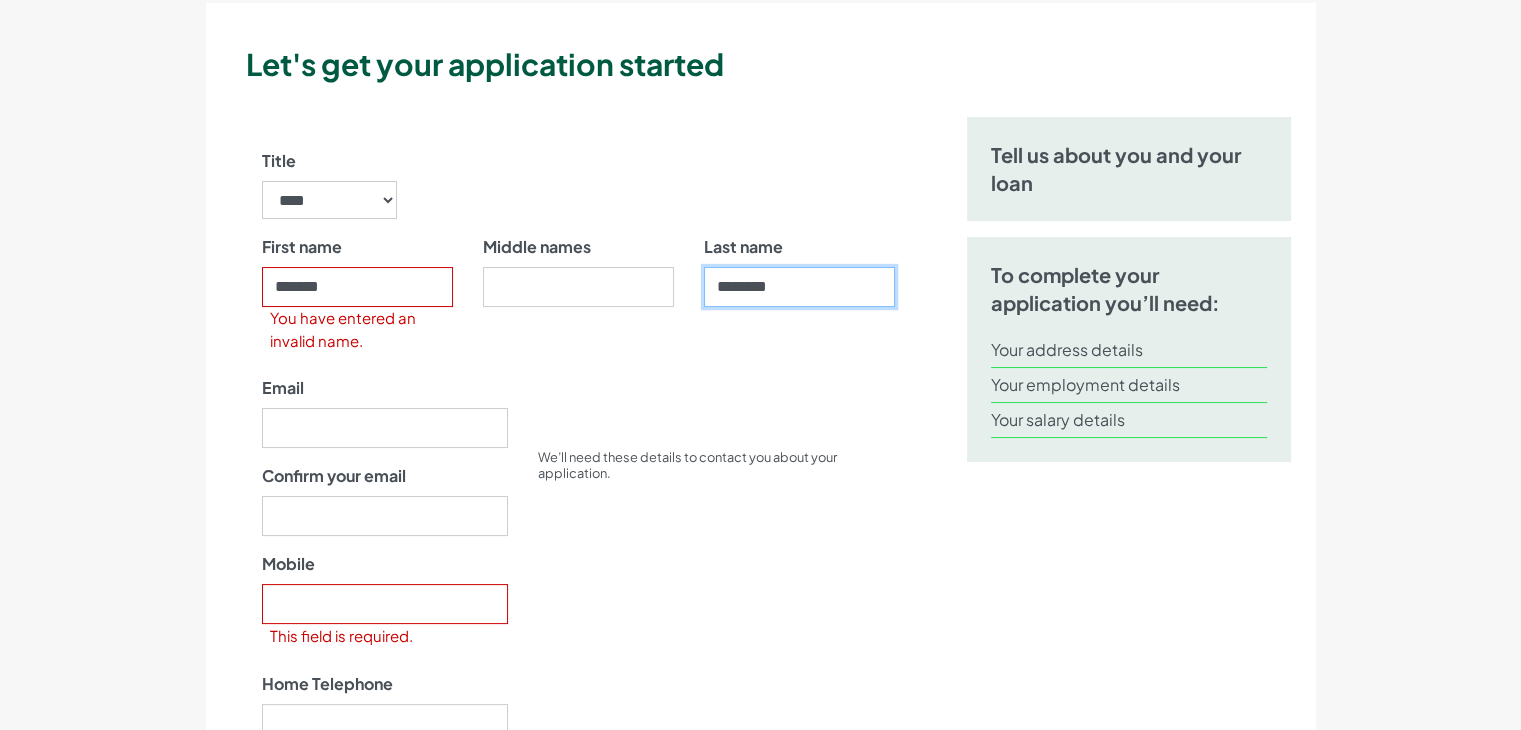 type on "********" 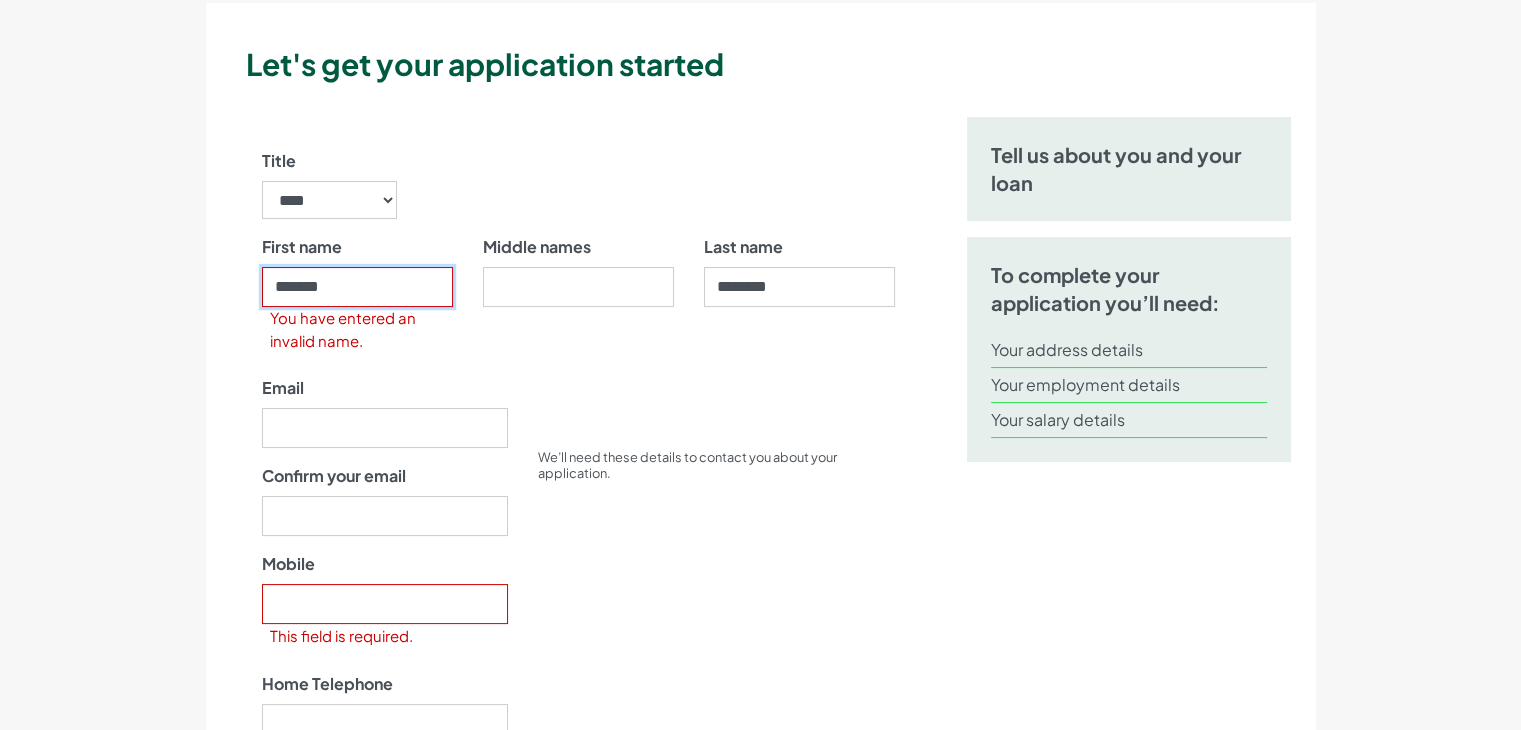 click on "******" at bounding box center [357, 287] 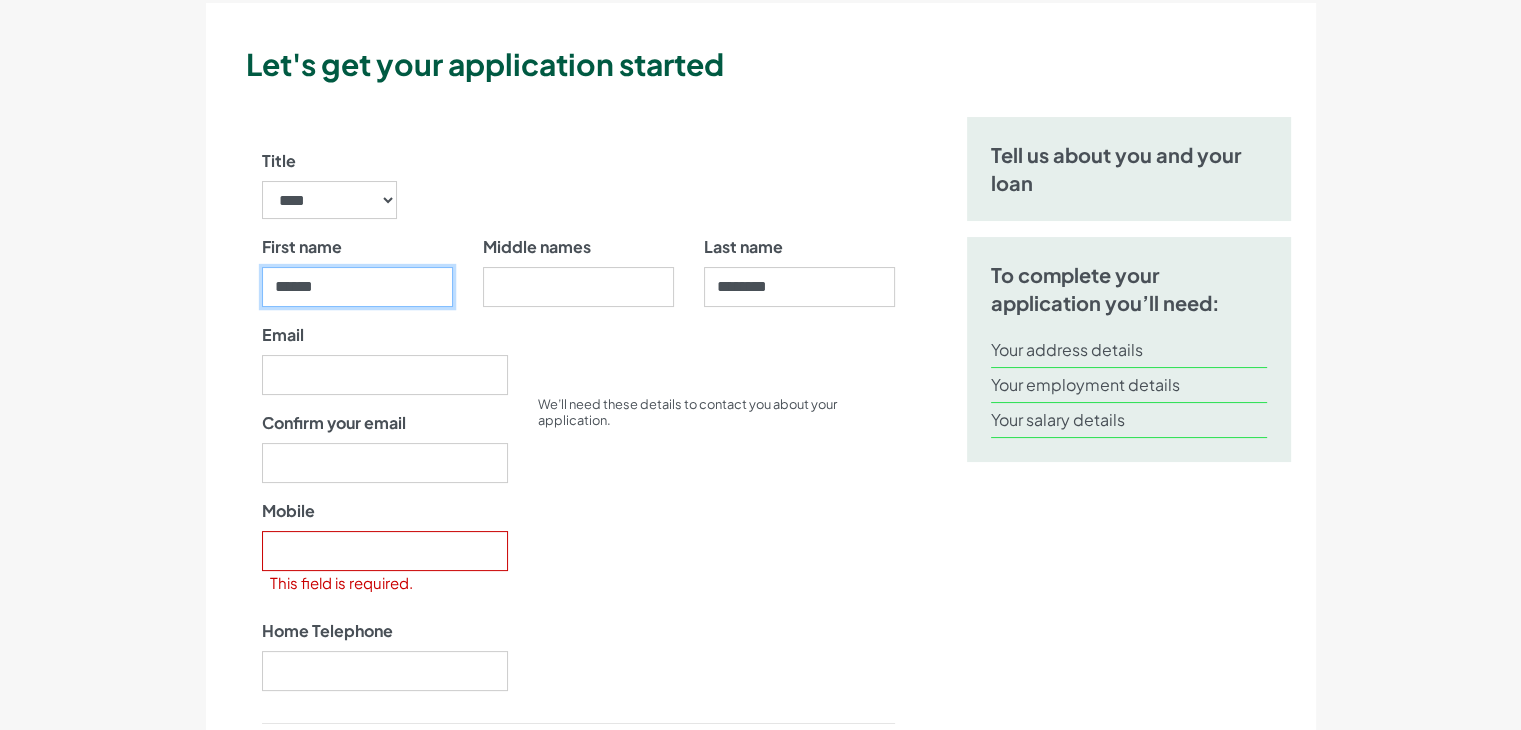 type on "******" 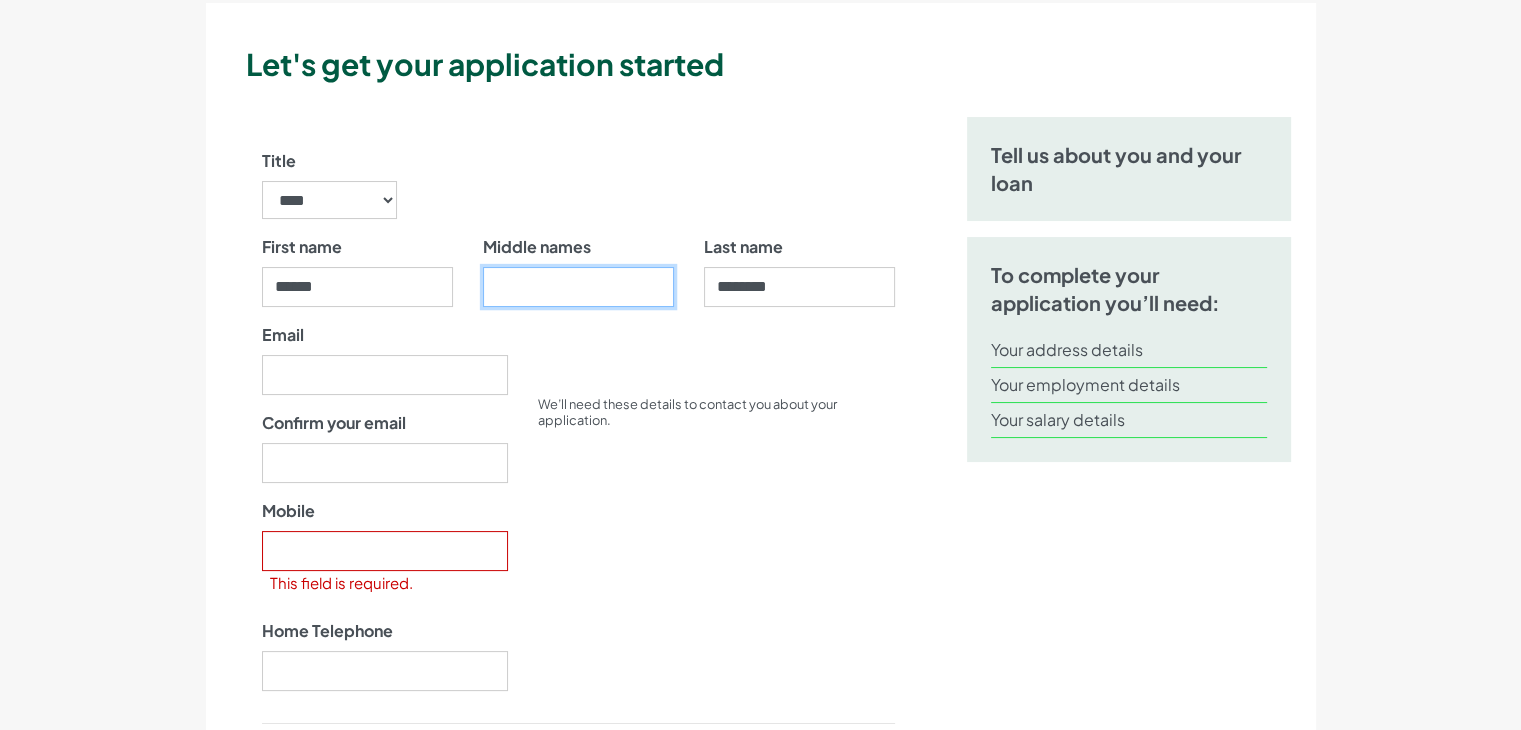 click on "Middle names" at bounding box center [578, 287] 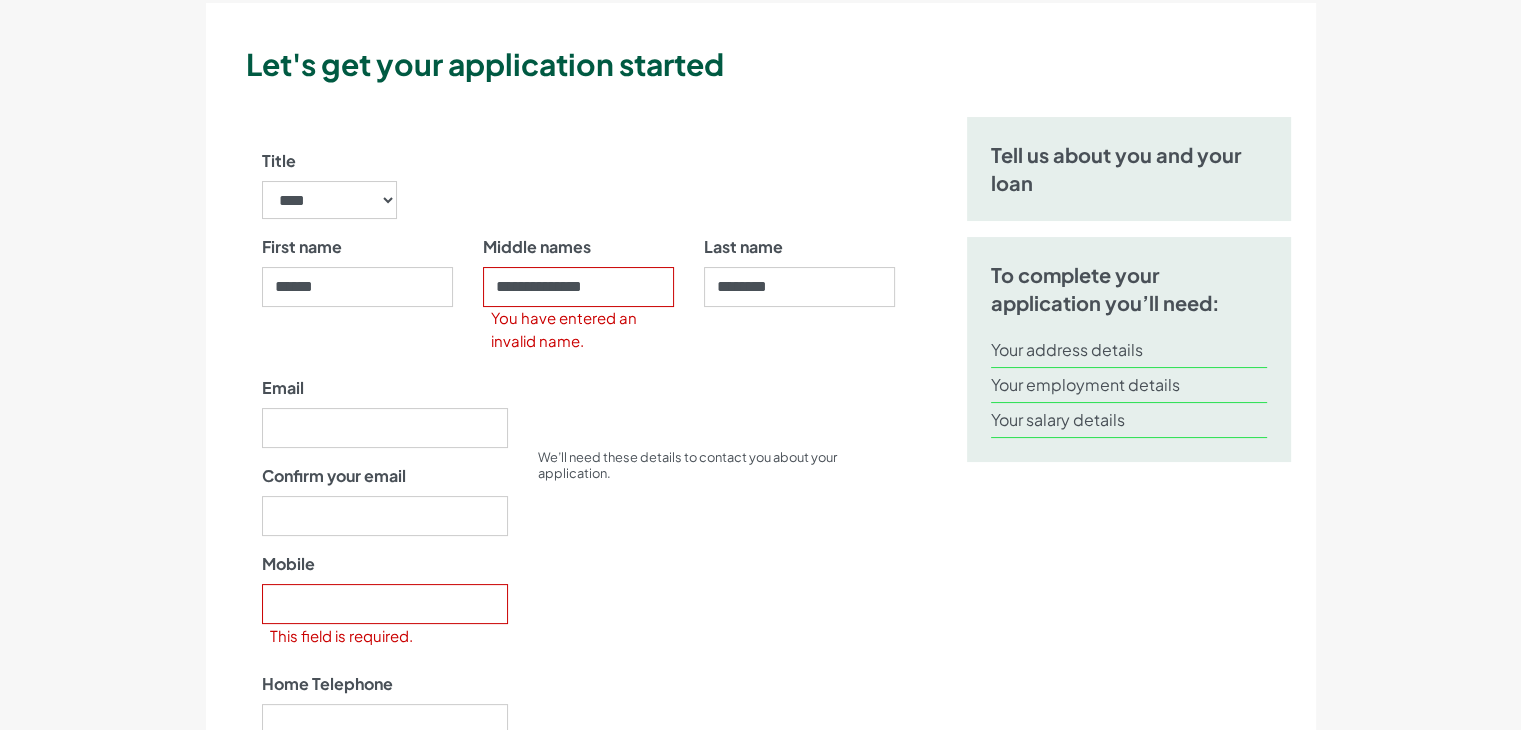 click on "Email
Confirm your email
Mobile
This field is required.
Home Telephone" at bounding box center [385, 568] 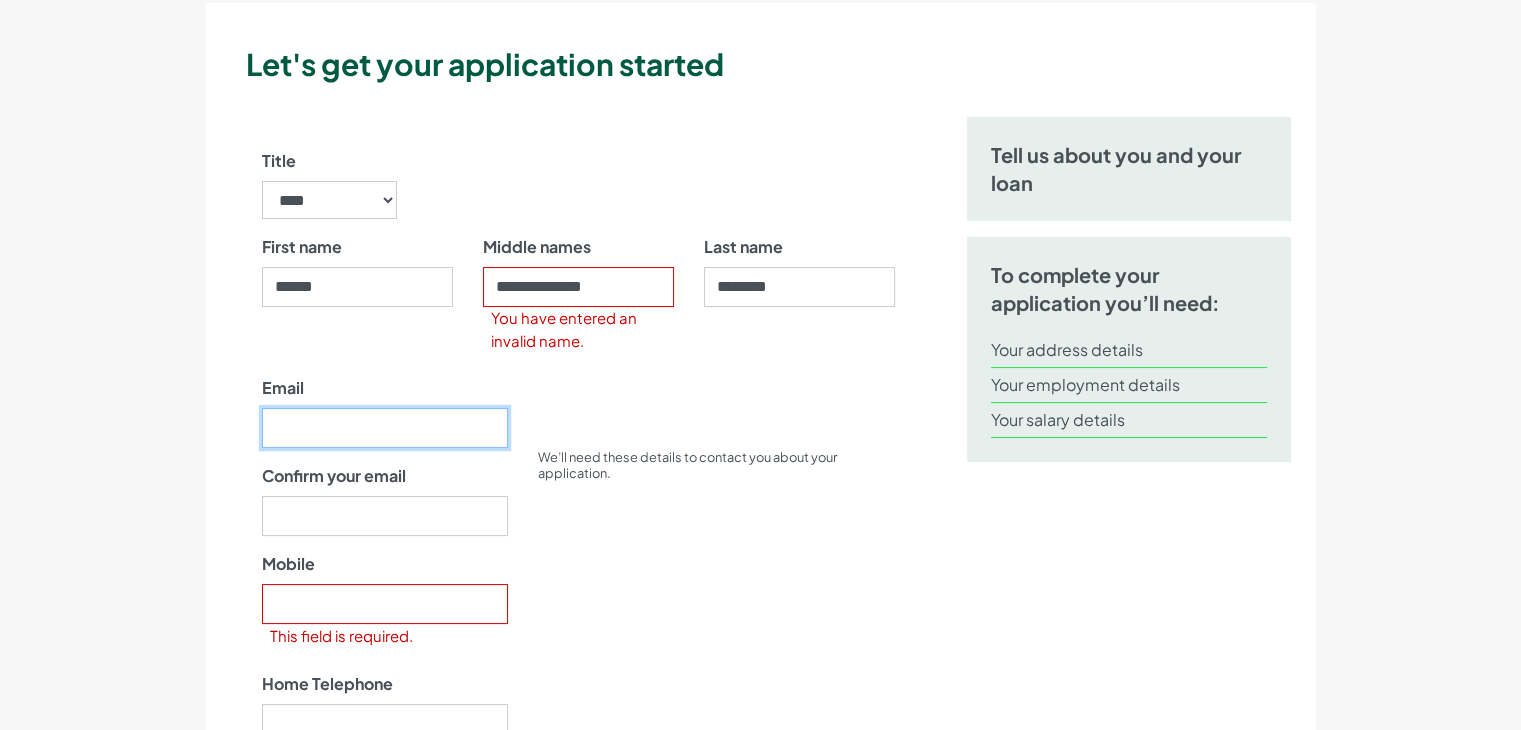 click on "Email" at bounding box center (385, 428) 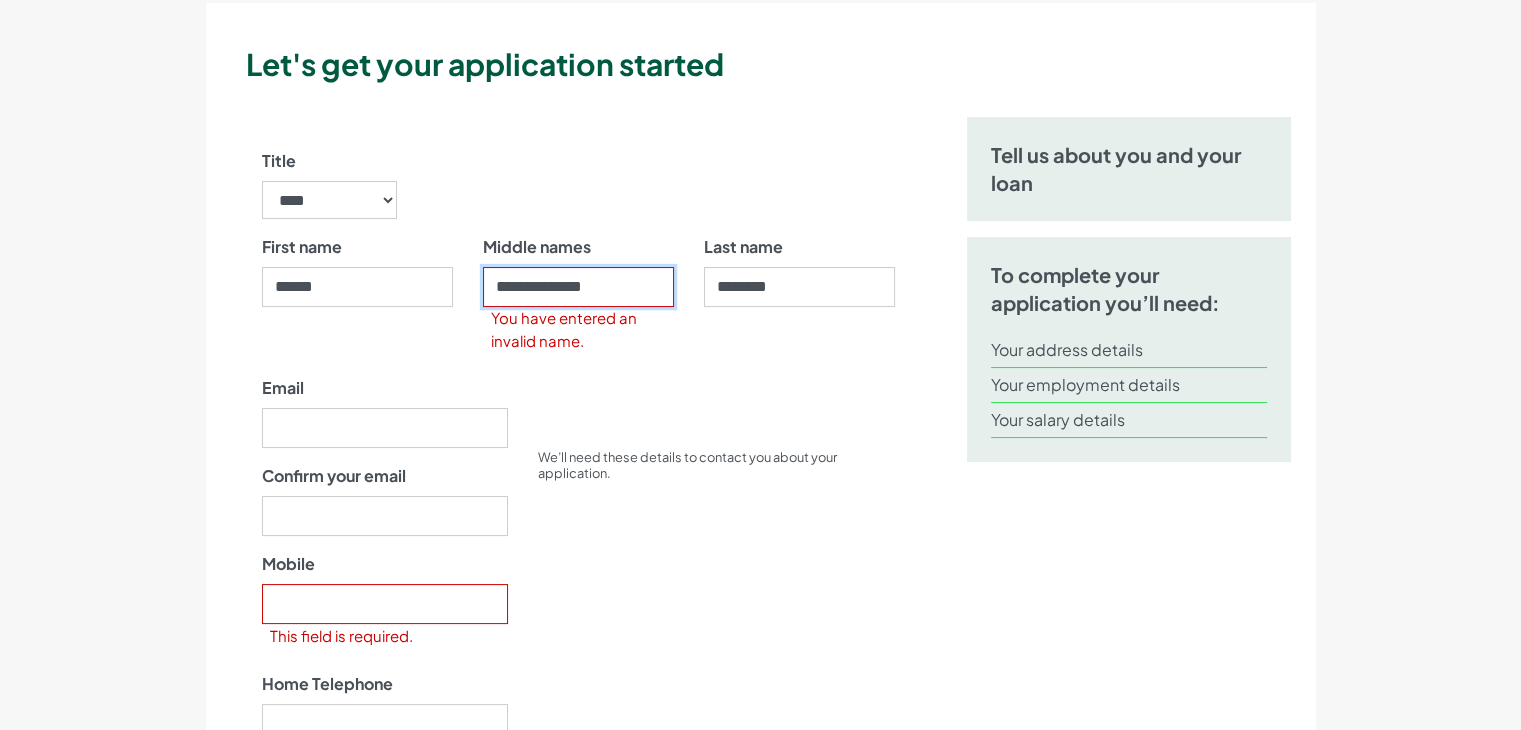 drag, startPoint x: 588, startPoint y: 289, endPoint x: 631, endPoint y: 295, distance: 43.416588 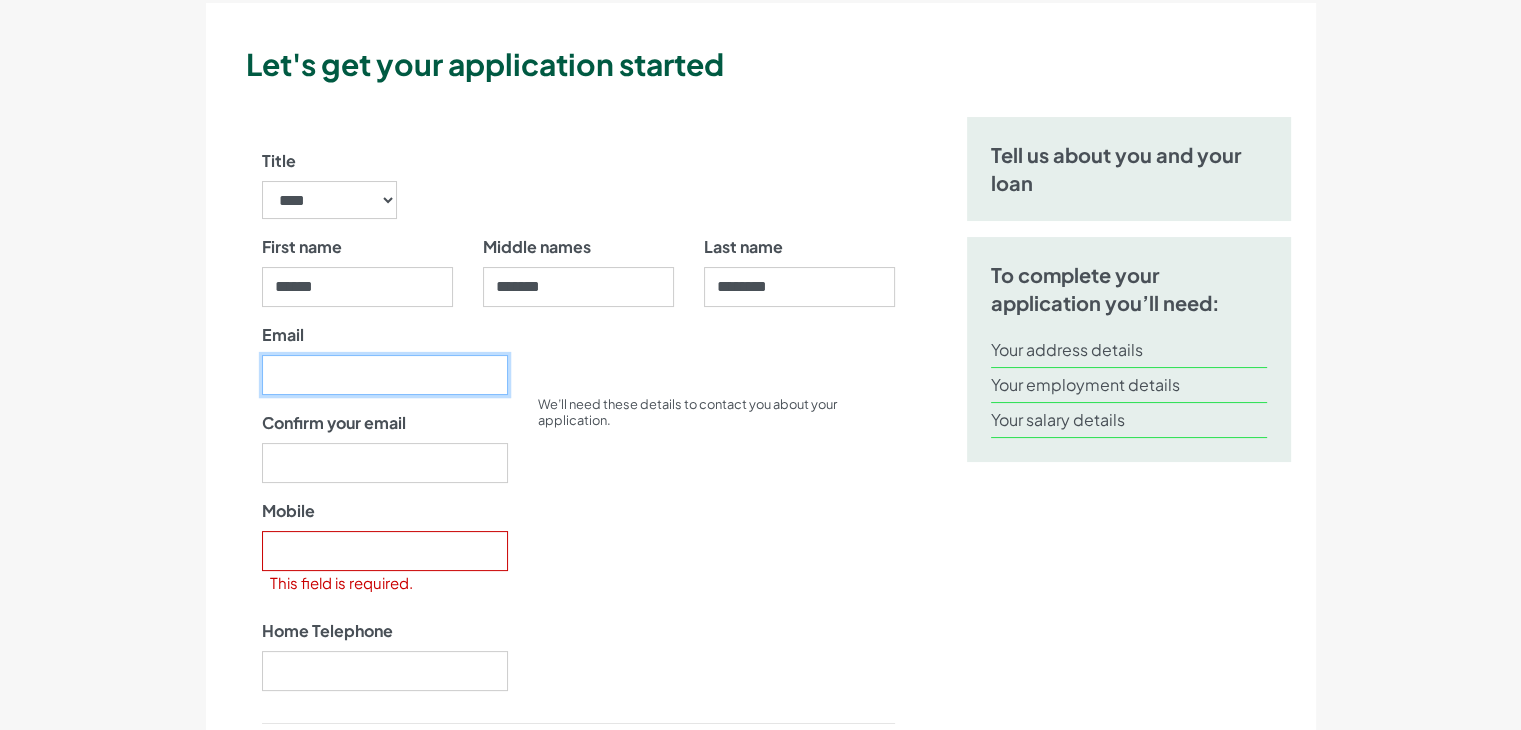 click on "Email" at bounding box center (385, 375) 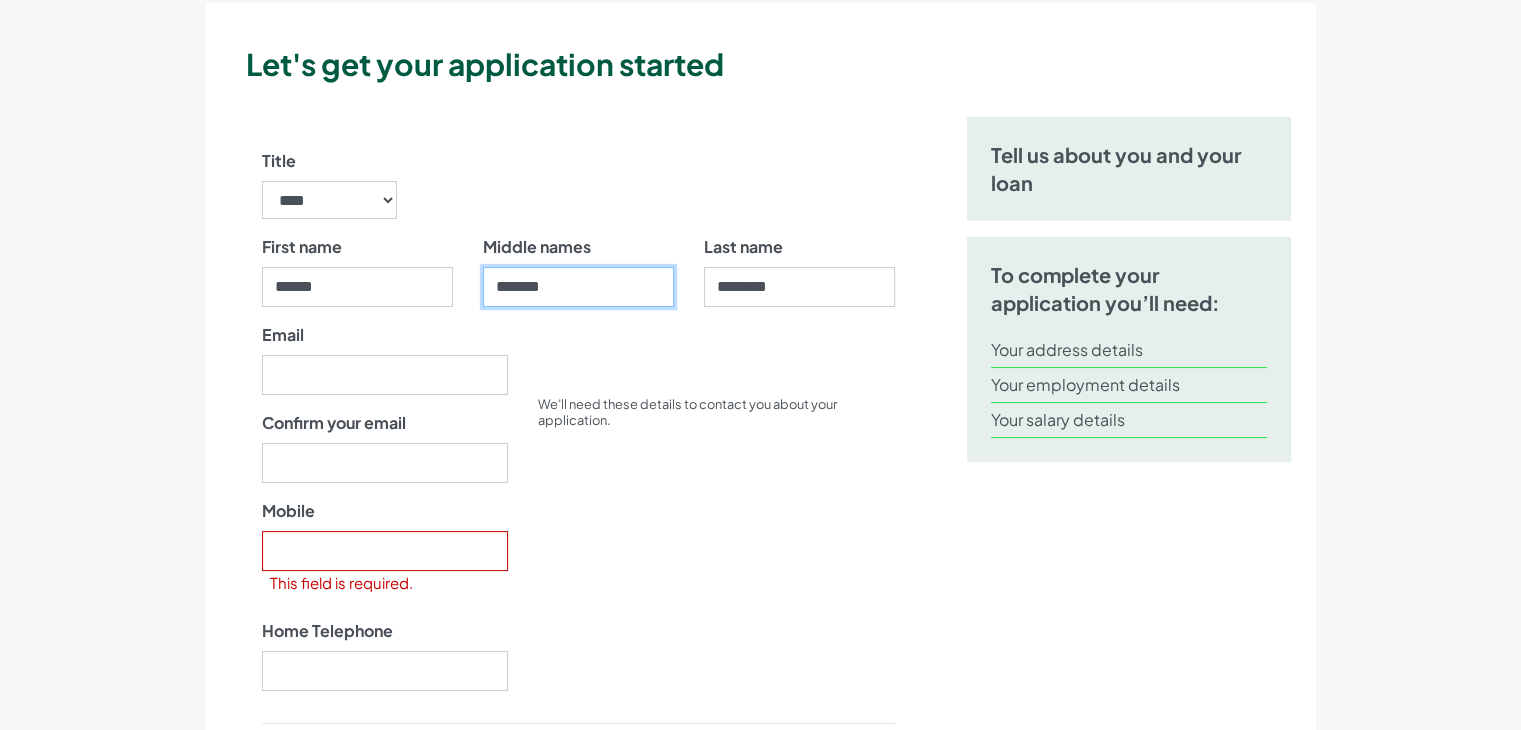 click on "*******" at bounding box center [578, 287] 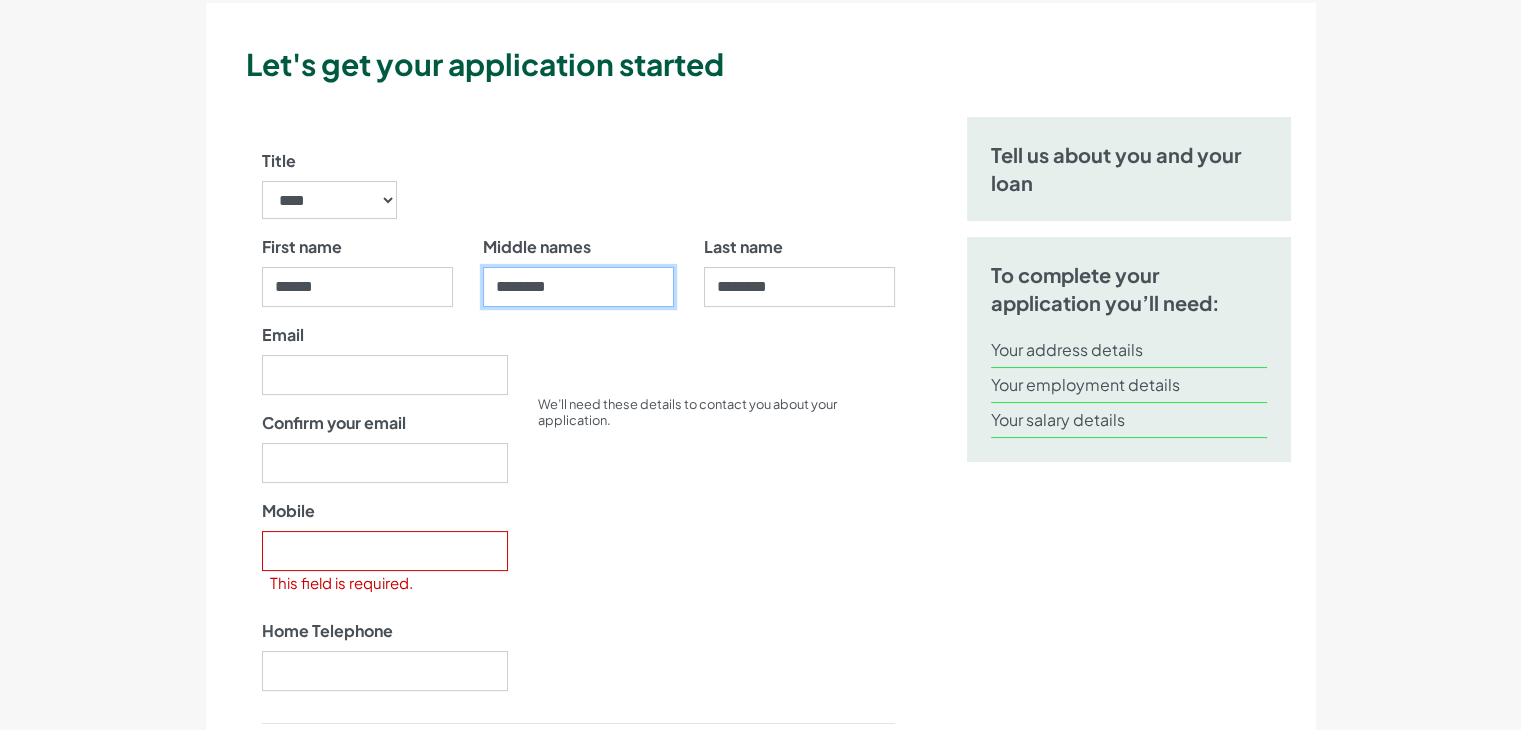 type on "********" 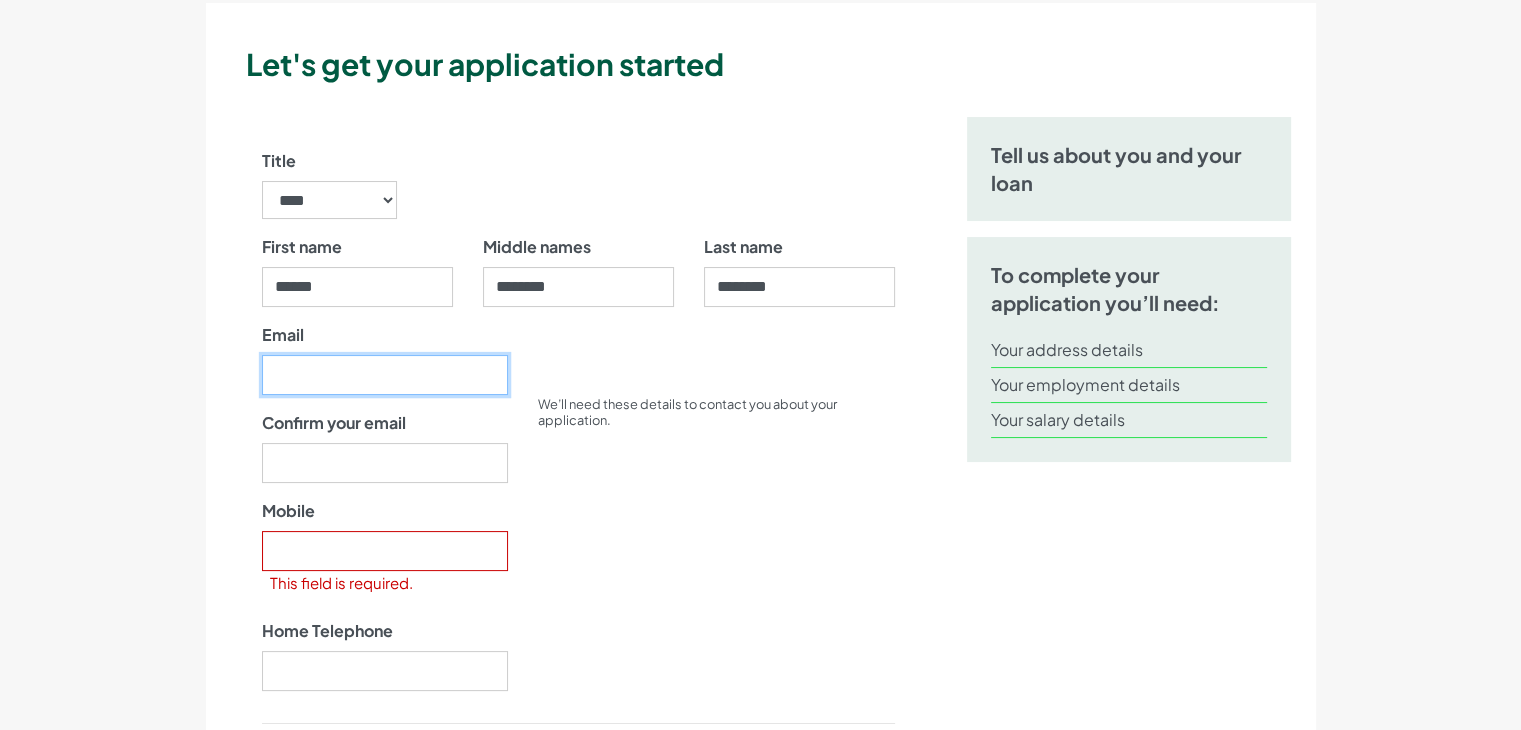 click on "Email" at bounding box center (385, 375) 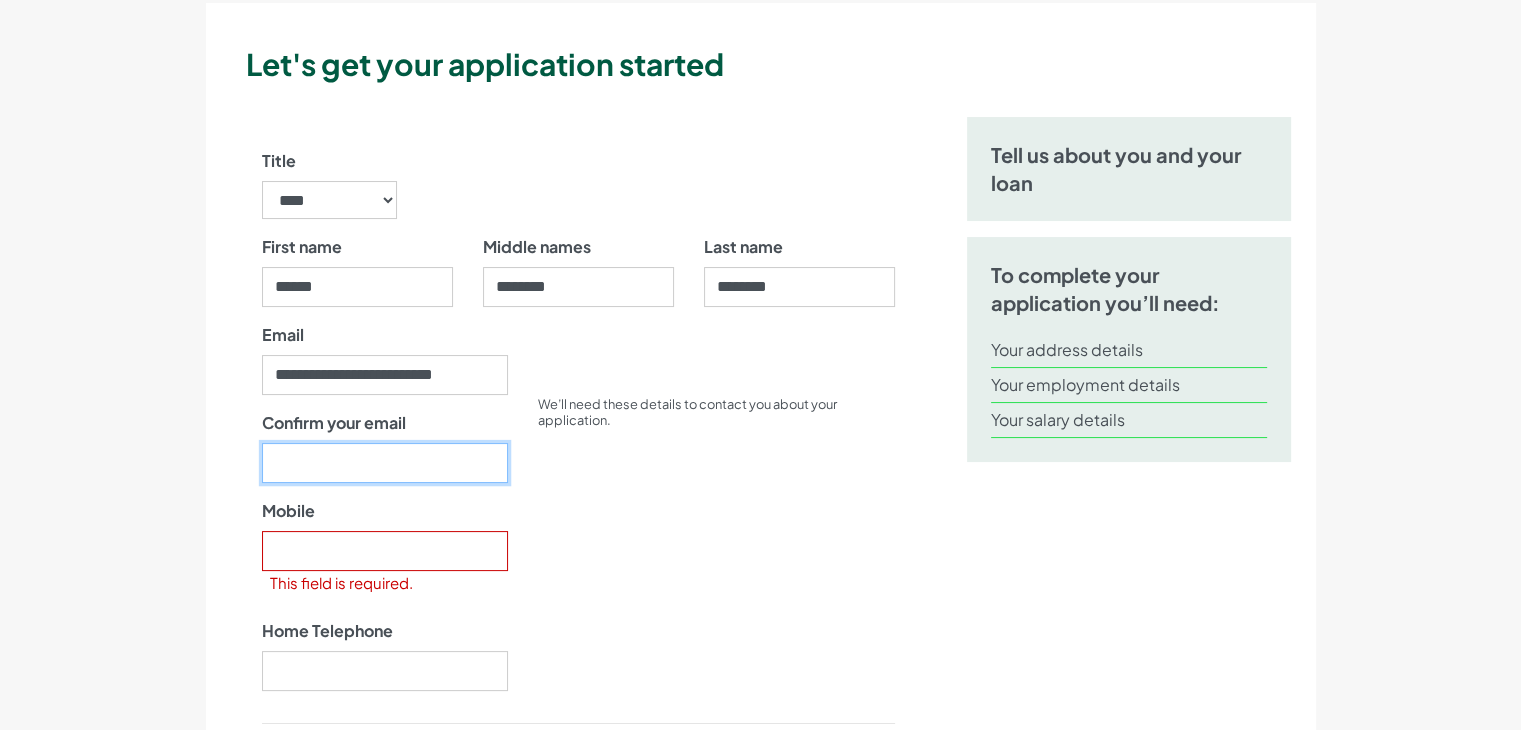 click on "Confirm your email" at bounding box center (385, 463) 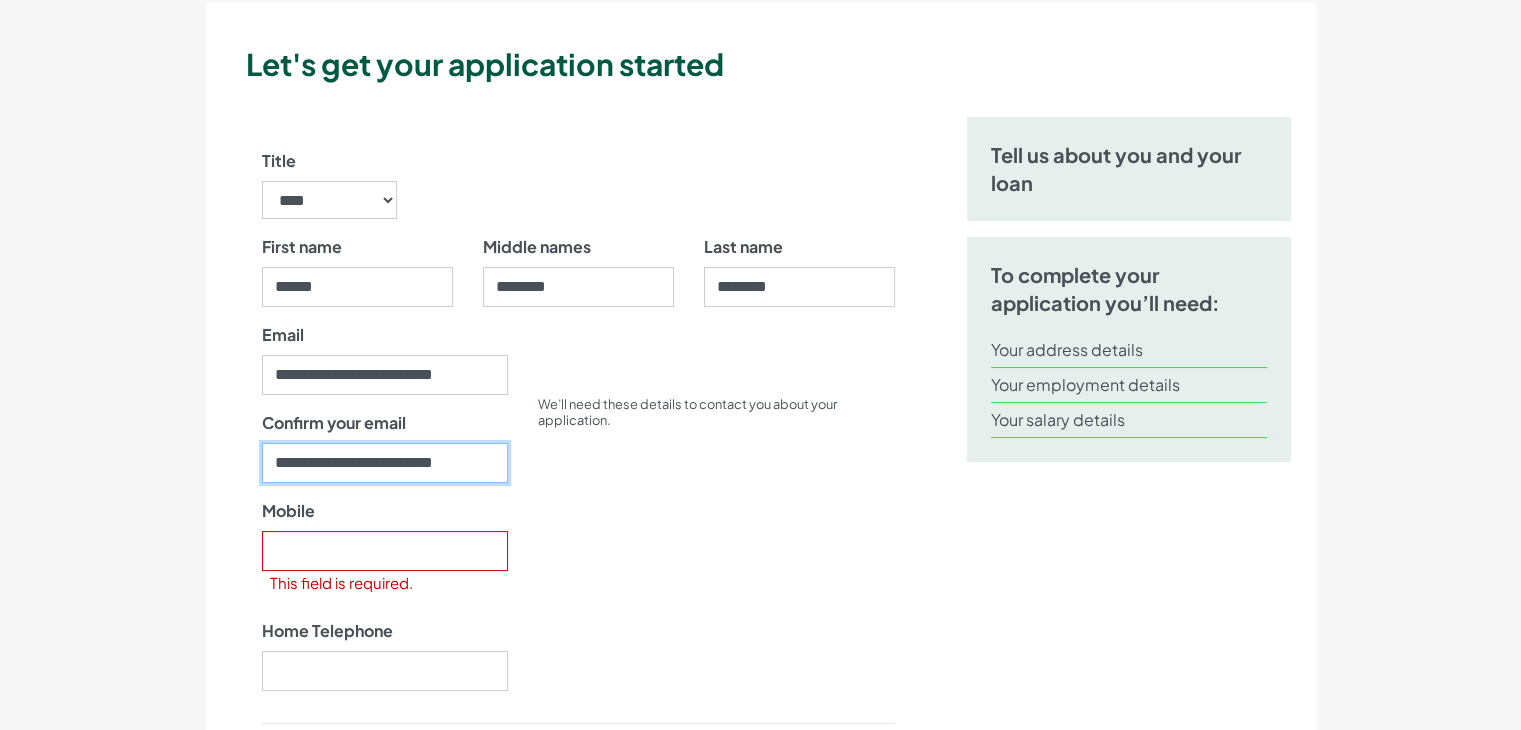 type on "**********" 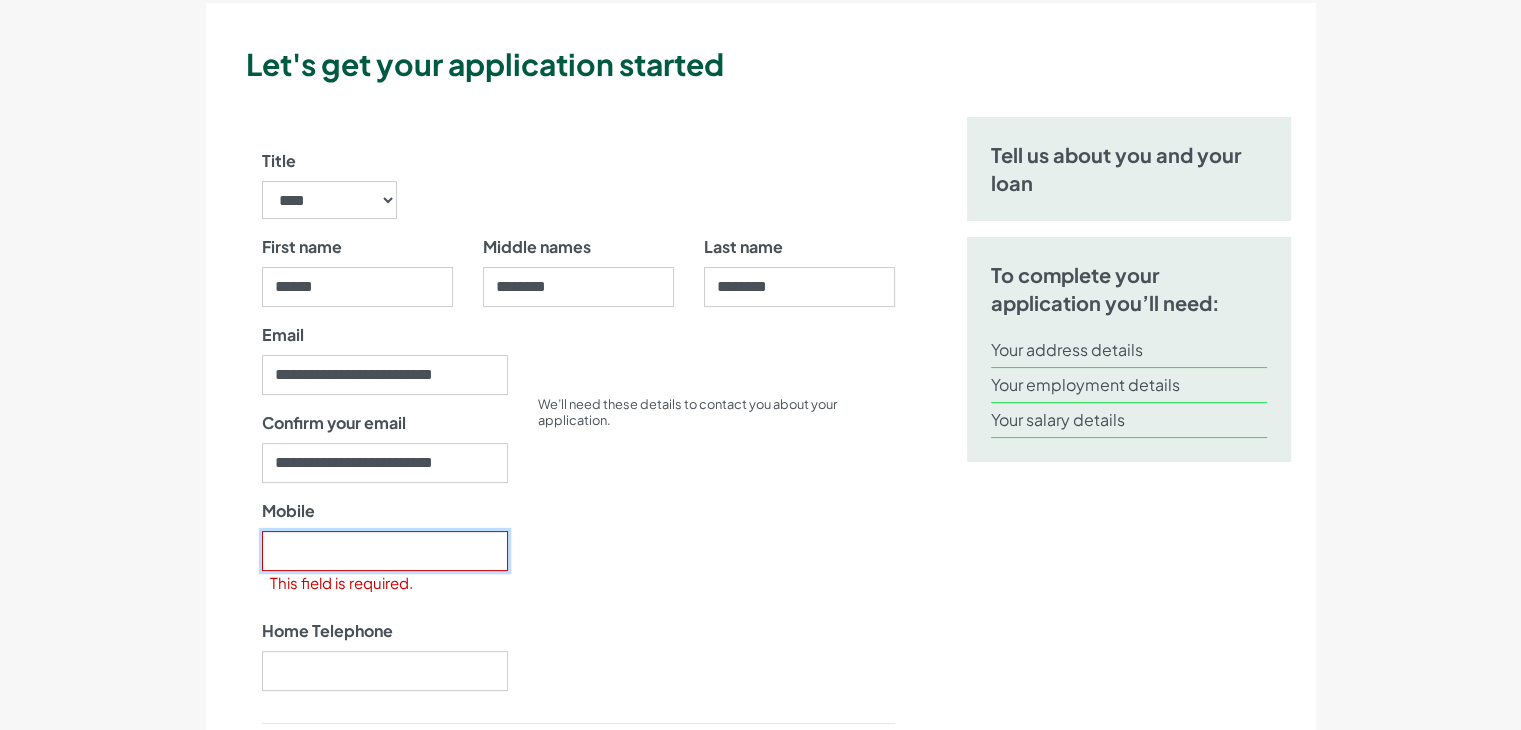 click on "Mobile" at bounding box center [385, 551] 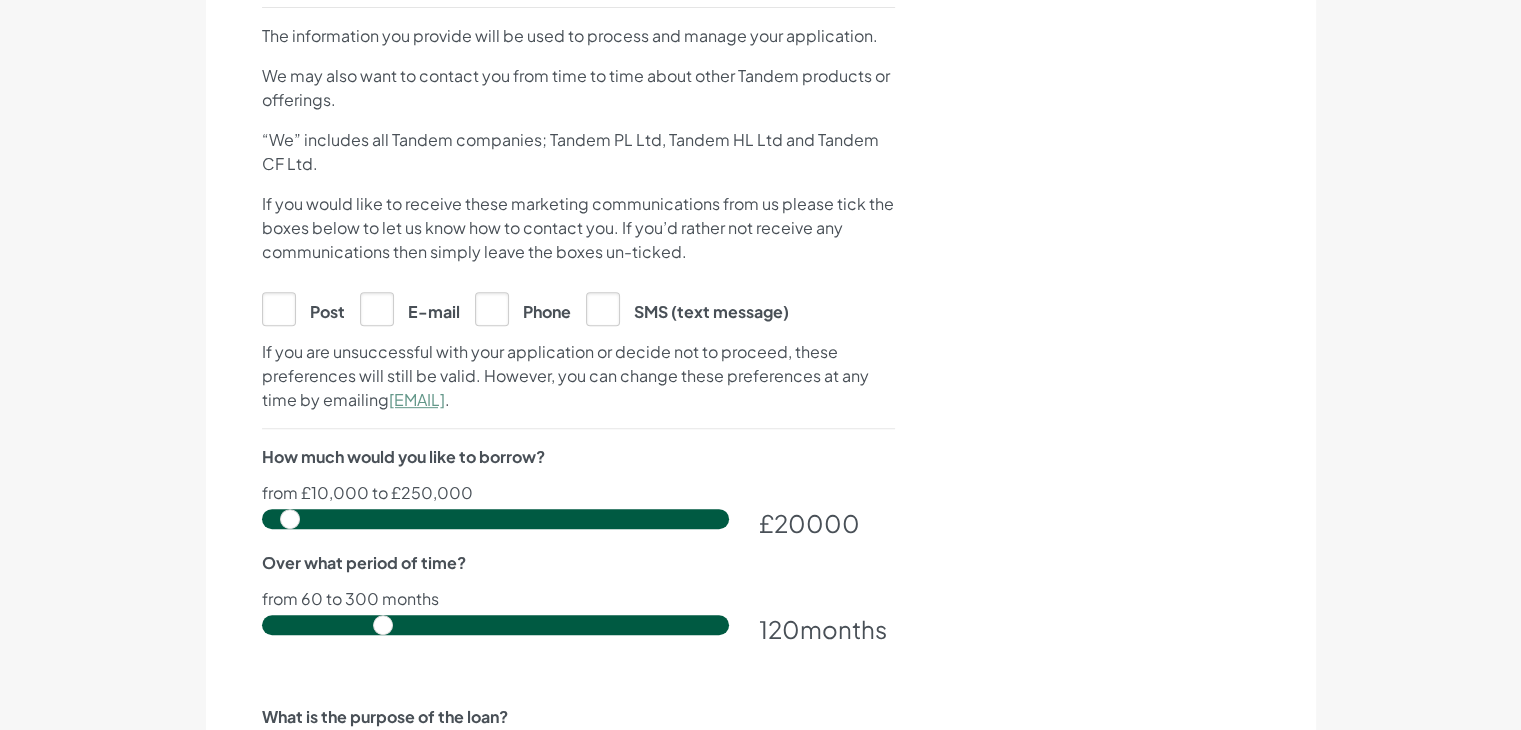 scroll, scrollTop: 900, scrollLeft: 0, axis: vertical 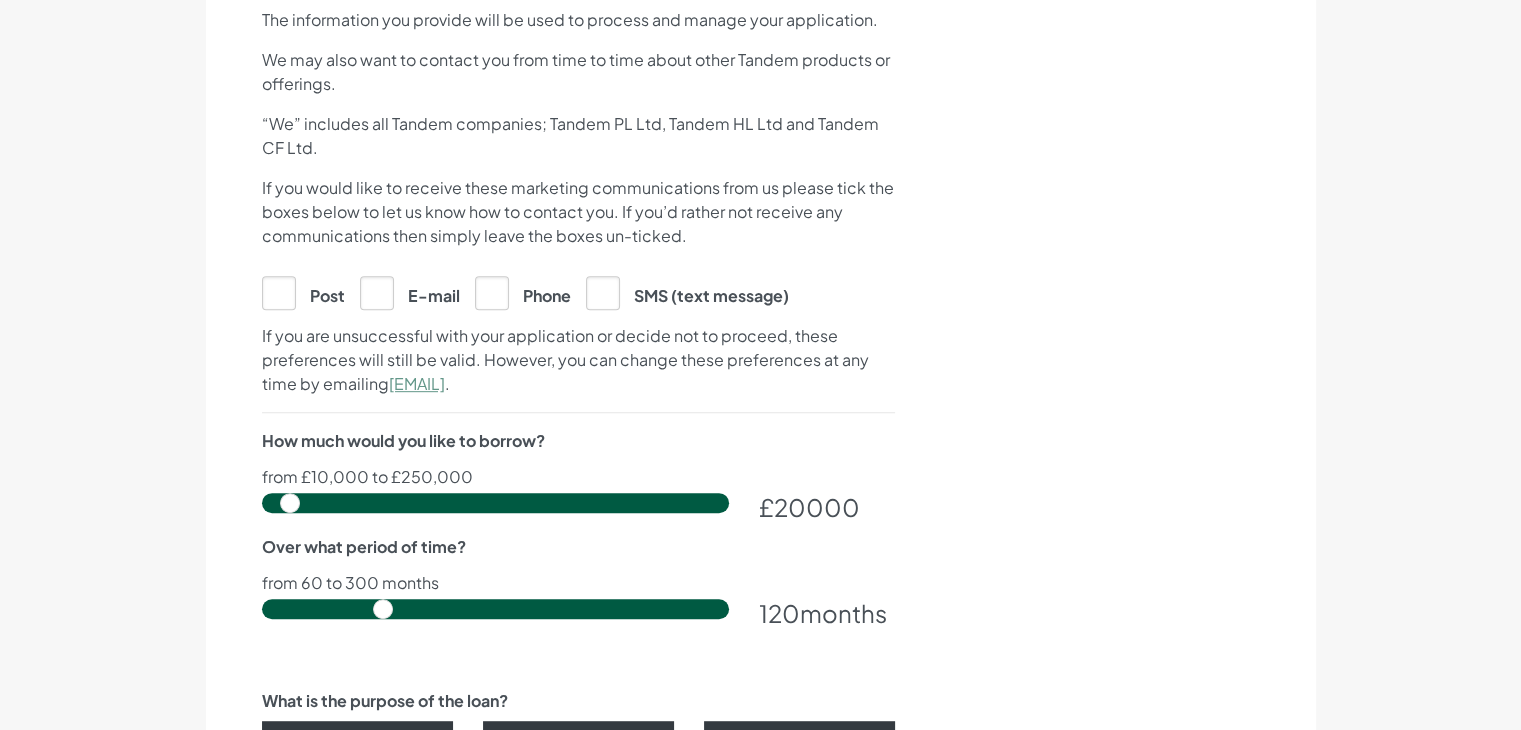 type on "07498684513" 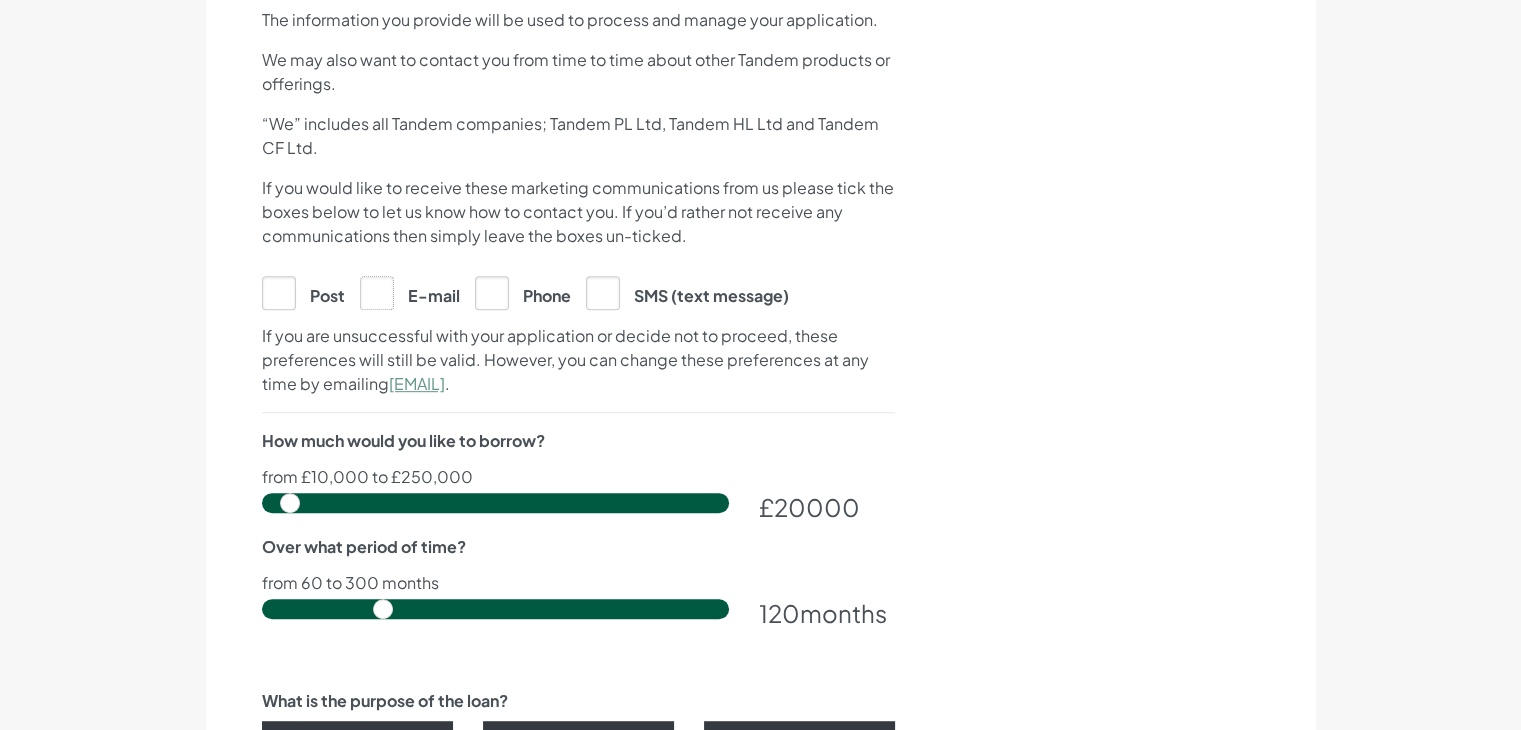 click on "E-mail" at bounding box center [-9633, 292] 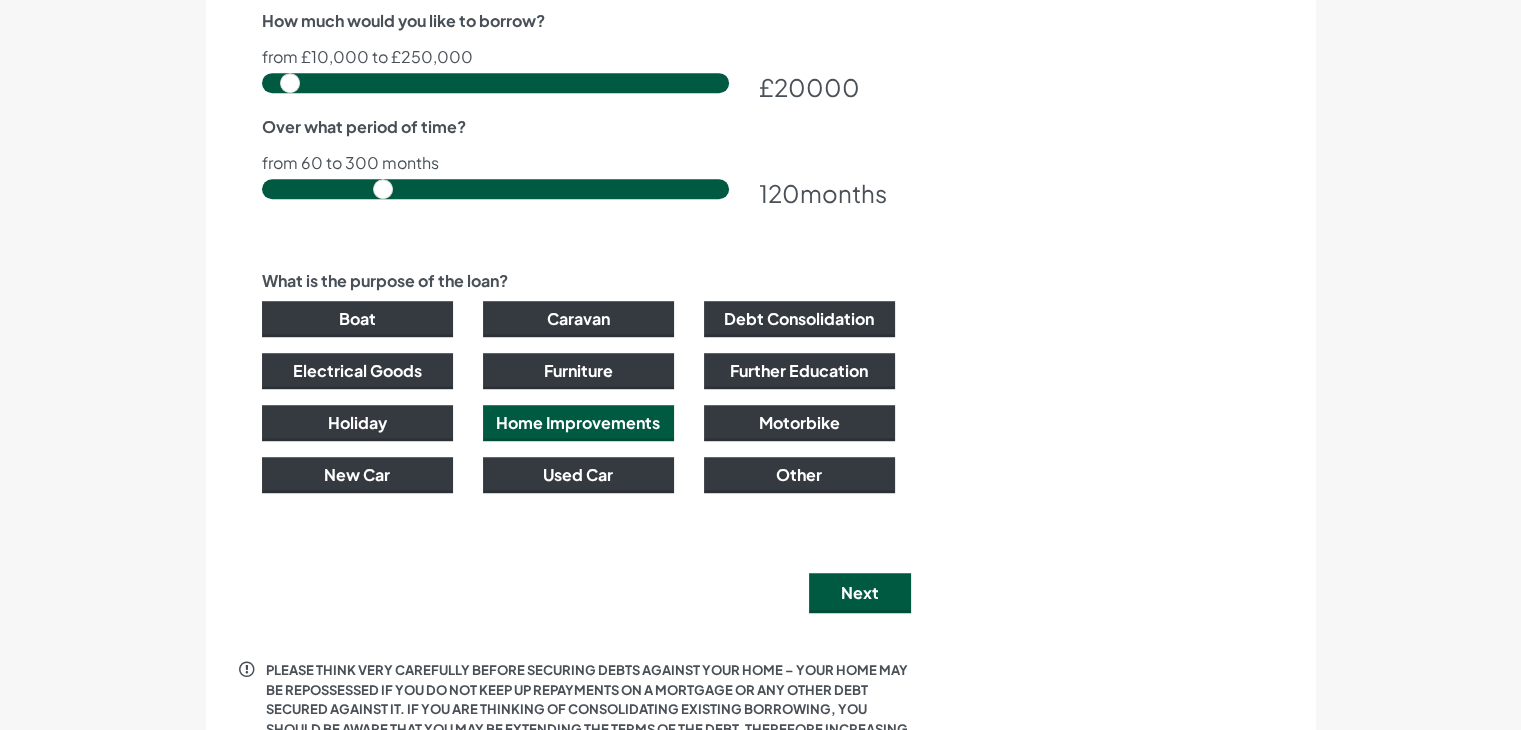 scroll, scrollTop: 1400, scrollLeft: 0, axis: vertical 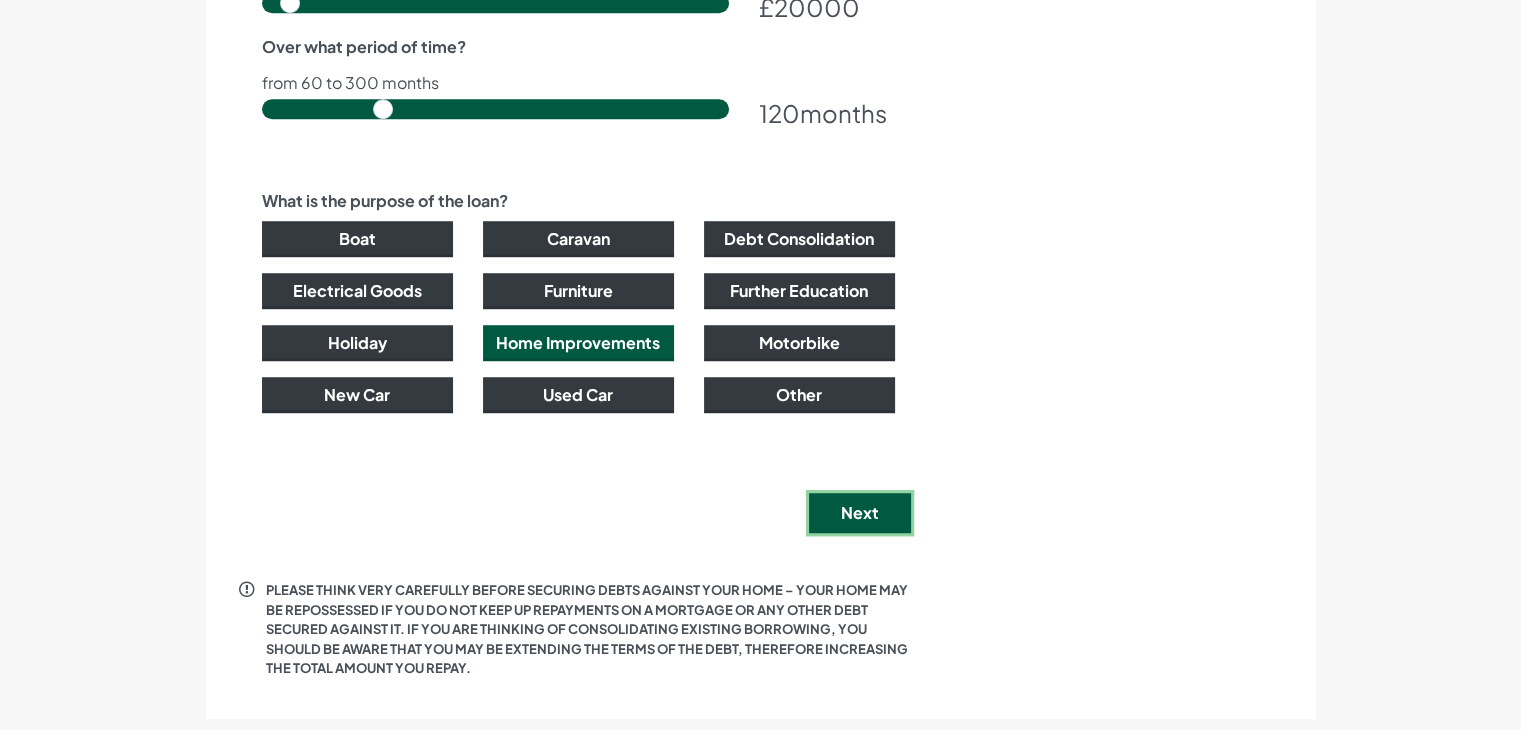 click on "Next" at bounding box center (860, 513) 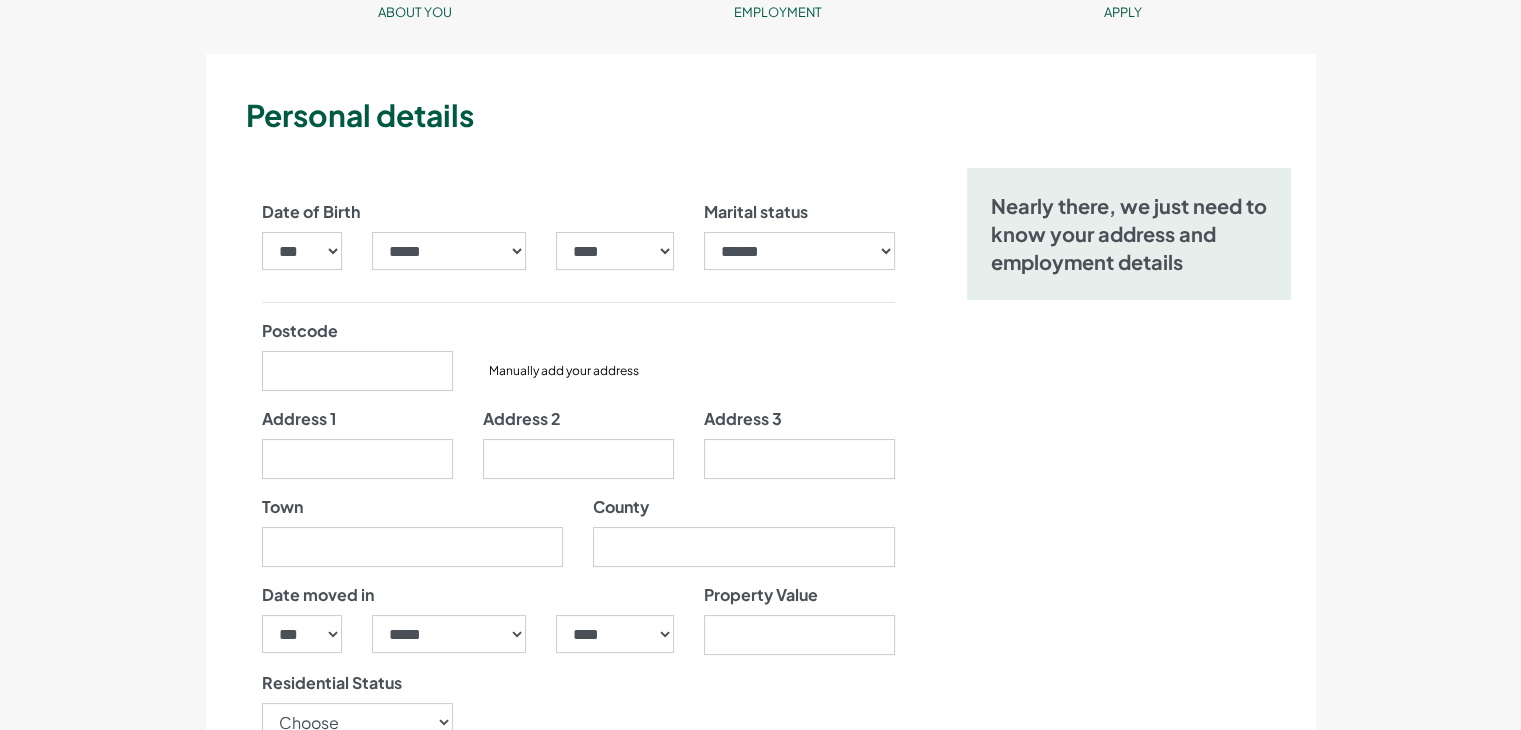 scroll, scrollTop: 200, scrollLeft: 0, axis: vertical 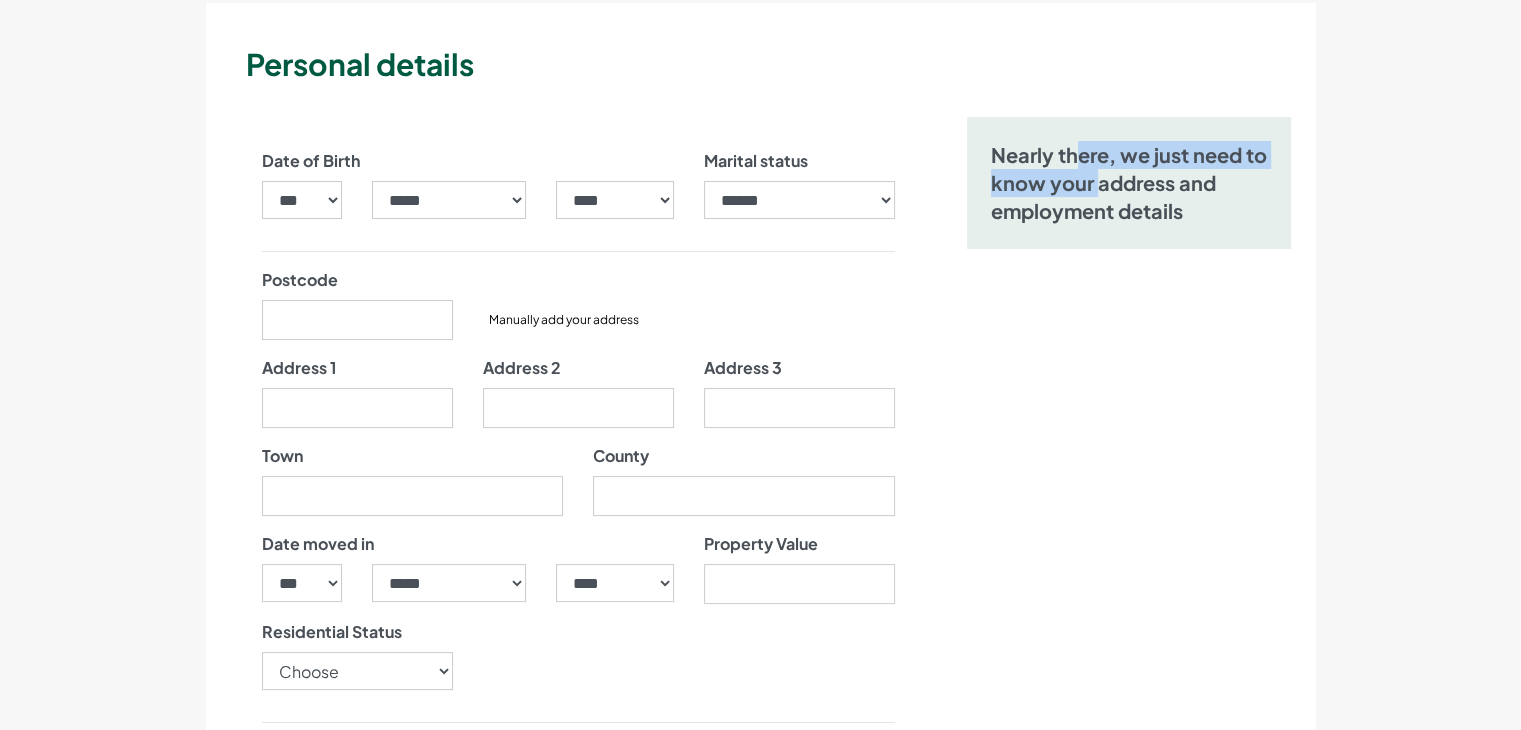 drag, startPoint x: 1083, startPoint y: 157, endPoint x: 1096, endPoint y: 198, distance: 43.011627 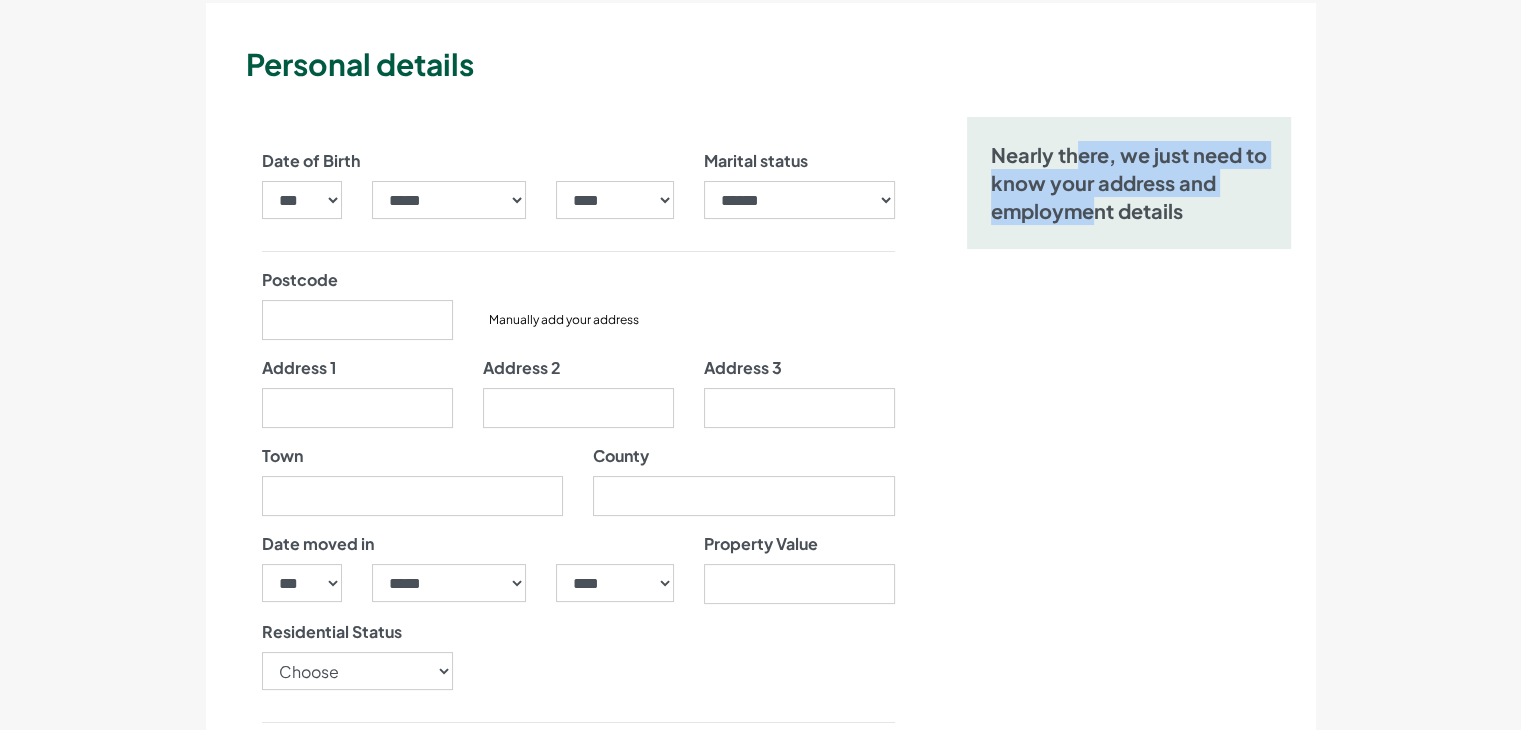 click on "Nearly there, we just need to know your address and employment details" at bounding box center (1129, 183) 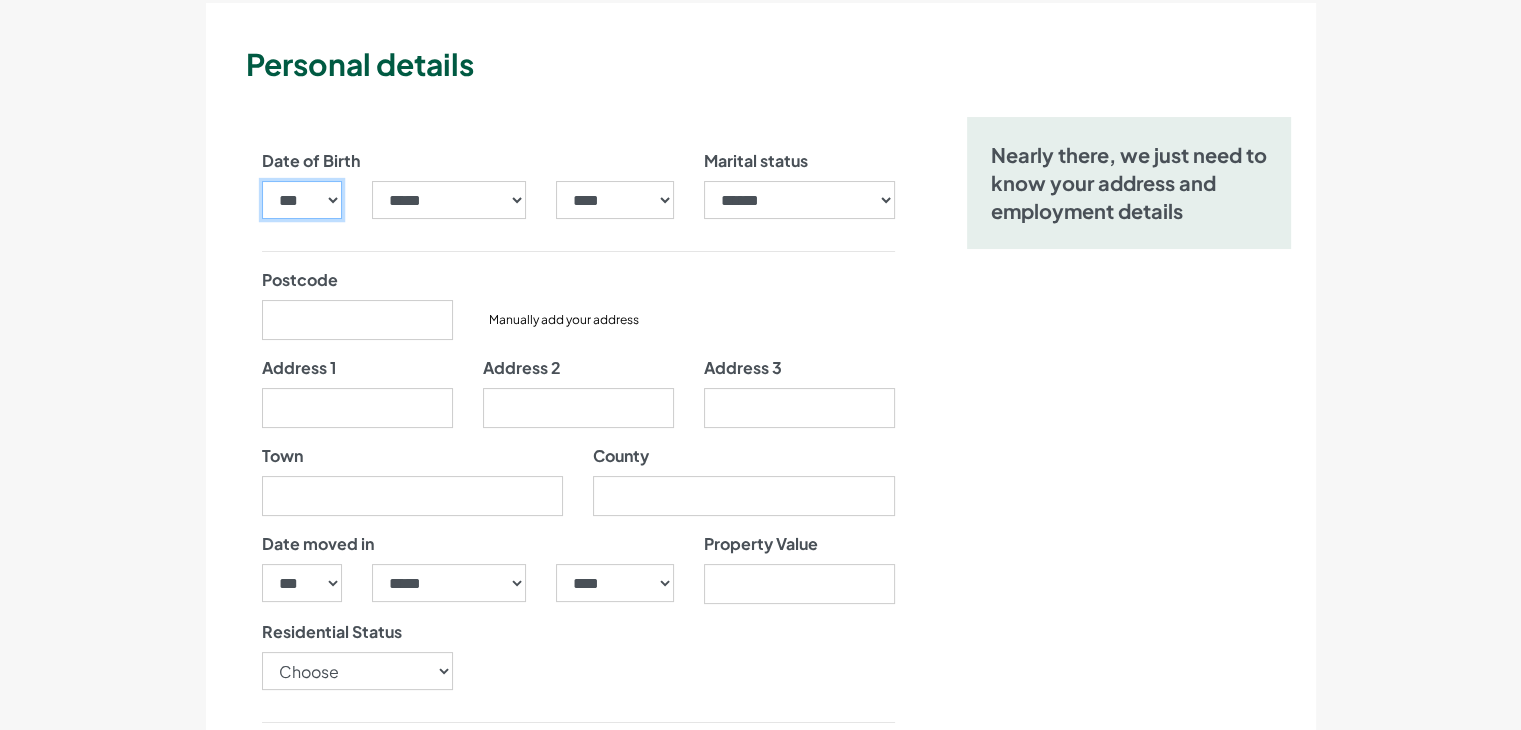 click on "***
* * * * * * * * * ** ** ** ** ** ** ** ** ** ** ** ** ** ** ** ** ** ** ** ** ** **" at bounding box center [302, 200] 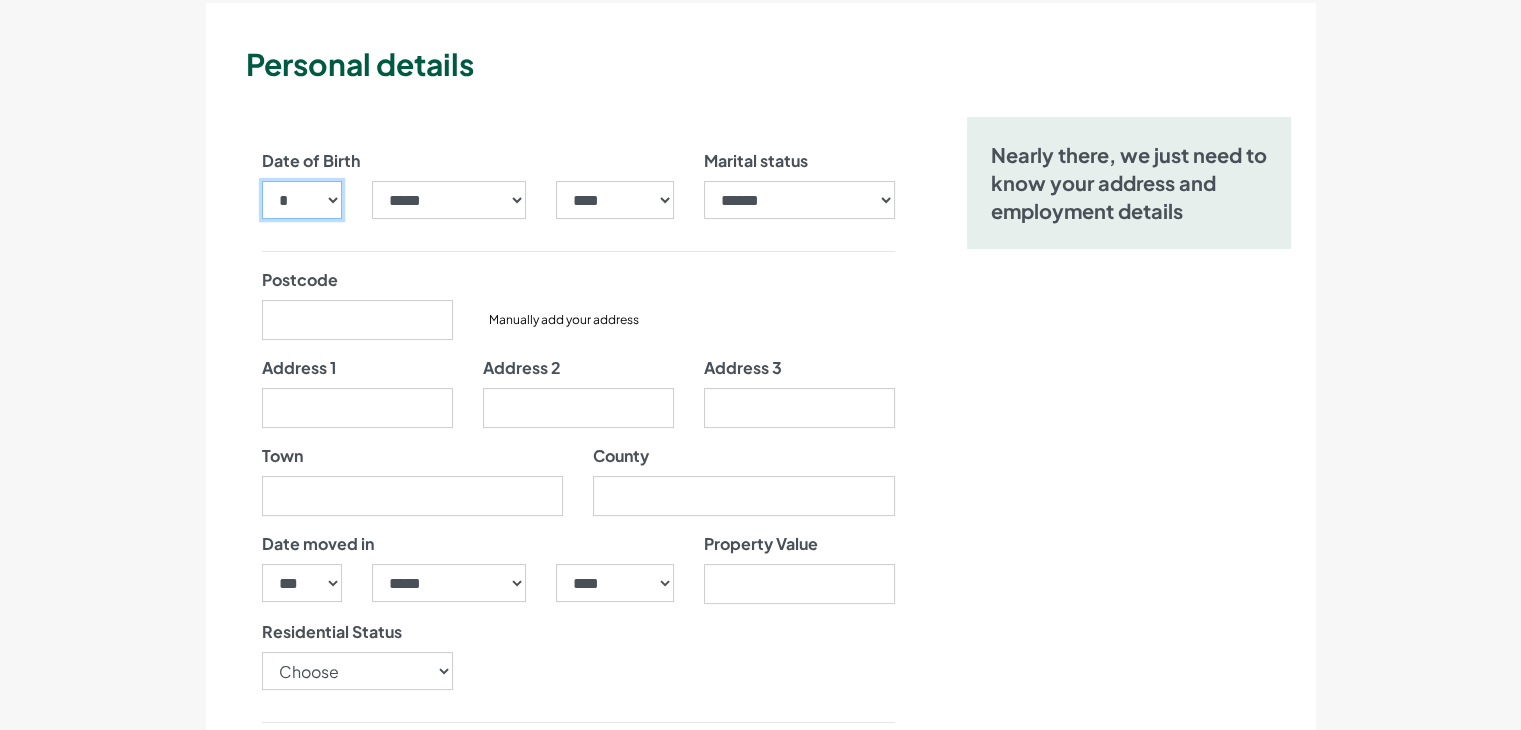 click on "***
* * * * * * * * * ** ** ** ** ** ** ** ** ** ** ** ** ** ** ** ** ** ** ** ** ** **" at bounding box center (302, 200) 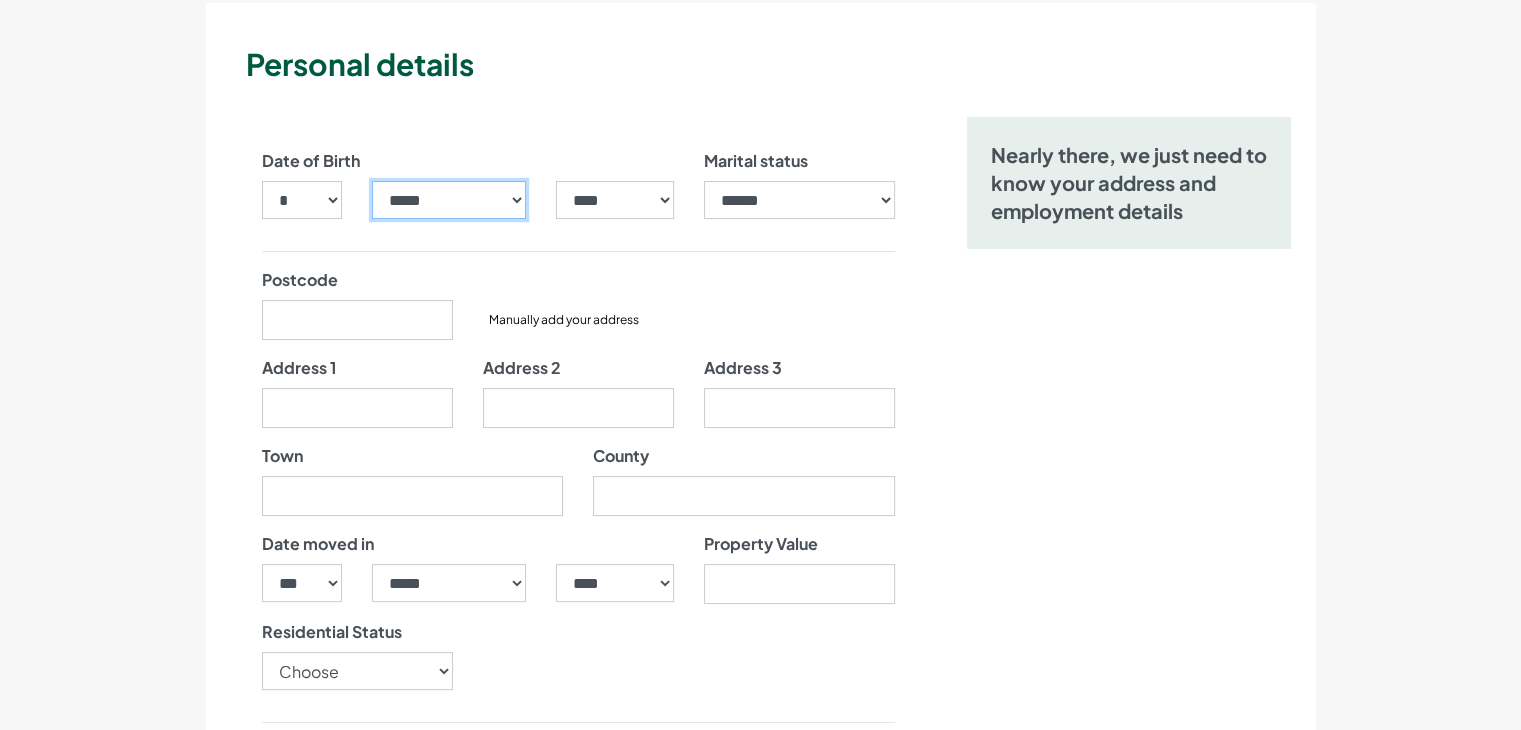 click on "*****
*******
********
*****
*****
***
****
****
******
*********
*******
********
********" at bounding box center [449, 200] 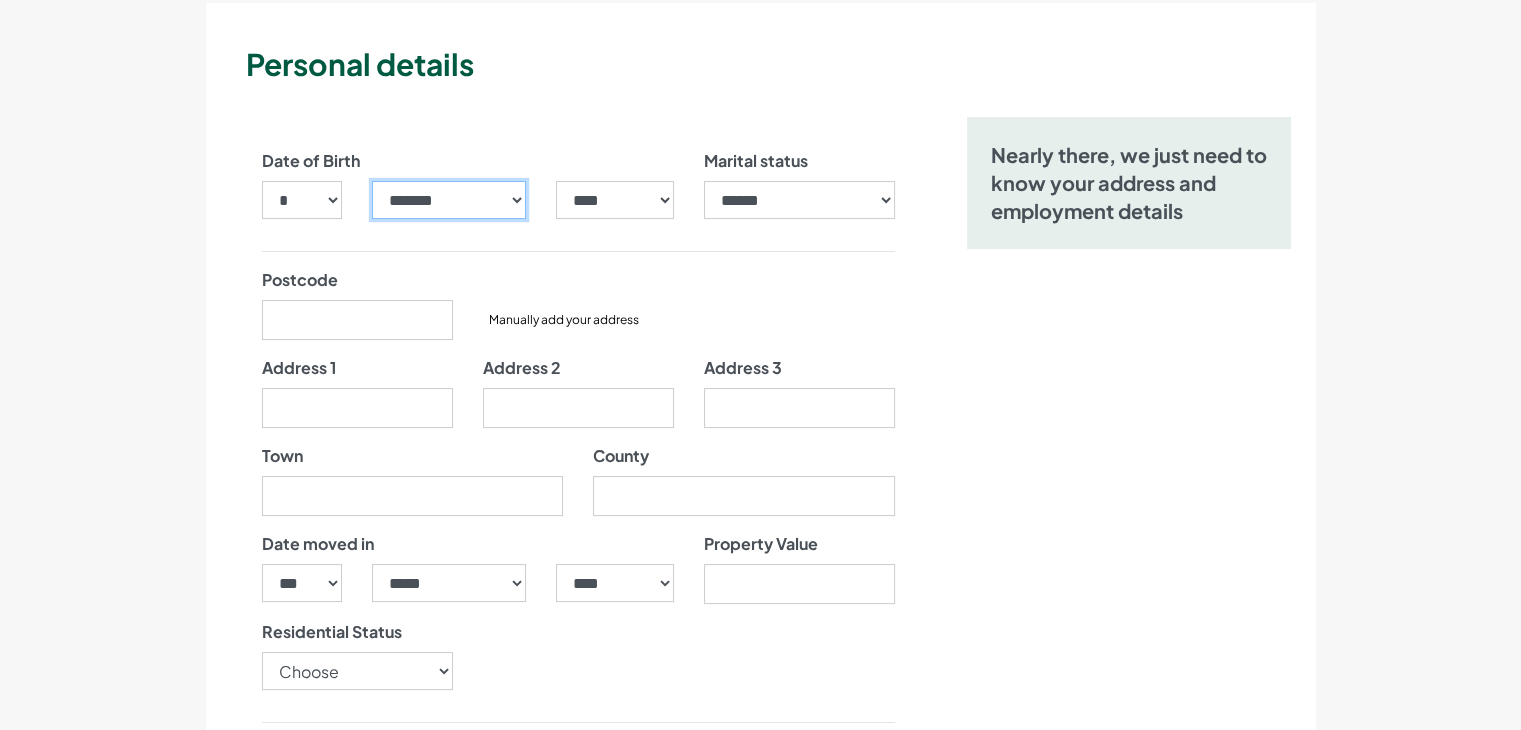 click on "*****
*******
********
*****
*****
***
****
****
******
*********
*******
********
********" at bounding box center (449, 200) 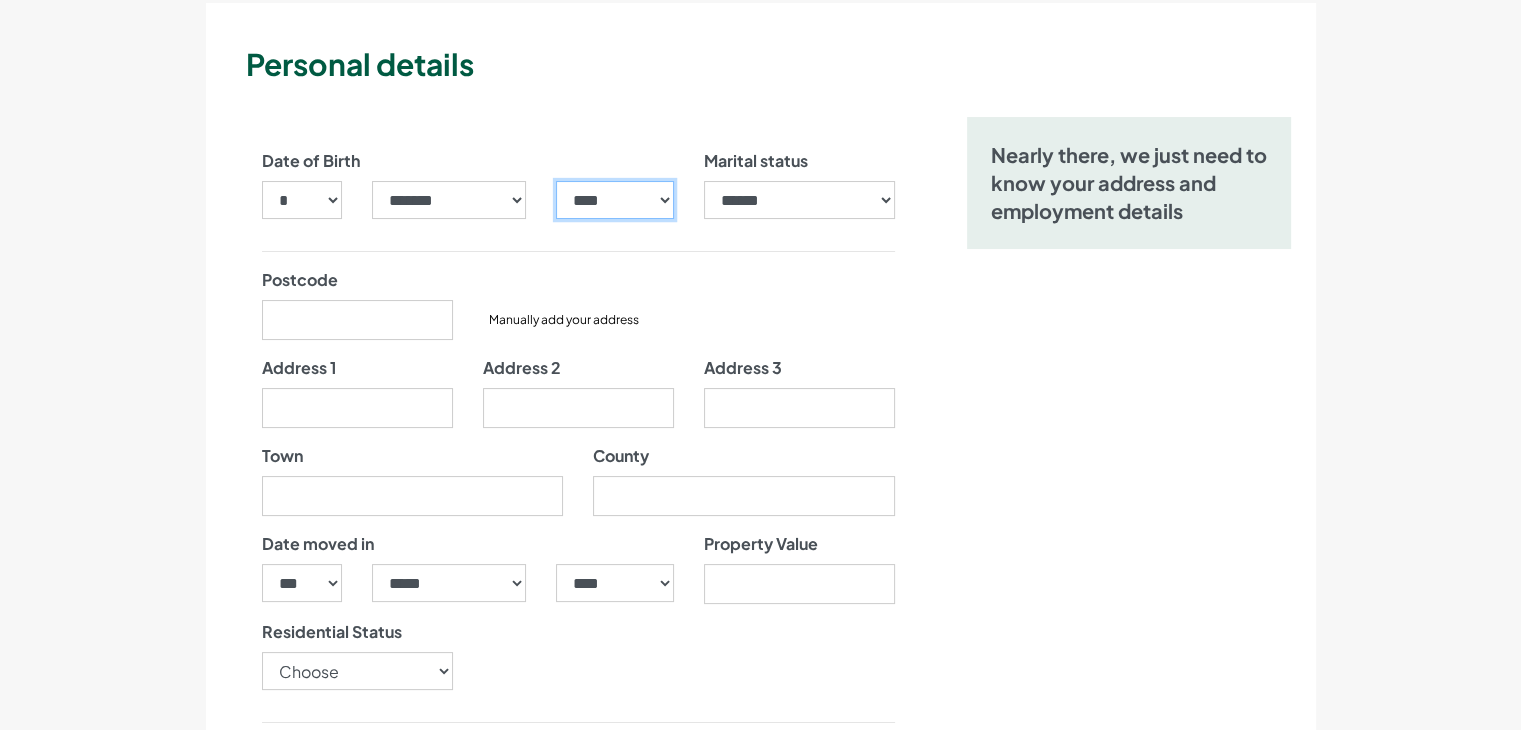 click on "****
**** **** **** **** **** **** **** **** **** **** **** **** **** **** **** **** **** **** **** **** **** **** **** **** **** **** **** **** **** **** **** **** **** **** **** **** **** **** **** **** **** **** **** **** **** **** **** **** **** **** **** **** **** **** **** **** **** **** **** **** **** **** **** **** **** **** **** **** **** **** **** **** **** **** **** **** **** **** **** **** **** **** **** **** **** **** **** **** **** **** **** **** **** **** **** **** **** **** **** **** **** **** **** **** **** **** **** **** **** **** **** **** **** **** **** **** **** **** **** **** **** **** **** **** **** ****" at bounding box center (614, 200) 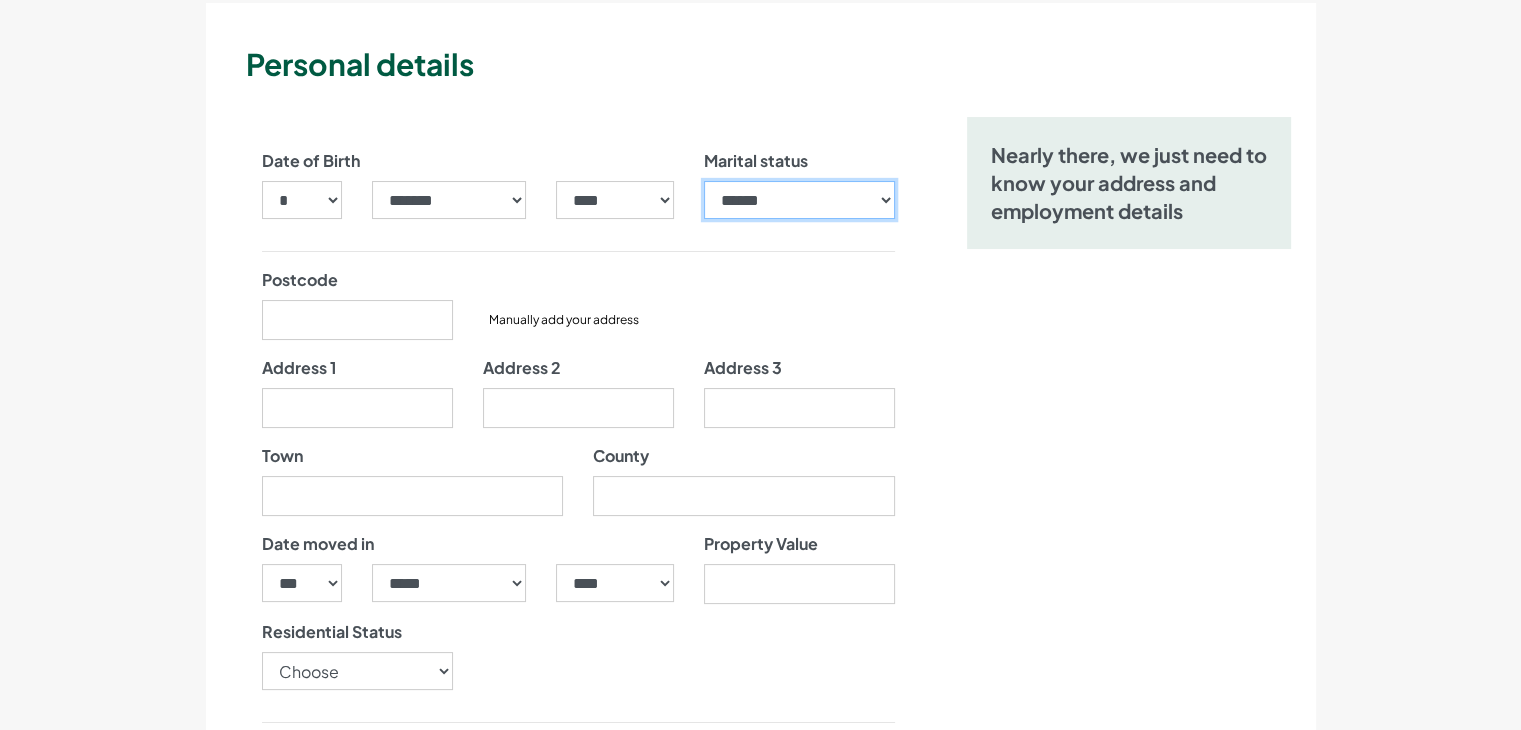 click on "**********" at bounding box center [799, 200] 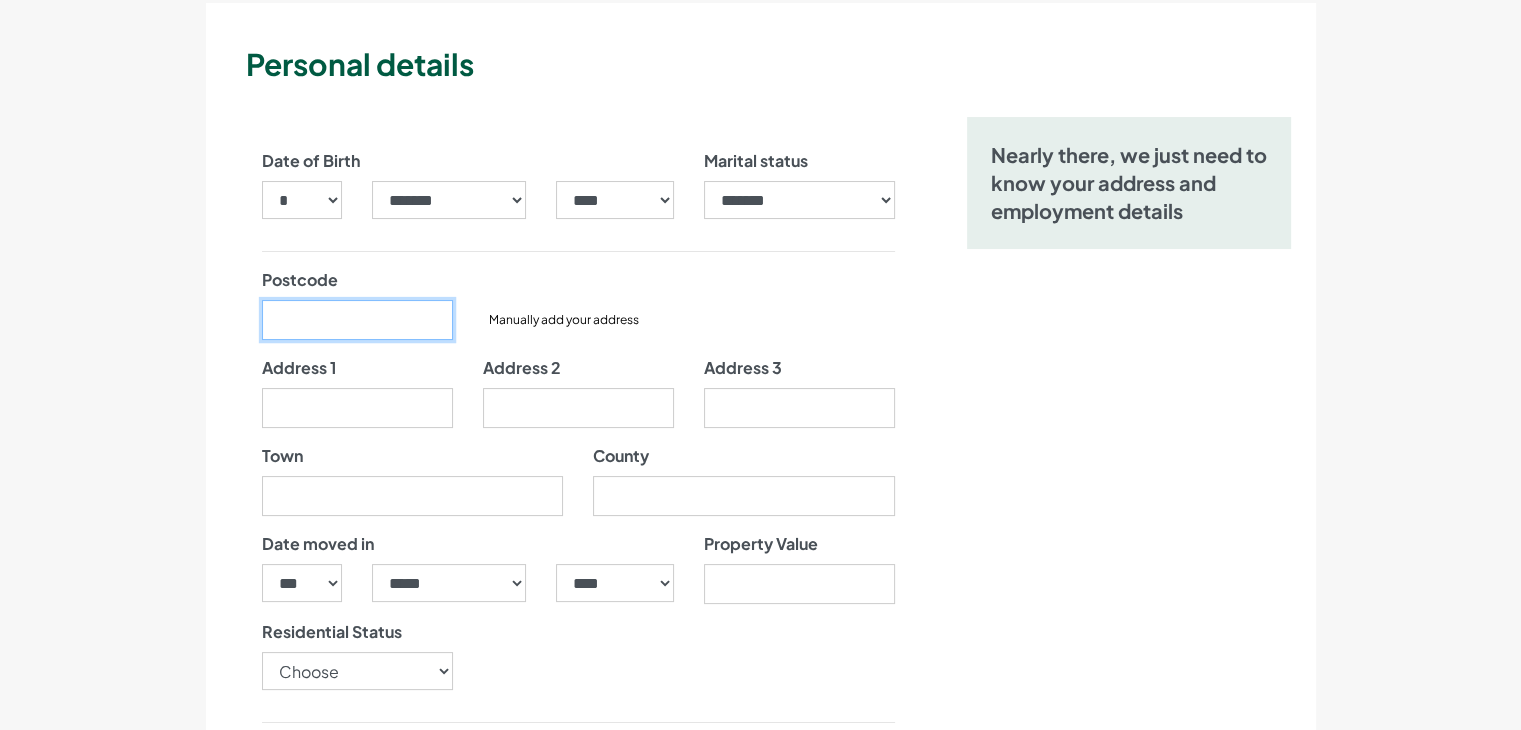 click on "Postcode" at bounding box center [357, 320] 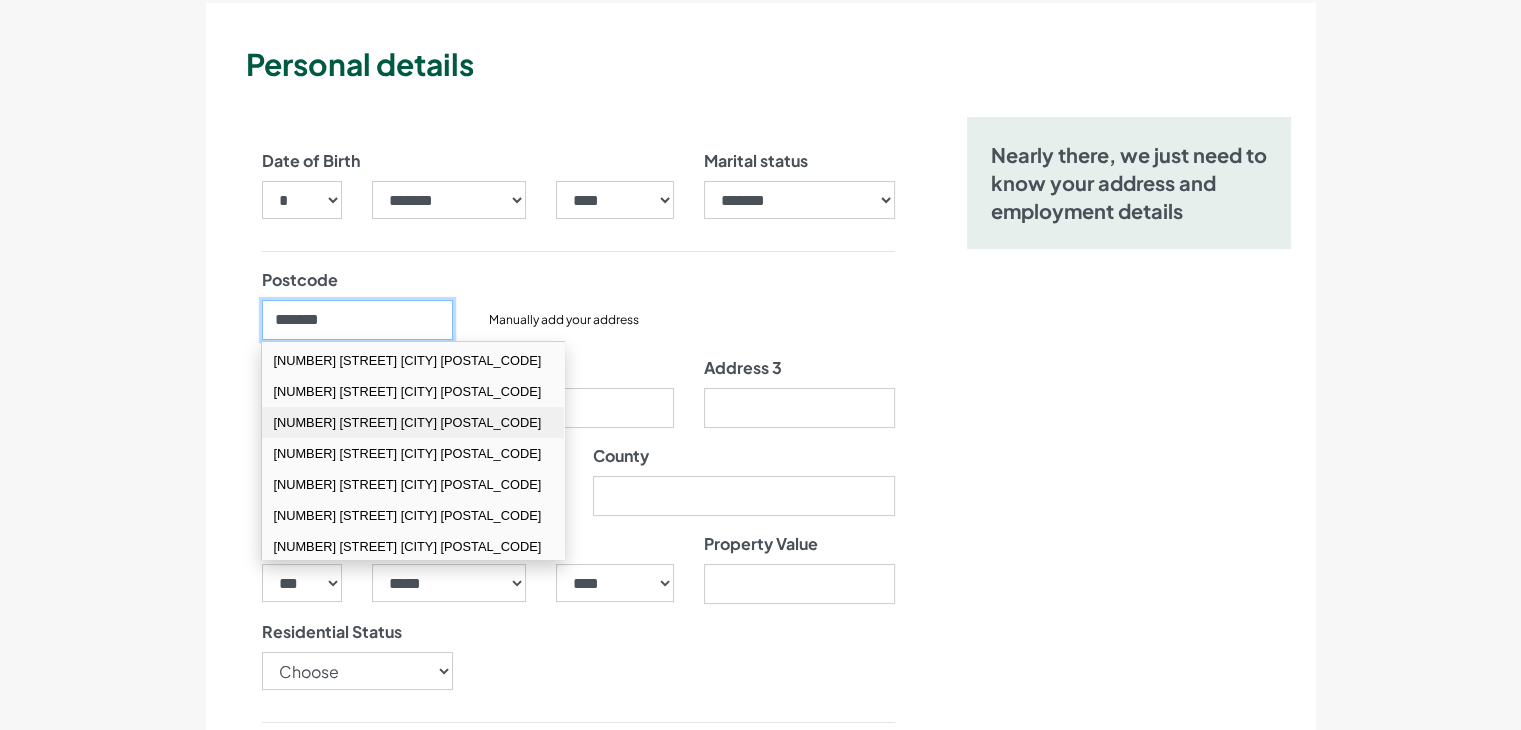 scroll, scrollTop: 119, scrollLeft: 0, axis: vertical 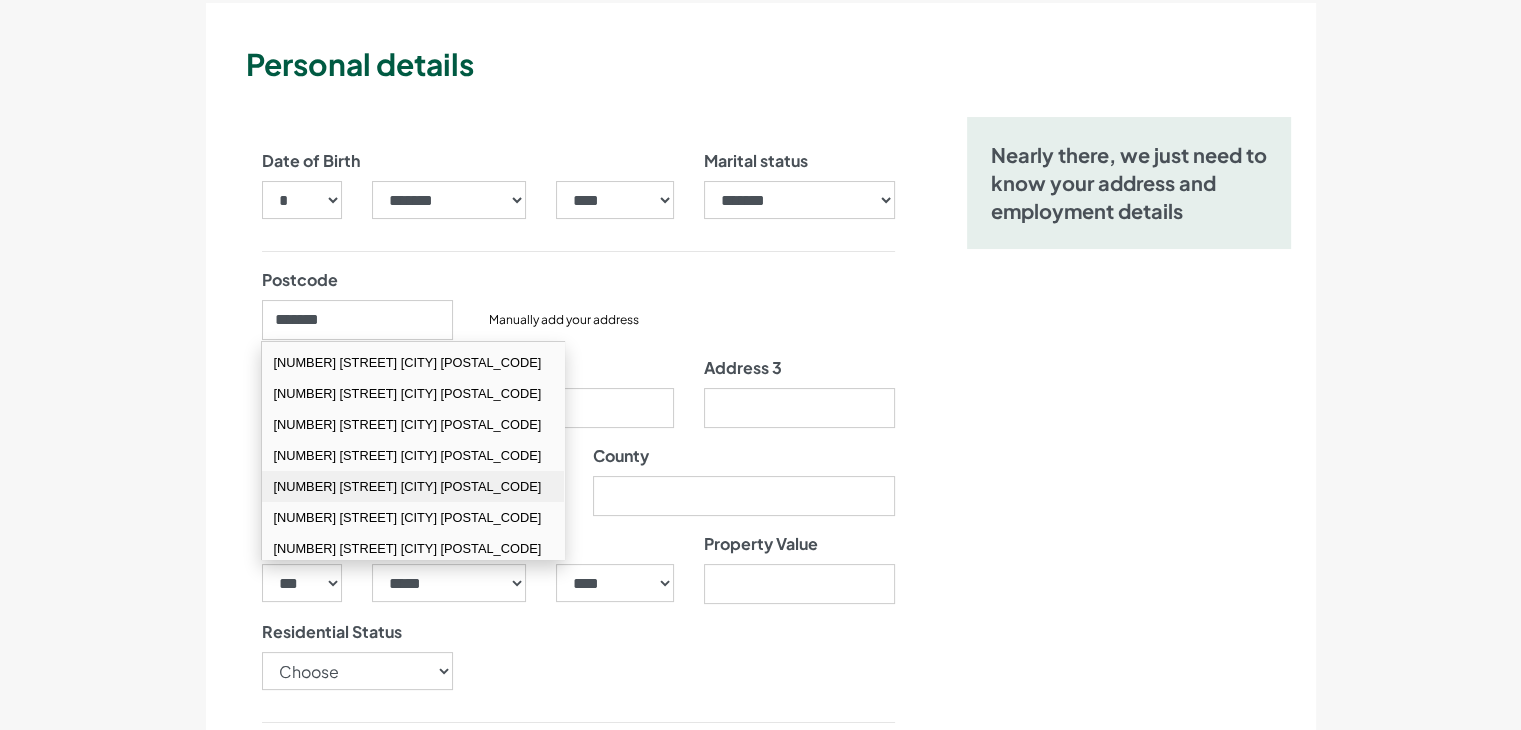 click on "56 Exhibition Road Crediton EX17 1BY" at bounding box center (413, 486) 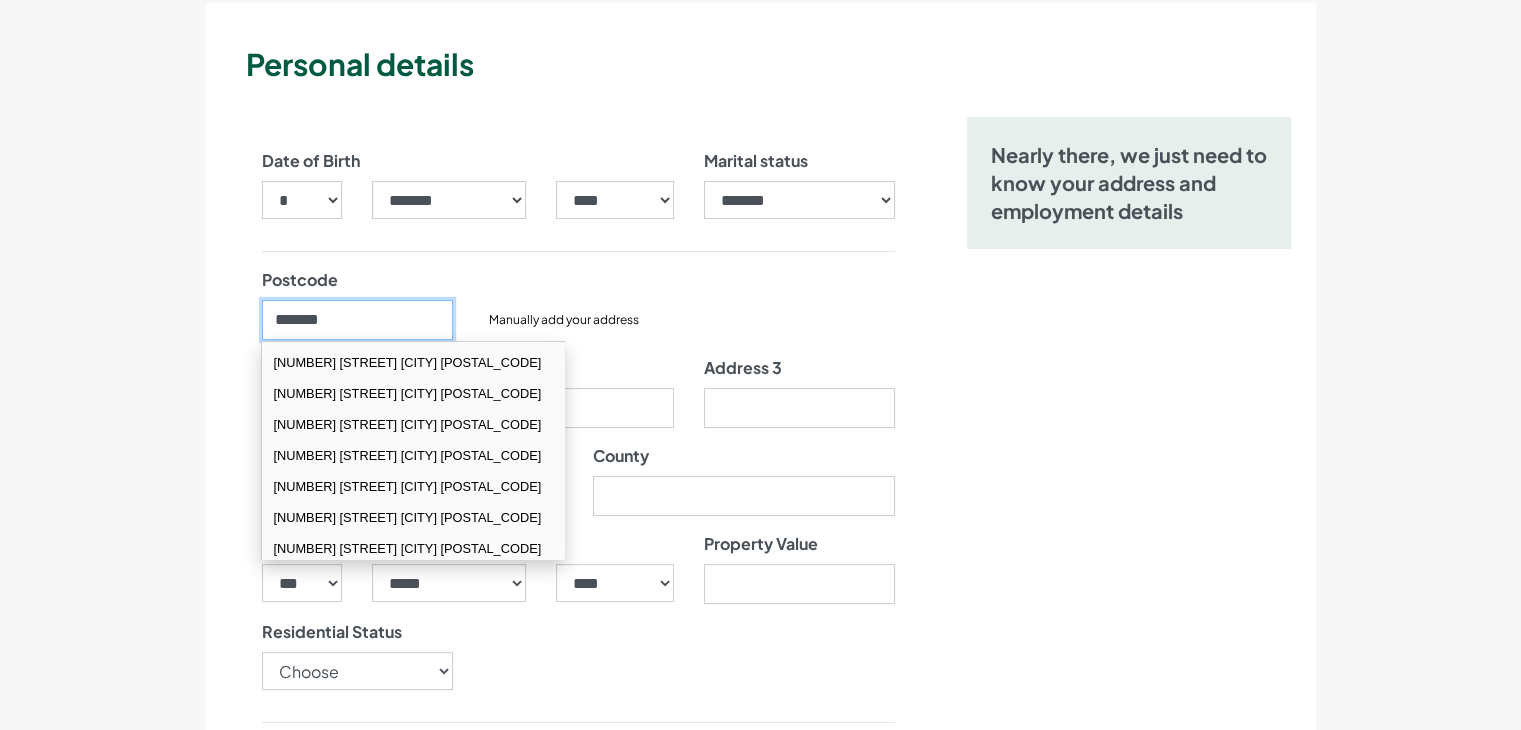 type on "********" 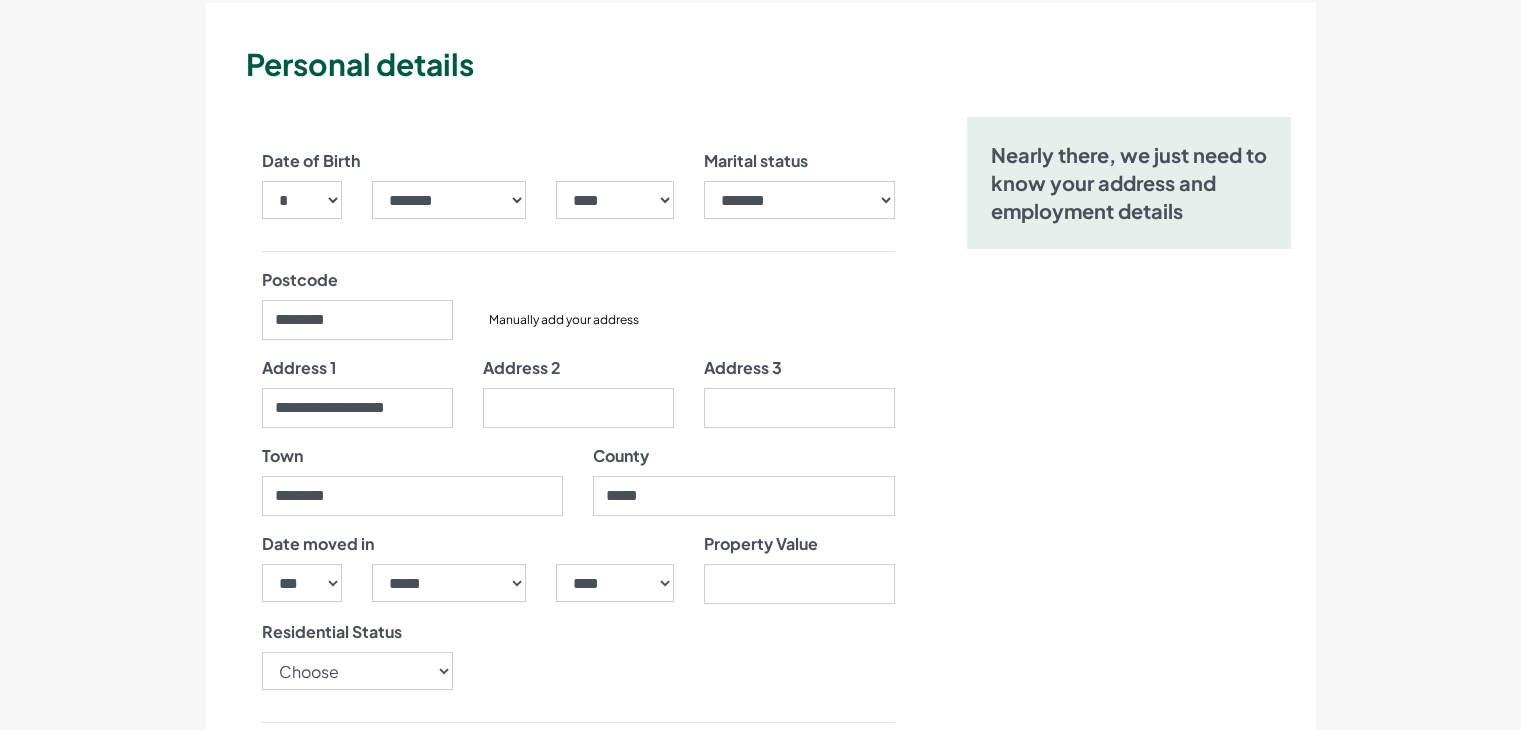 click on "Nearly there, we just need to know your address and employment details" at bounding box center [1129, 1117] 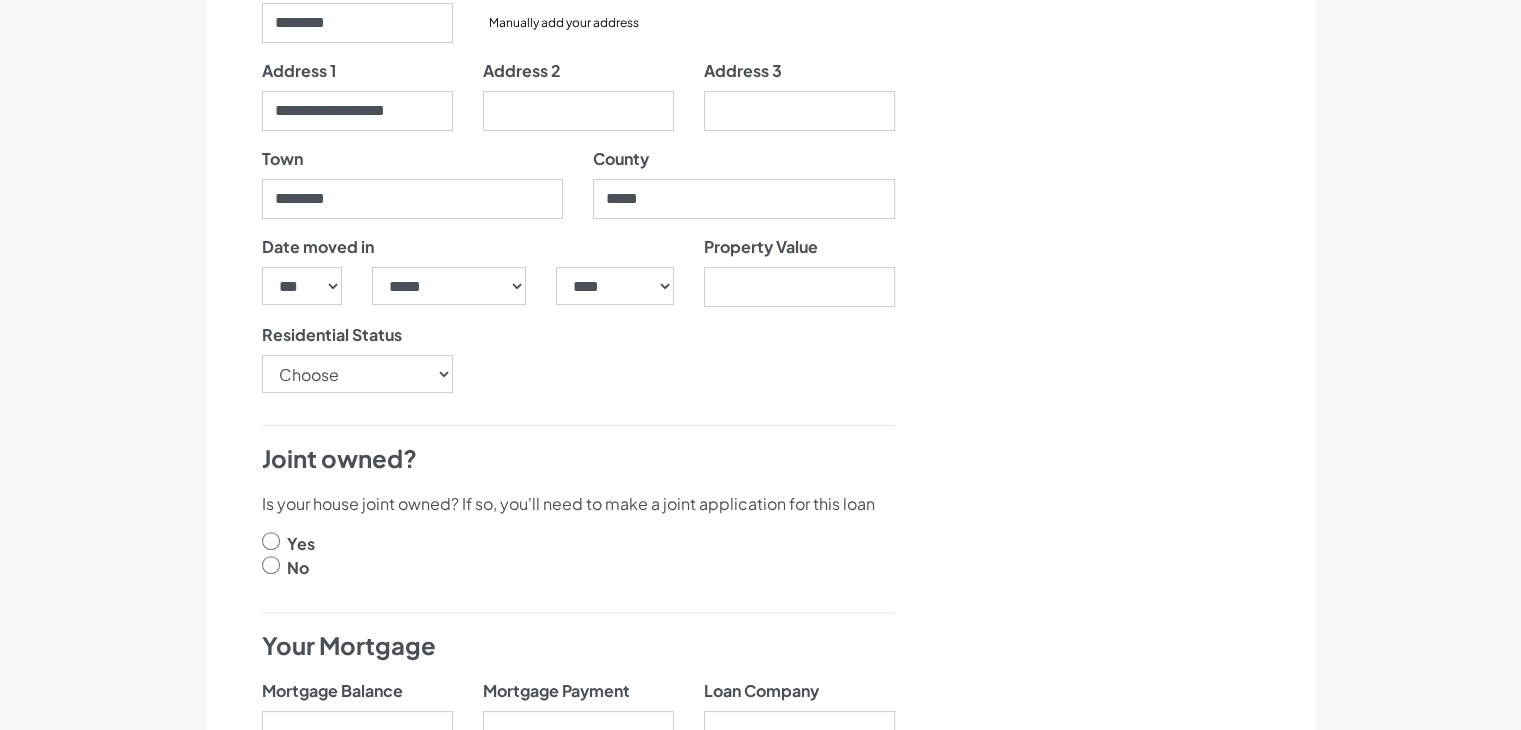scroll, scrollTop: 500, scrollLeft: 0, axis: vertical 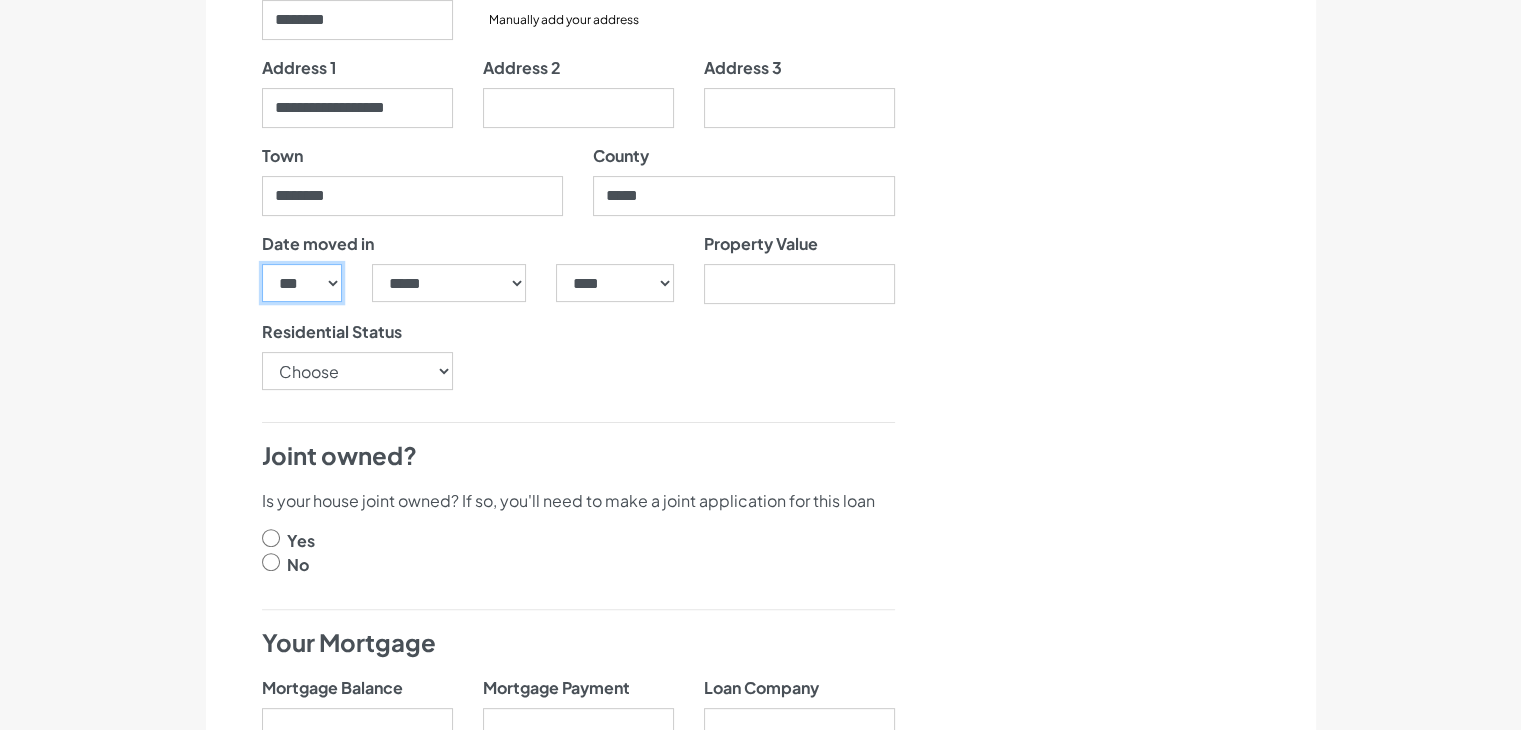 click on "***
* * * * * * * * * ** ** ** ** ** ** ** ** ** ** ** ** ** ** ** ** ** ** ** ** ** **" at bounding box center (302, 283) 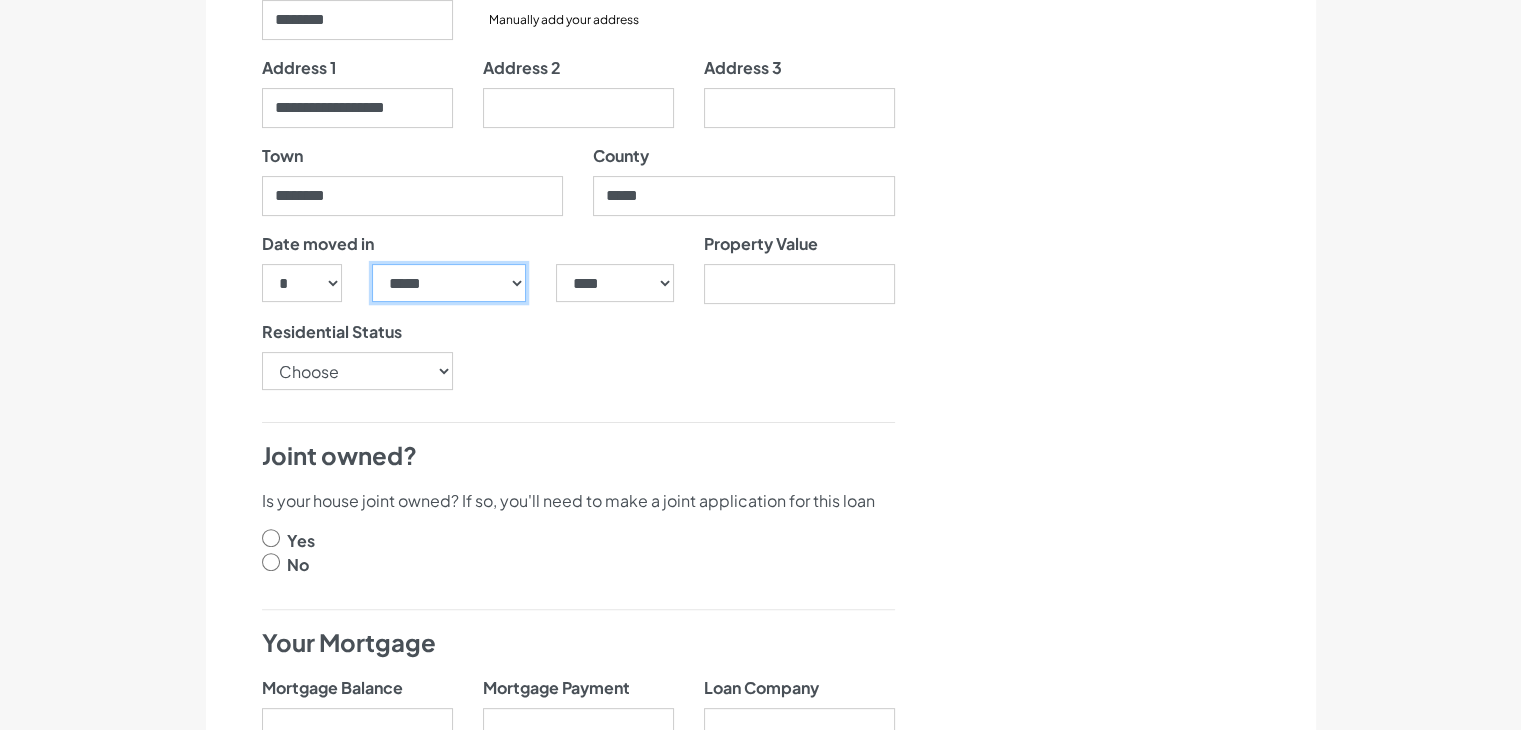 click on "*****
*******
********
*****
*****
***
****
****
******
*********
*******
********
********" at bounding box center (449, 283) 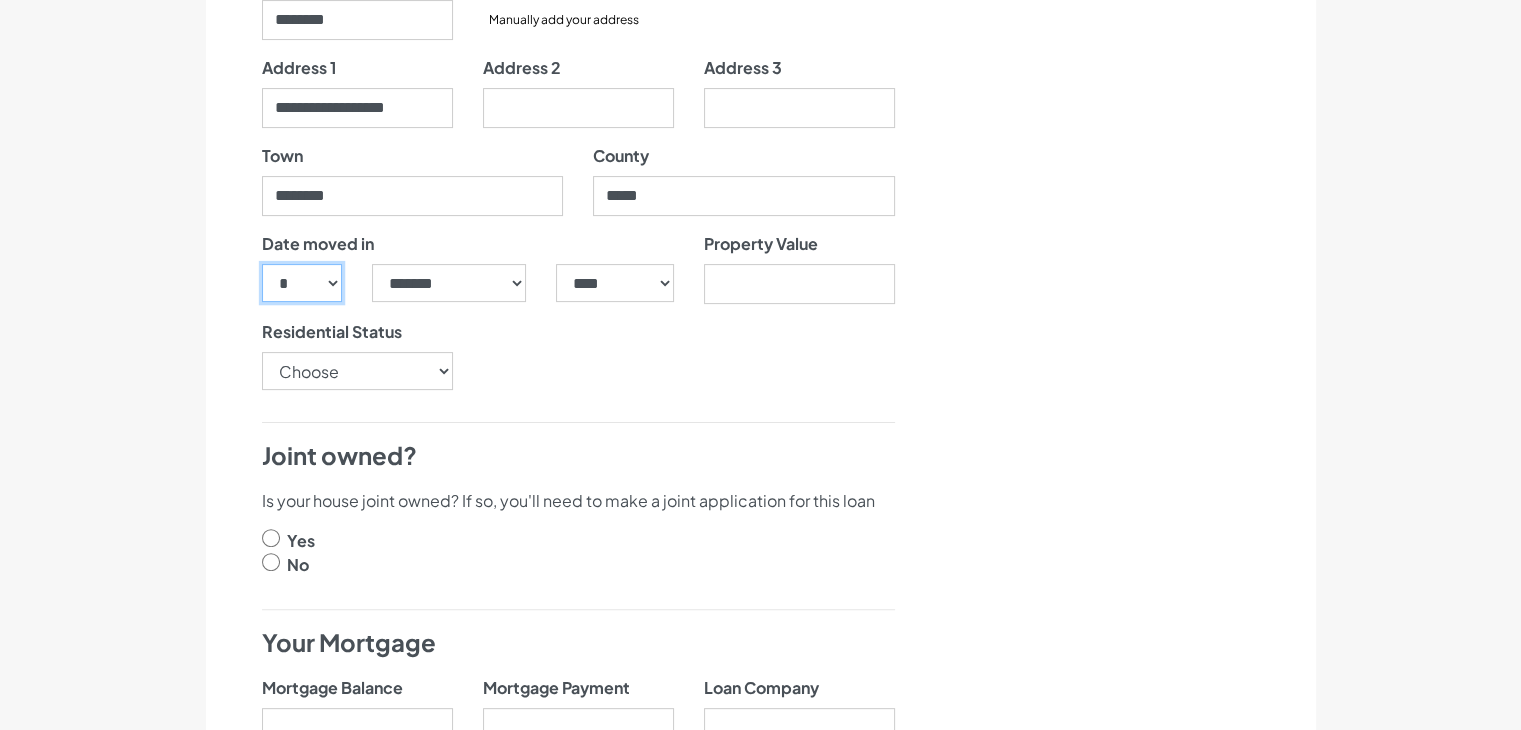 click on "***
* * * * * * * * * ** ** ** ** ** ** ** ** ** ** ** ** ** ** ** ** ** ** ** ** ** **" at bounding box center [302, 283] 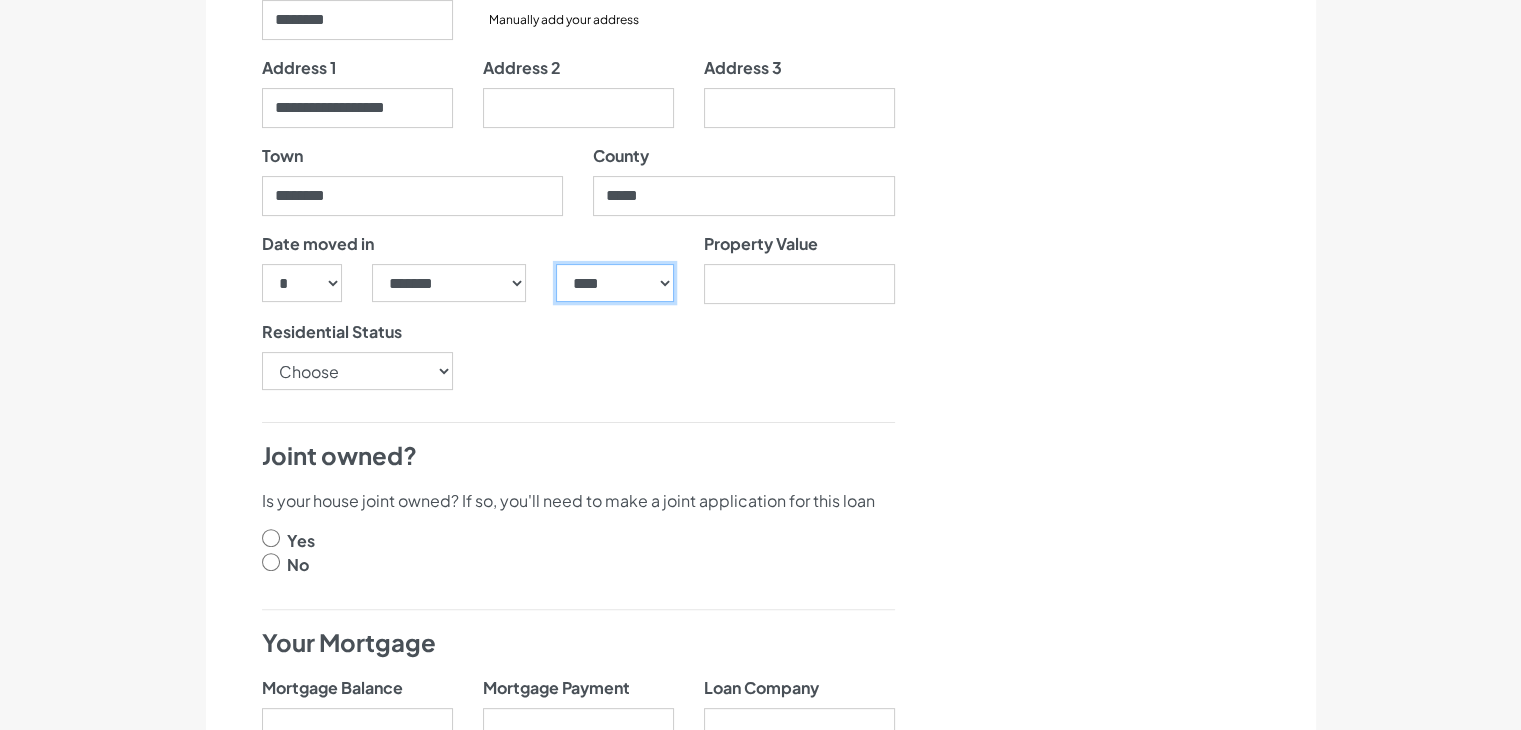 click on "****
**** **** **** **** **** **** **** **** **** **** **** **** **** **** **** **** **** **** **** **** **** **** **** **** **** **** **** **** **** **** **** **** **** **** **** **** **** **** **** **** **** **** **** **** **** **** **** **** **** **** **** **** **** **** **** **** **** **** **** **** **** **** **** **** **** **** **** **** **** **** **** **** **** **** **** **** **** **** **** **** **** **** **** **** **** **** **** **** **** **** **** **** **** **** **** **** **** **** **** **** **** **** **** **** **** **** **** **** **** **** **** **** **** **** **** **** **** **** **** **** **** **** **** **** **** ****" at bounding box center [614, 283] 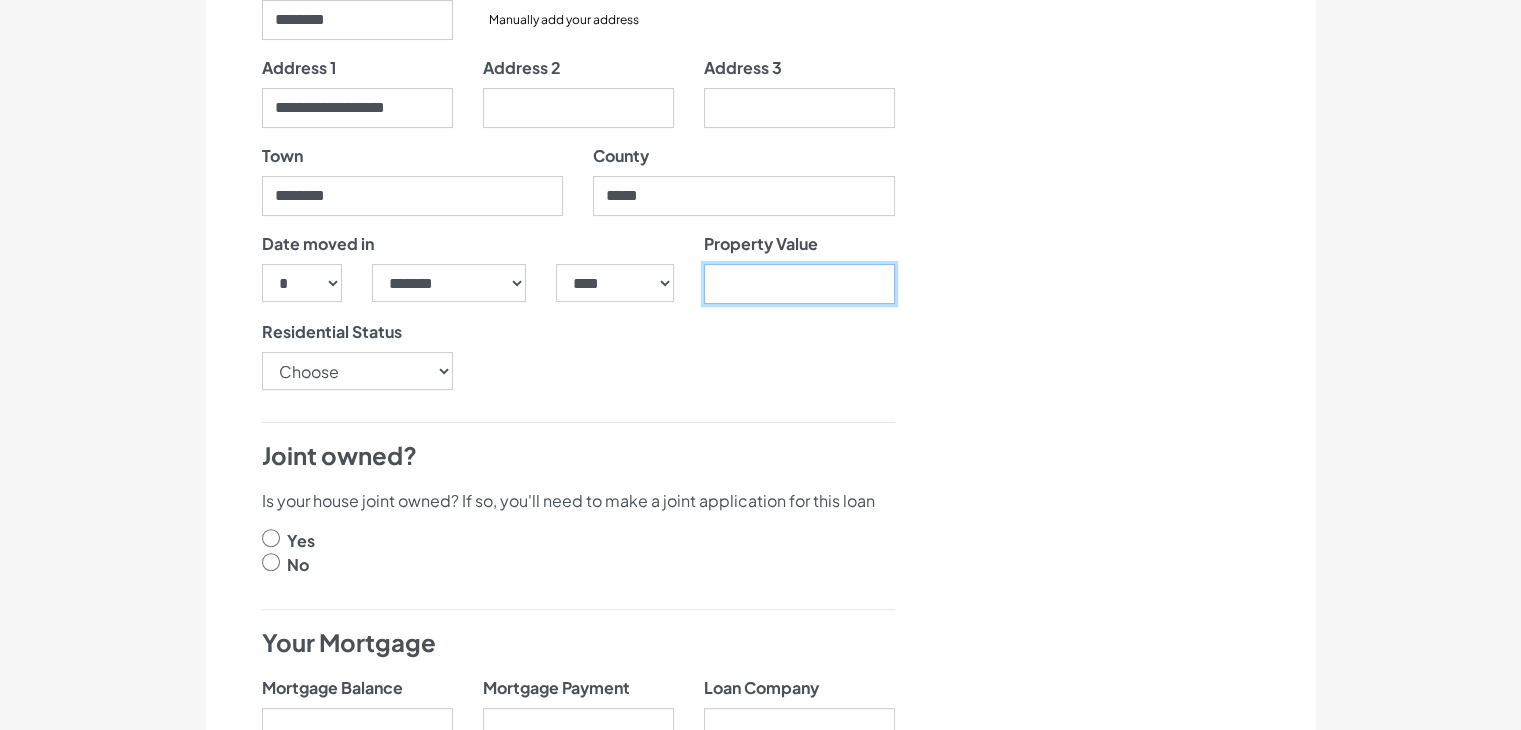 click on "Property Value" at bounding box center [799, 284] 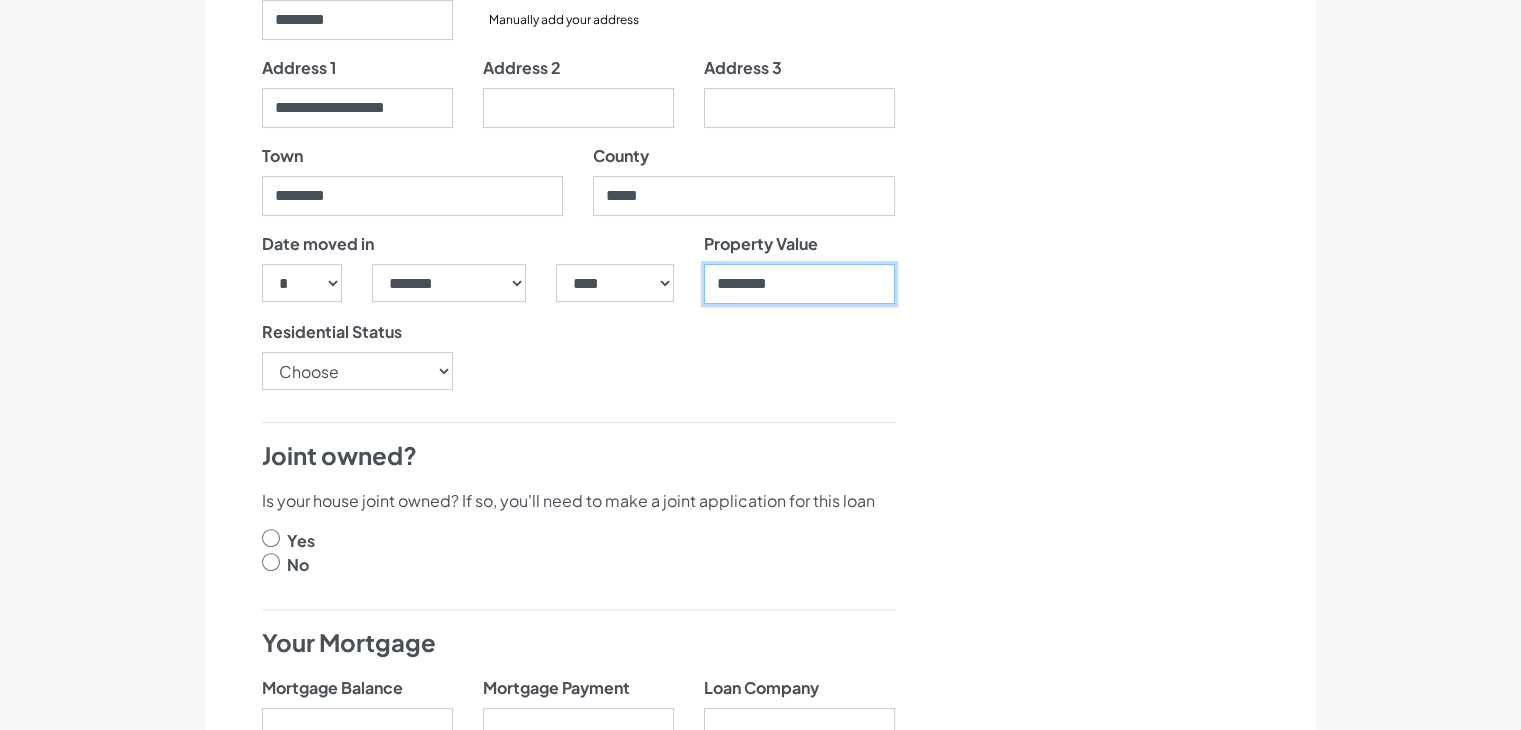 type on "********" 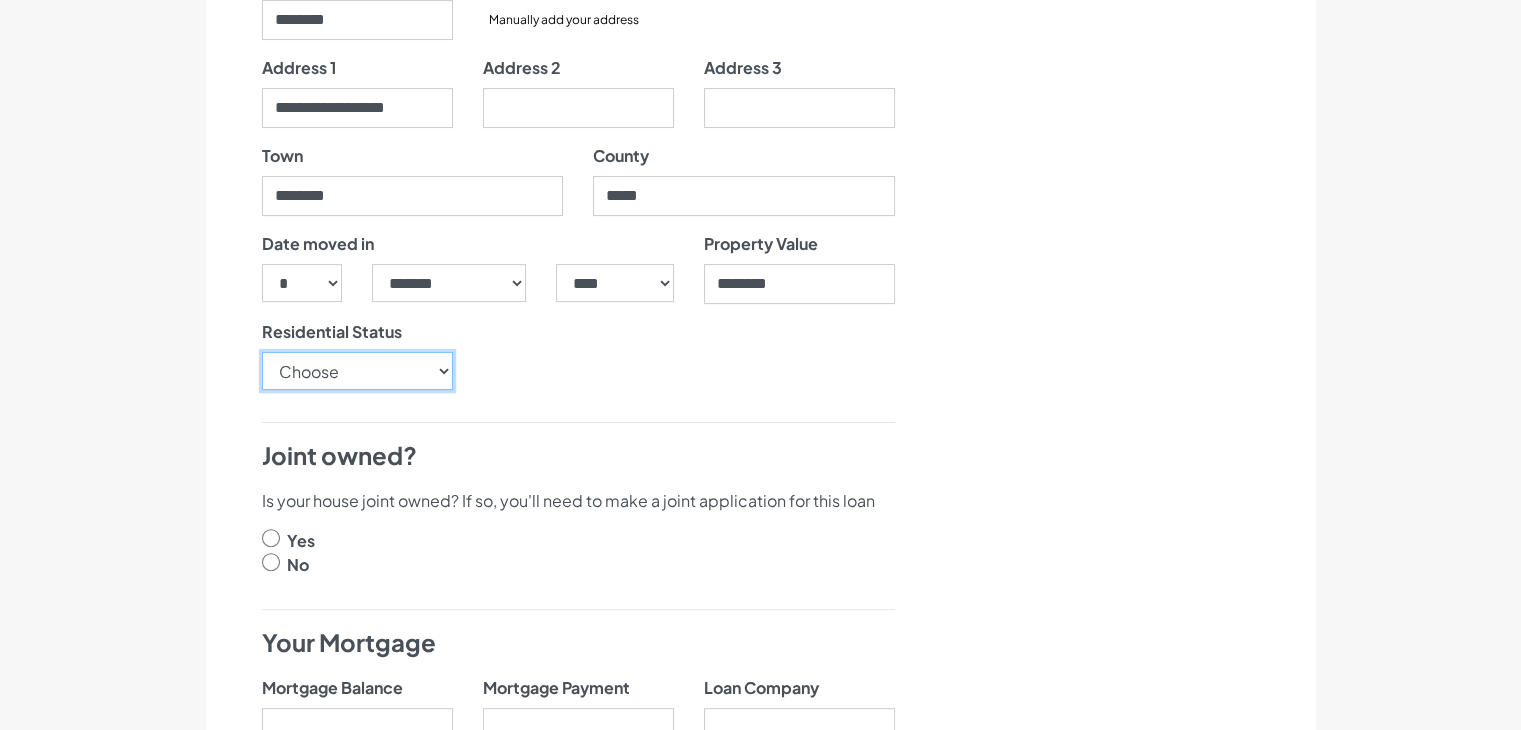 click on "Choose
Owner Occupier
Owner Non Occupier
Living With Parents
Property Owned By Partner
Tenant - Council
Tenant - Housing Association
Tenant - Lodger
Tenant - Private
Living with Friends
Military Accommodation
Works Accommodation" at bounding box center [357, 371] 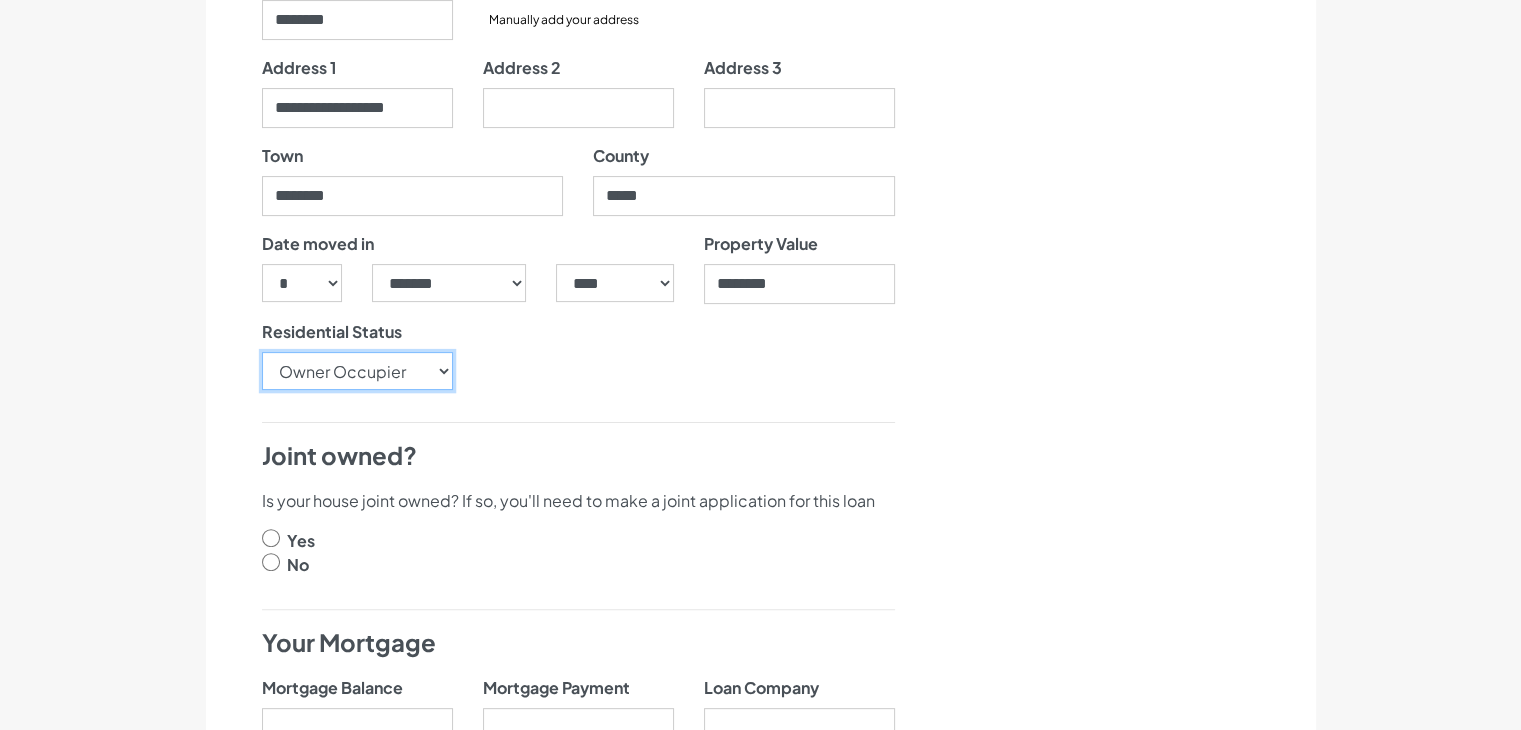 click on "Choose
Owner Occupier
Owner Non Occupier
Living With Parents
Property Owned By Partner
Tenant - Council
Tenant - Housing Association
Tenant - Lodger
Tenant - Private
Living with Friends
Military Accommodation
Works Accommodation" at bounding box center [357, 371] 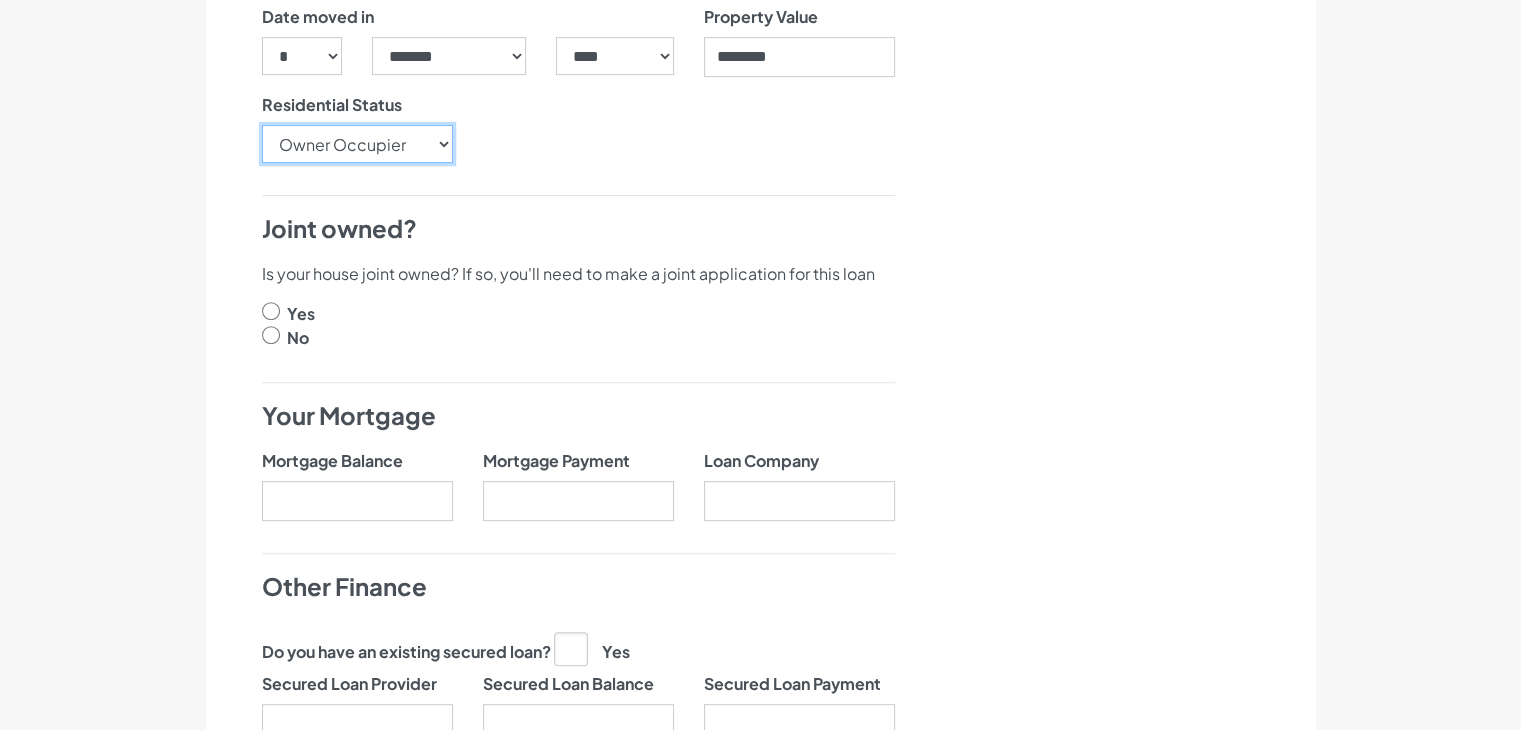 scroll, scrollTop: 800, scrollLeft: 0, axis: vertical 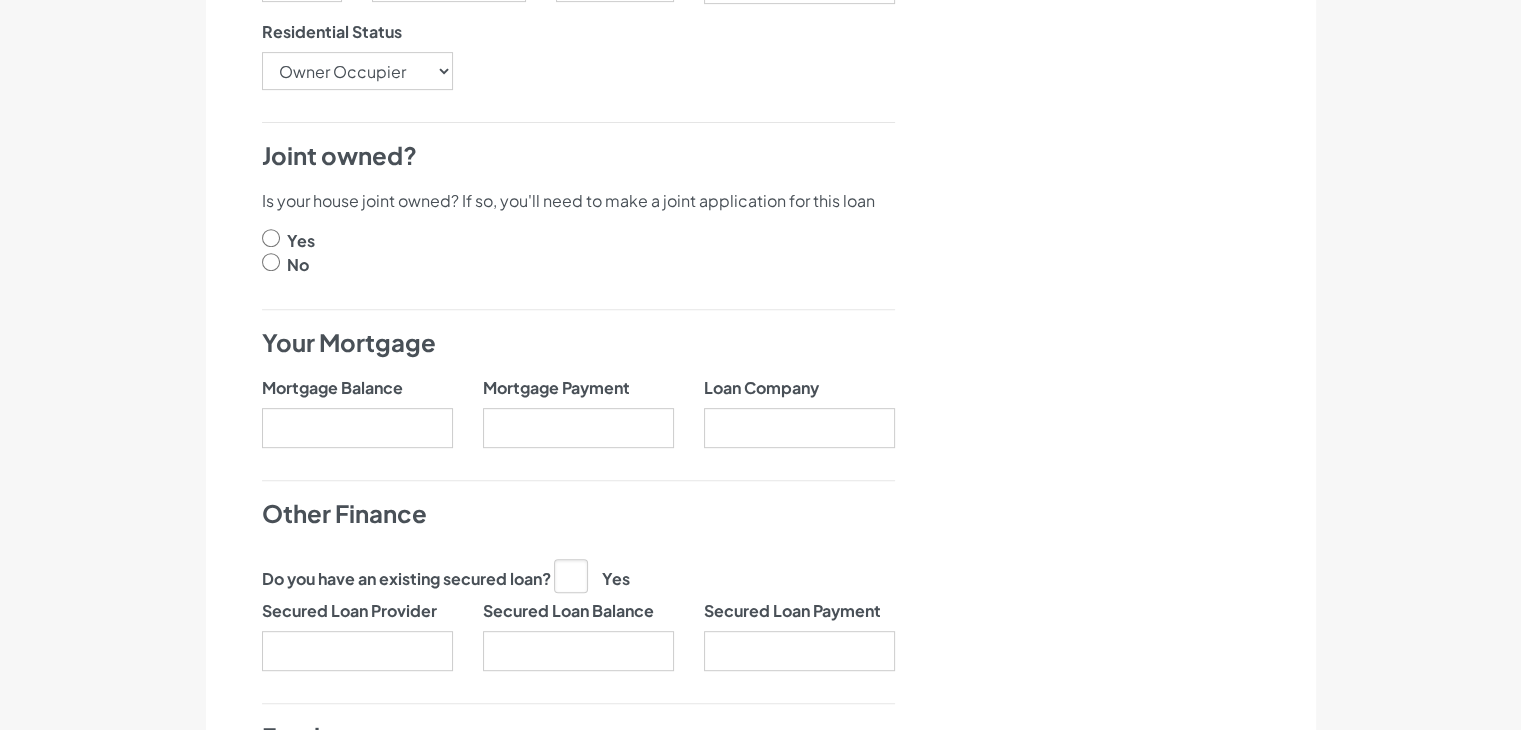 click on "Yes" at bounding box center [301, 241] 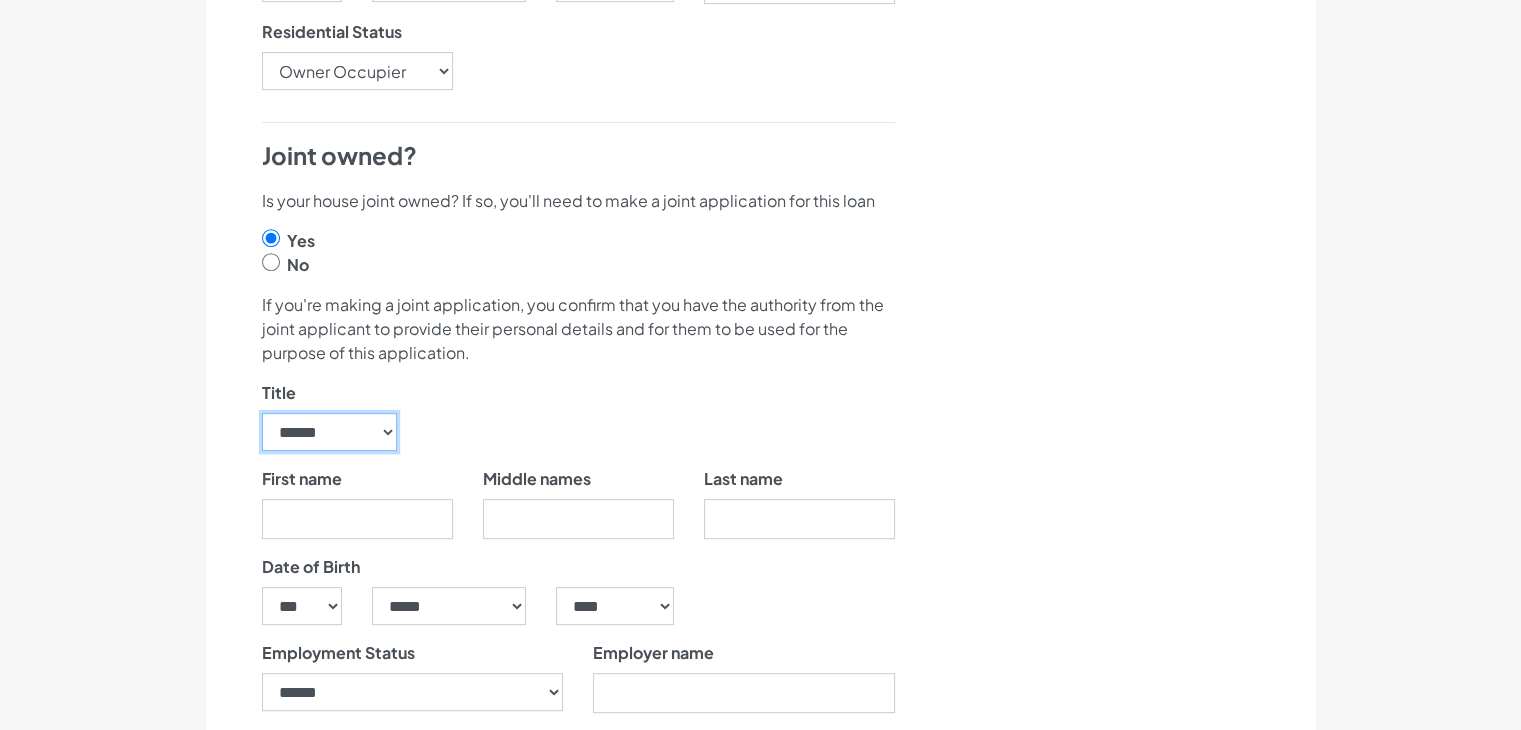 click on "******
**
***
****
**
**
****" at bounding box center [330, 432] 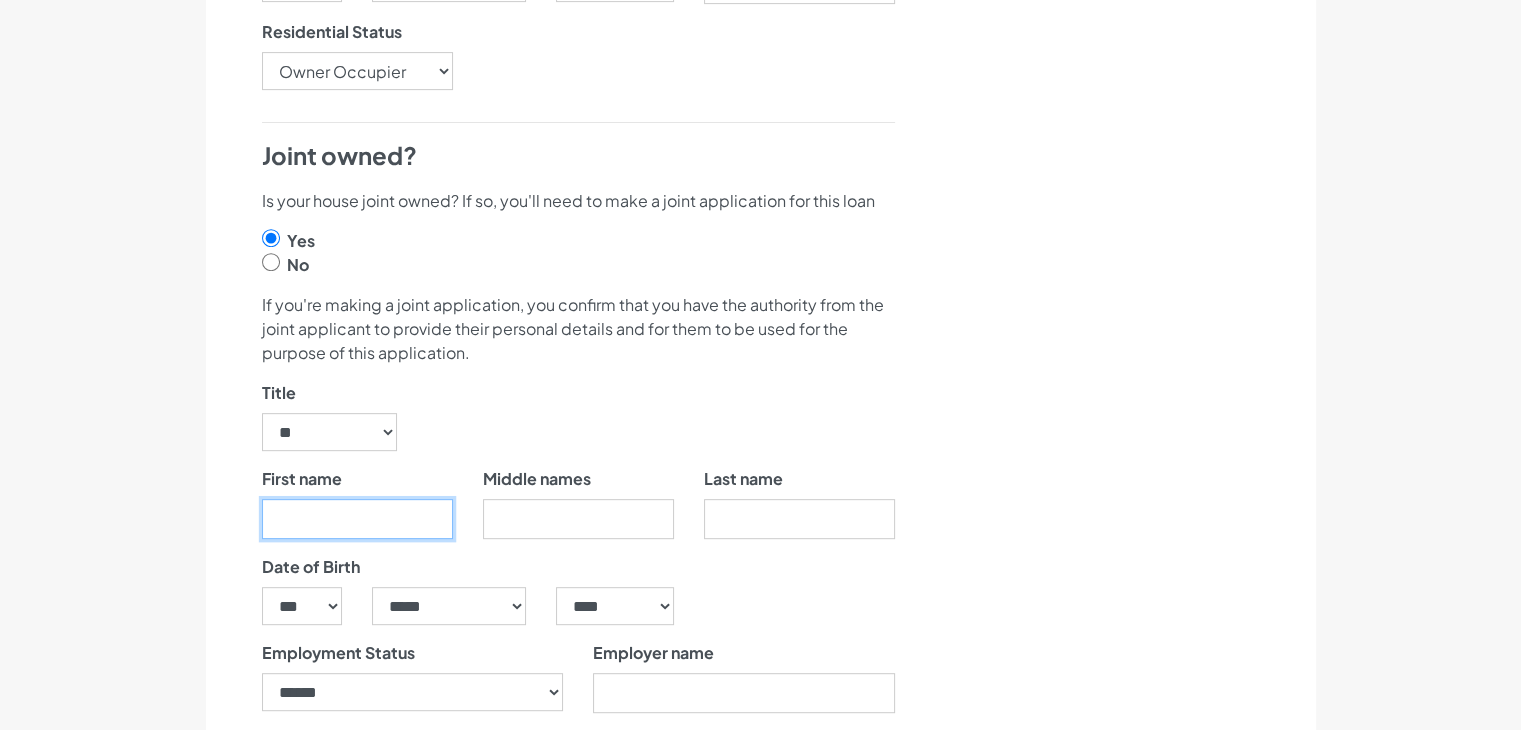 click on "First name" at bounding box center [357, 519] 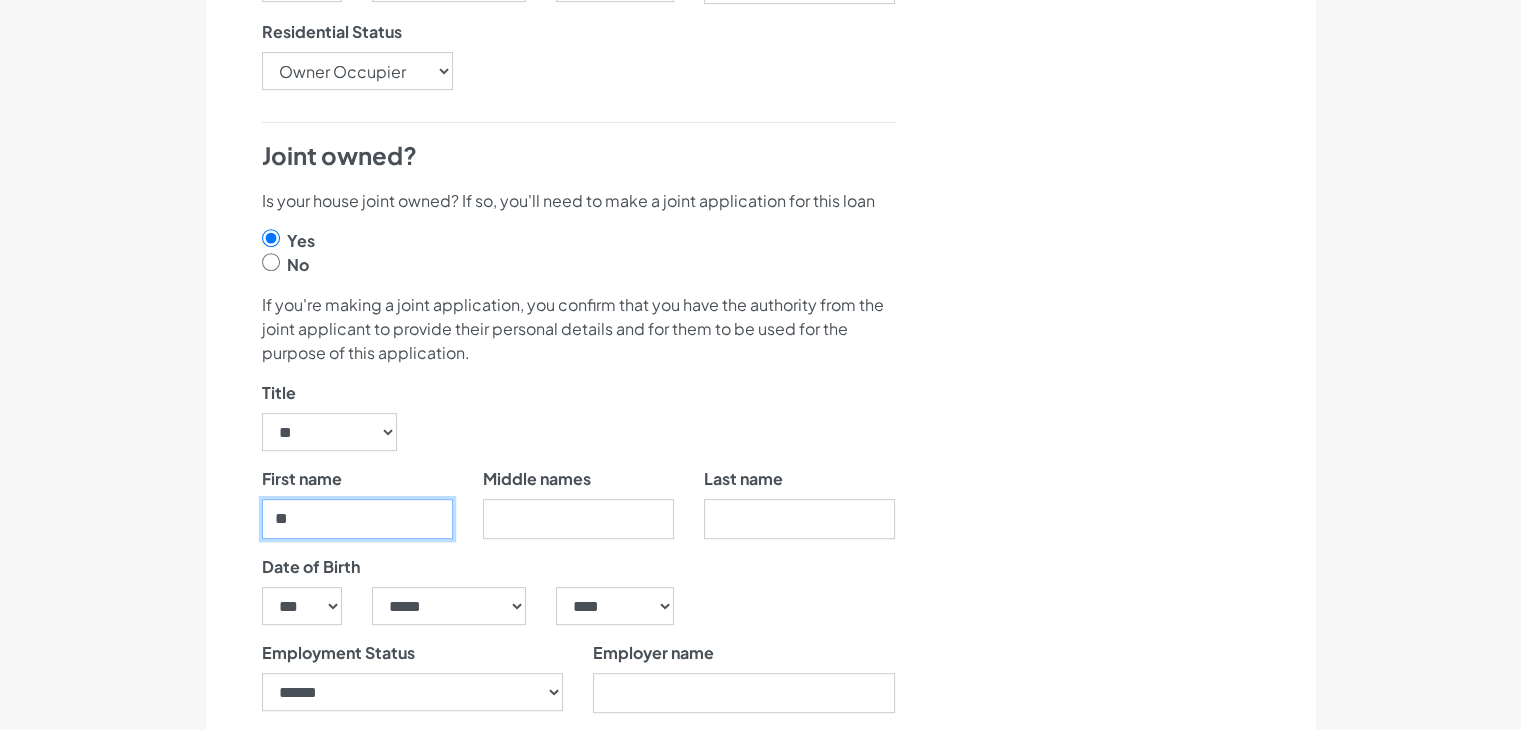 type on "*" 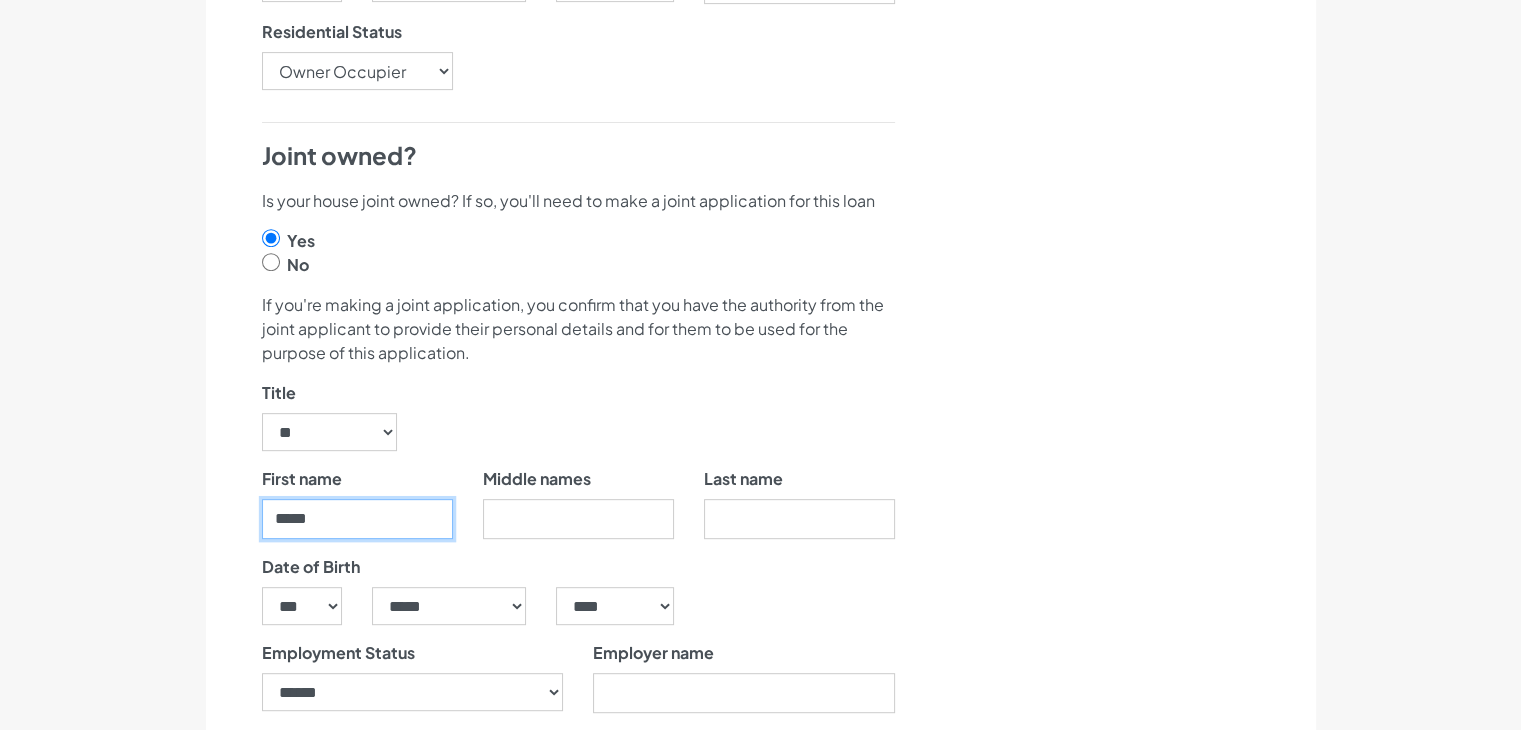 type on "*****" 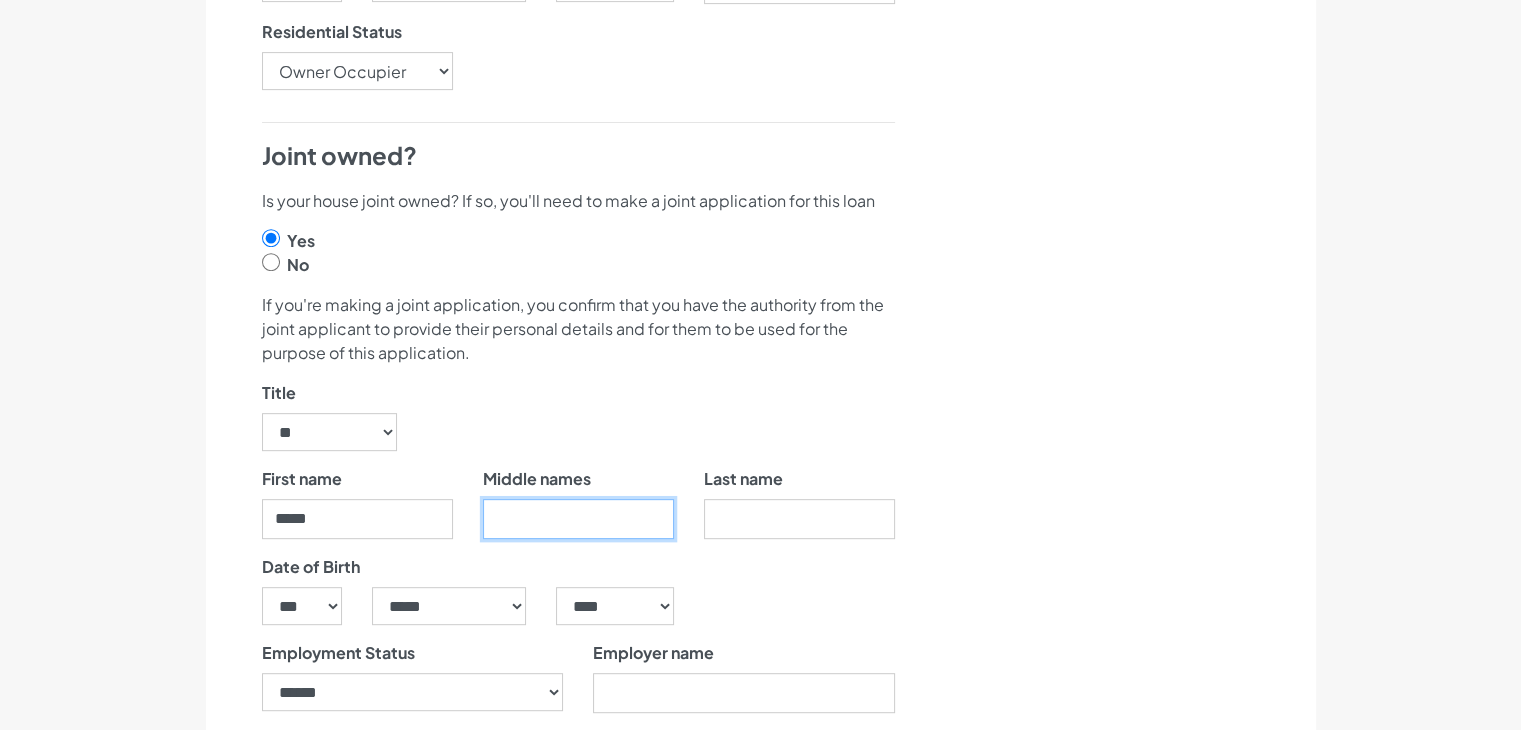 click on "Middle names" at bounding box center [578, 519] 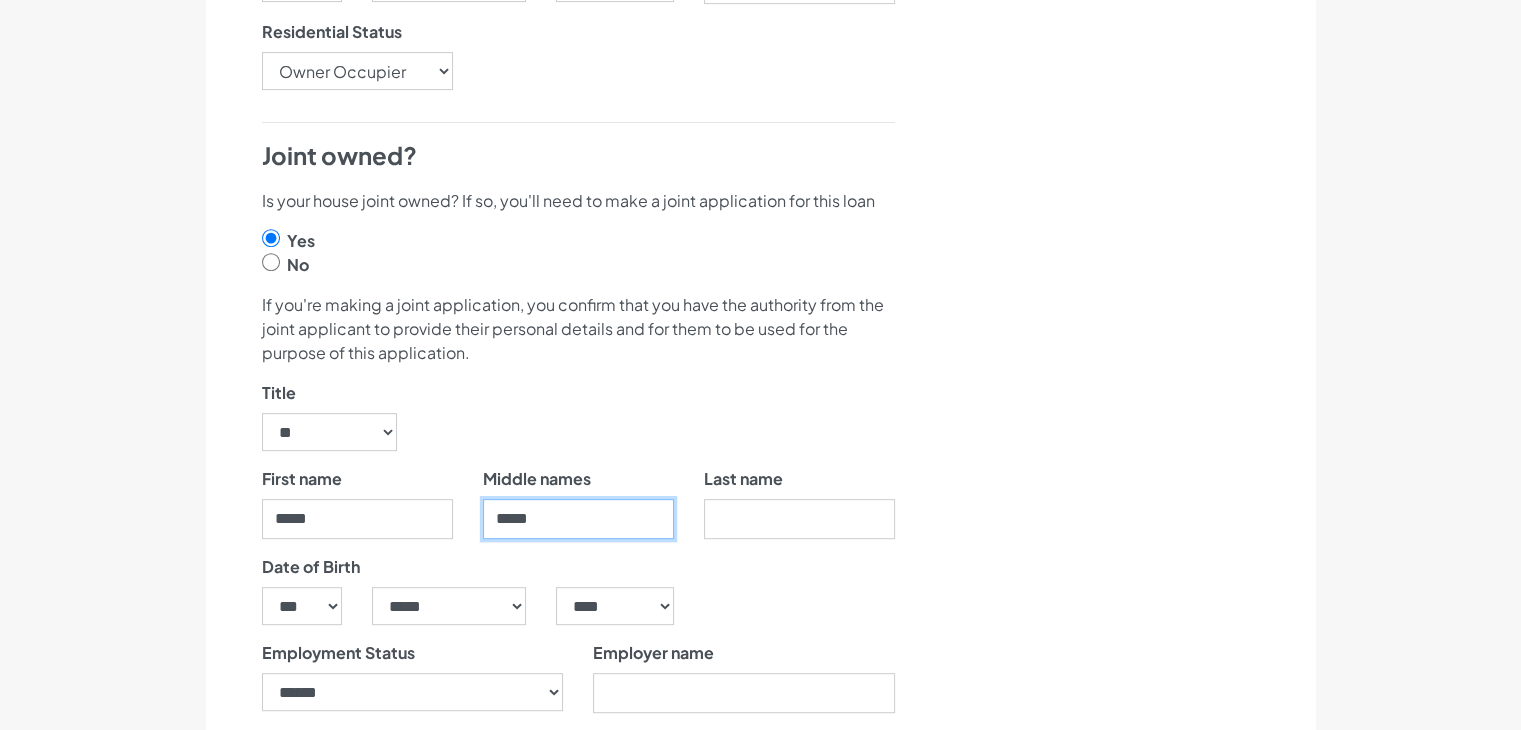 type on "*****" 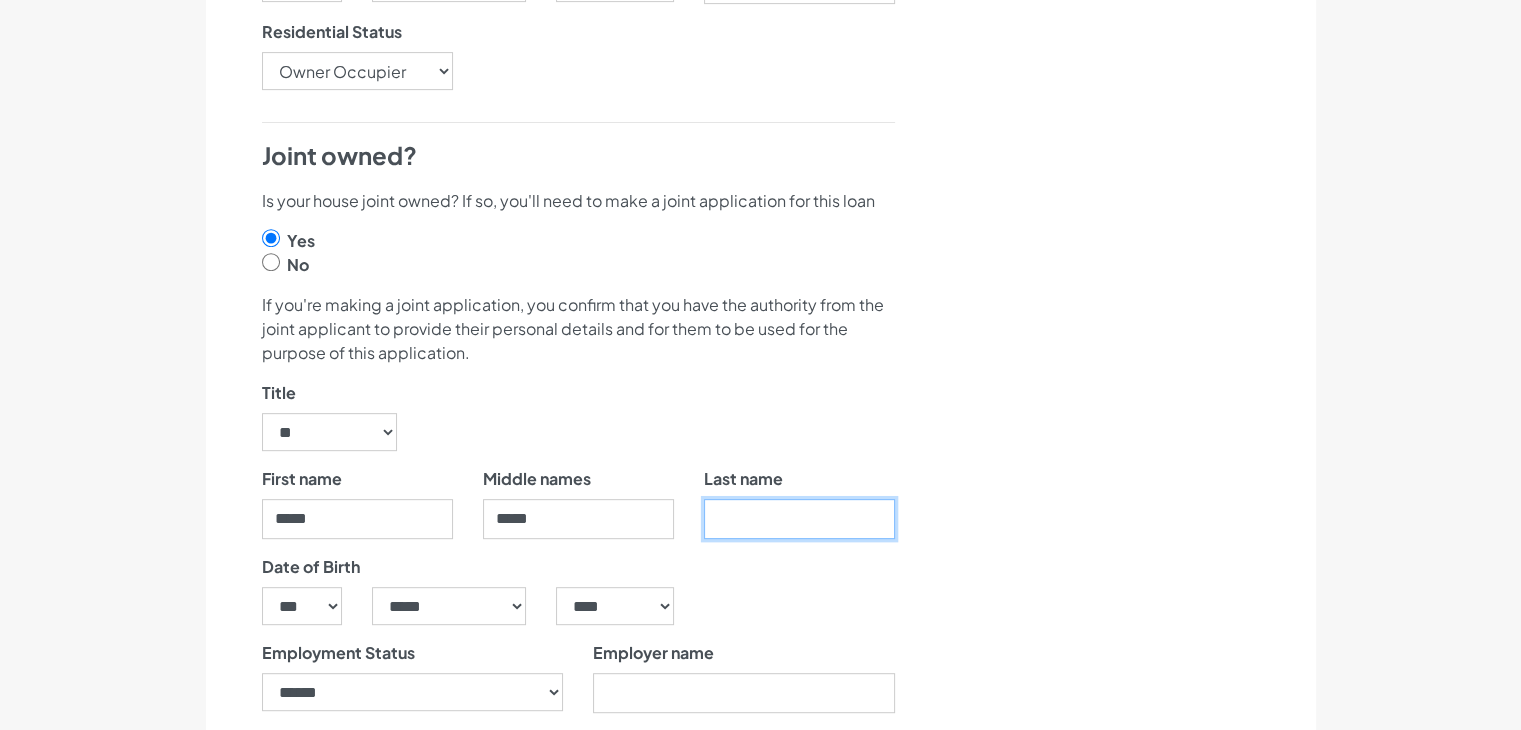 click on "Last name" at bounding box center (799, 519) 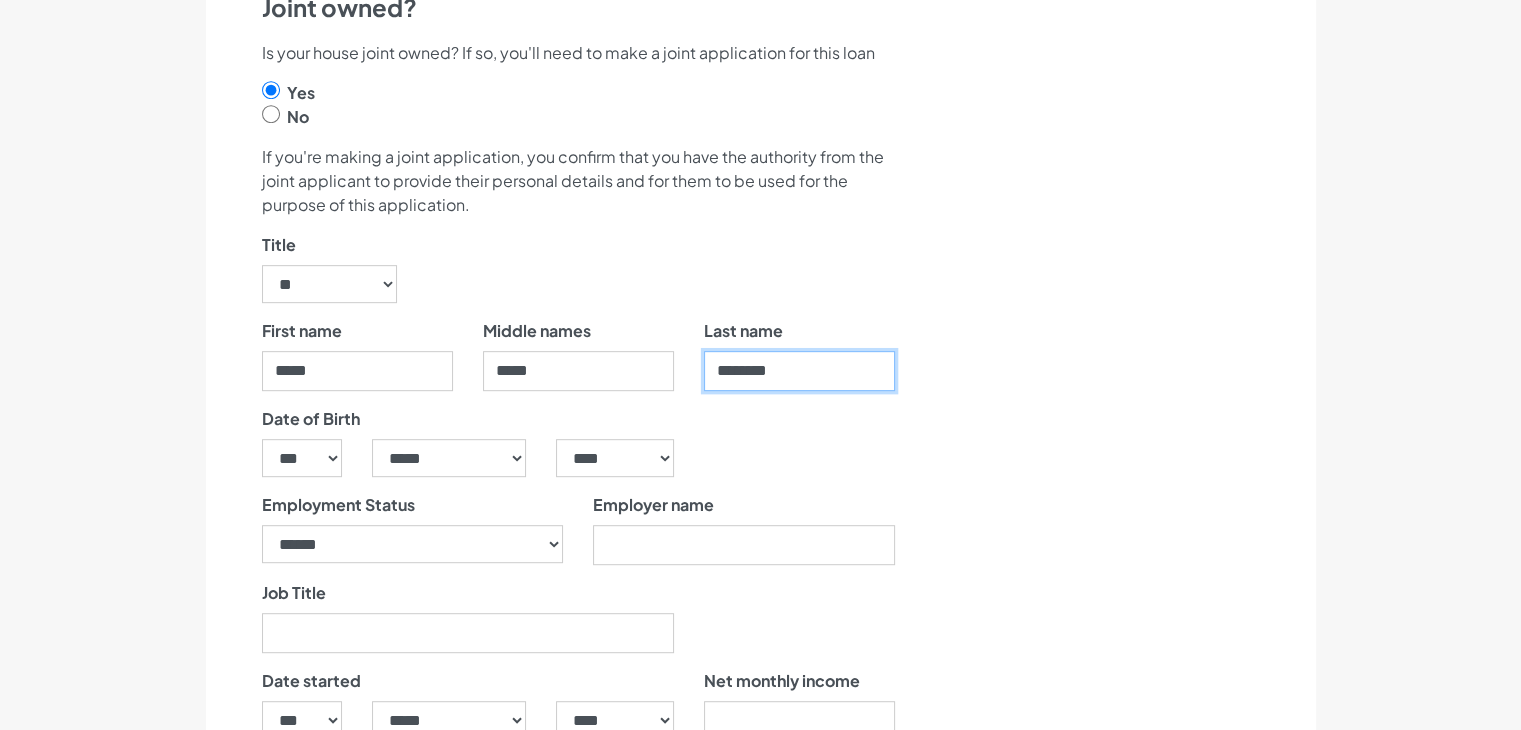 scroll, scrollTop: 1100, scrollLeft: 0, axis: vertical 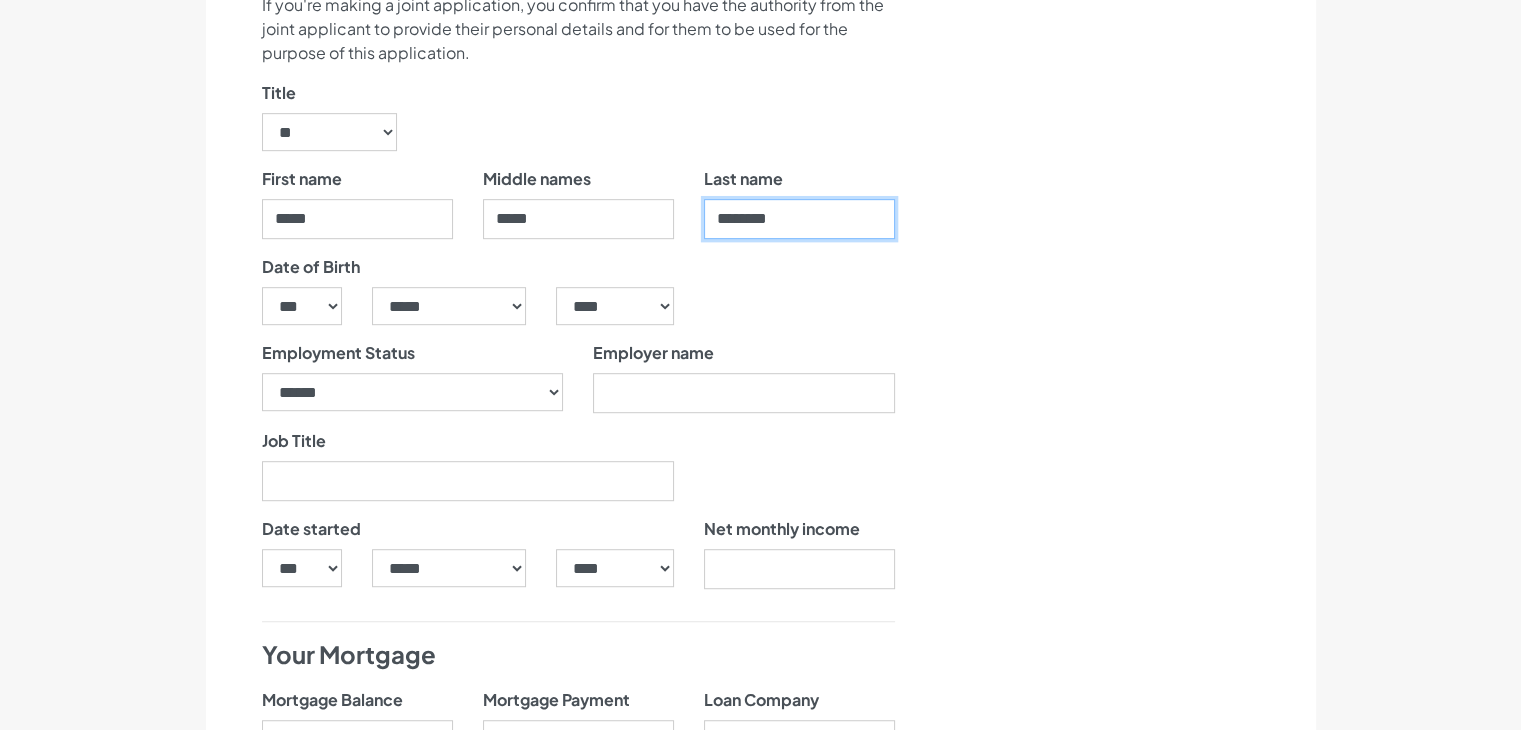 type on "********" 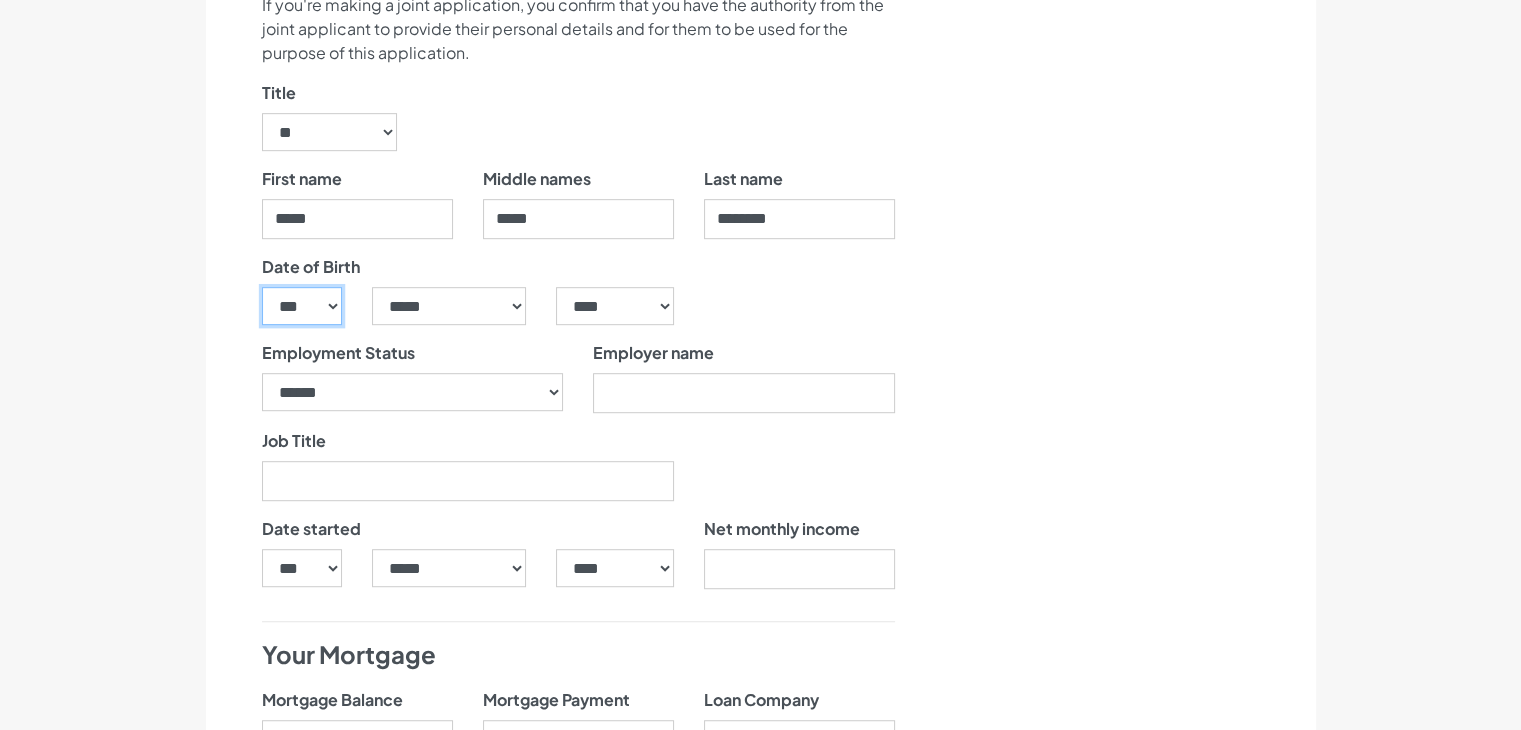 click on "***
* * * * * * * * * ** ** ** ** ** ** ** ** ** ** ** ** ** ** ** ** ** ** ** ** ** **" at bounding box center [302, 306] 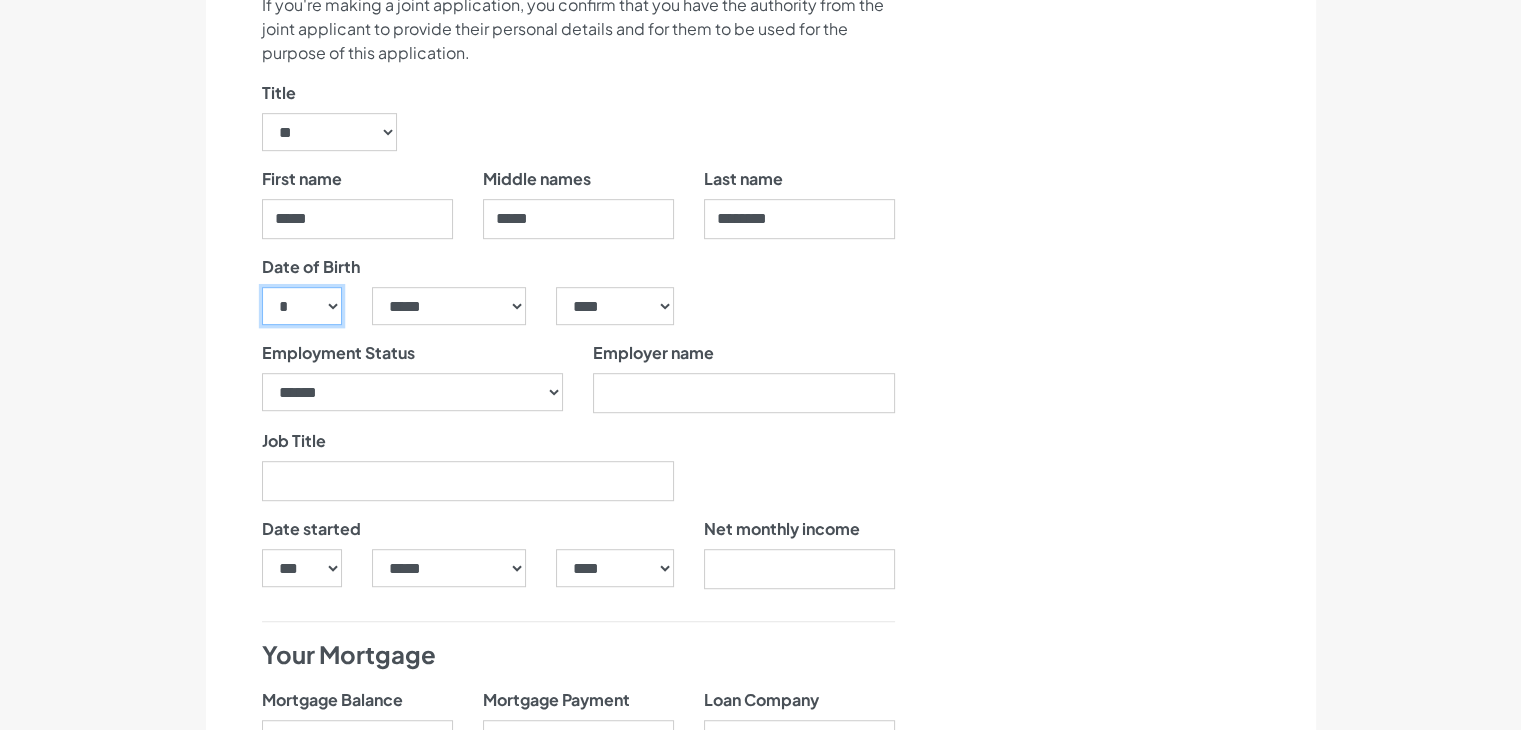 click on "***
* * * * * * * * * ** ** ** ** ** ** ** ** ** ** ** ** ** ** ** ** ** ** ** ** ** **" at bounding box center (302, 306) 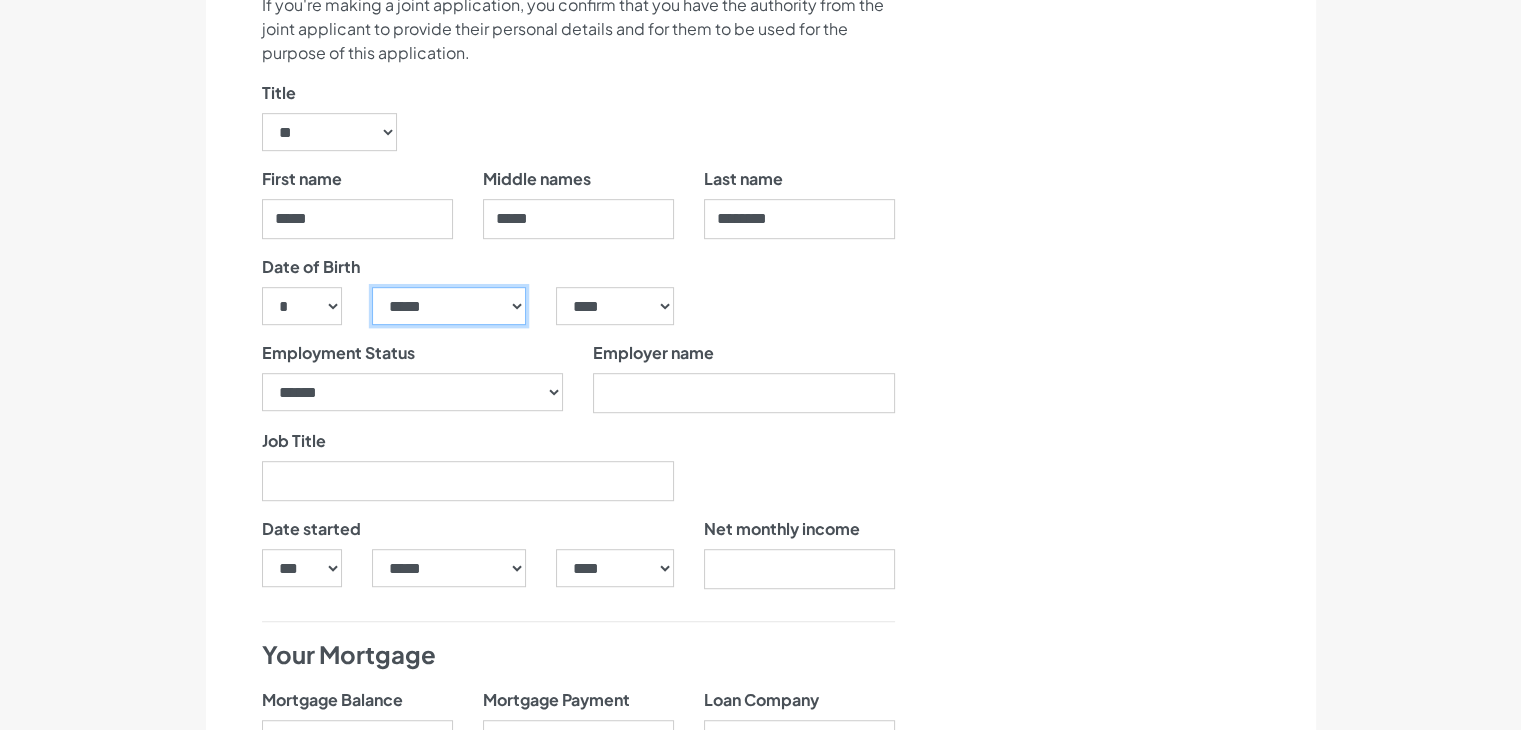 click on "*****
*******
********
*****
*****
***
****
****
******
*********
*******
********
********" at bounding box center [449, 306] 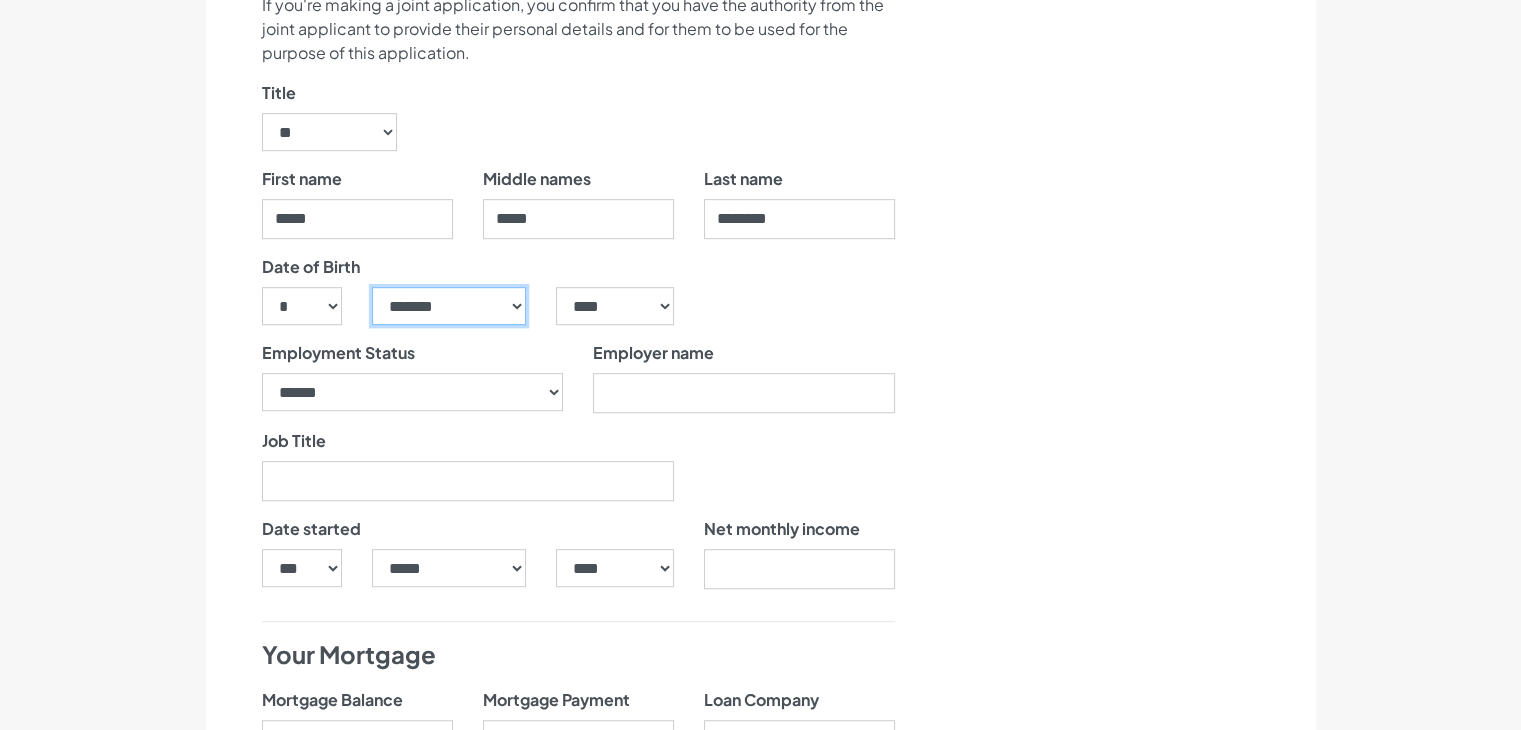 click on "*****
*******
********
*****
*****
***
****
****
******
*********
*******
********
********" at bounding box center [449, 306] 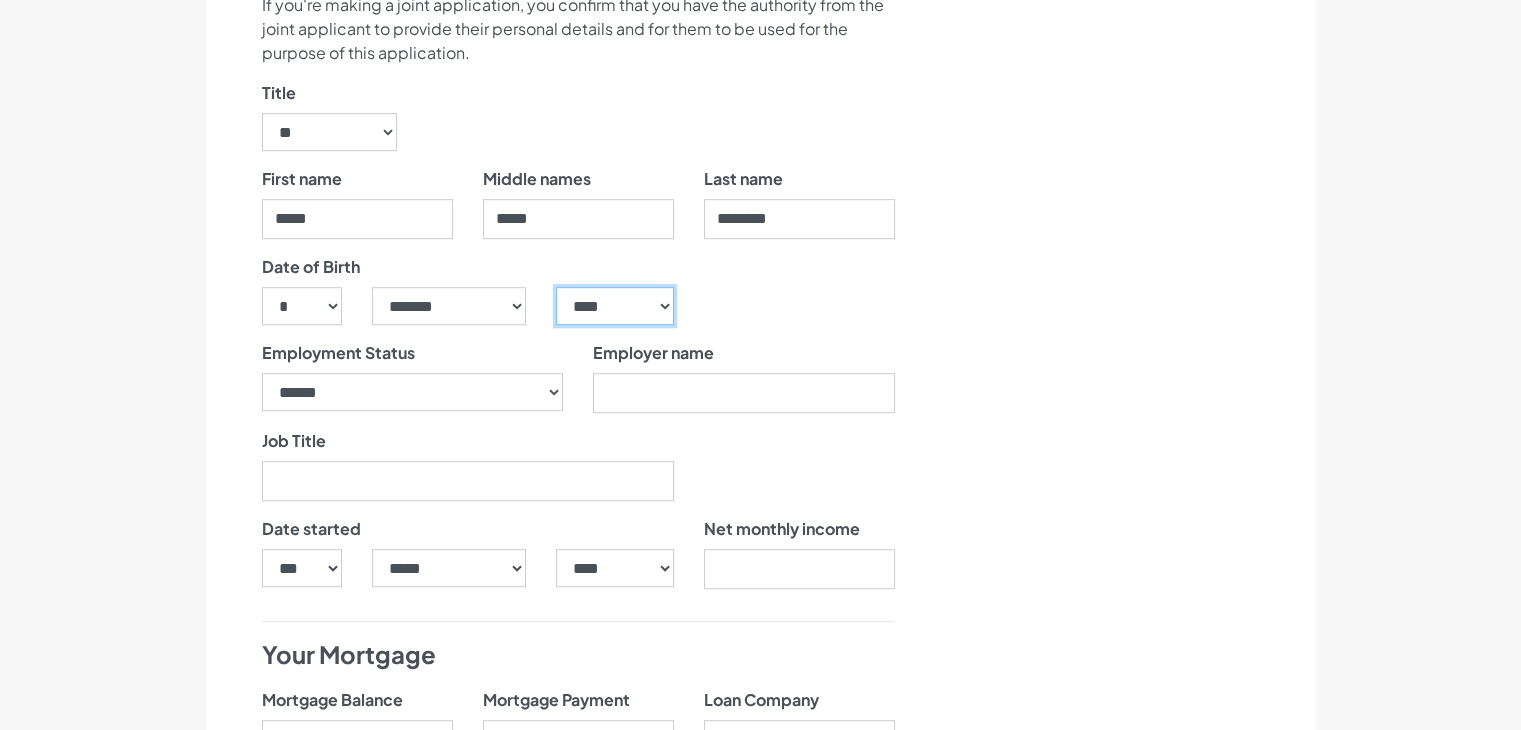 click on "****
**** **** **** **** **** **** **** **** **** **** **** **** **** **** **** **** **** **** **** **** **** **** **** **** **** **** **** **** **** **** **** **** **** **** **** **** **** **** **** **** **** **** **** **** **** **** **** **** **** **** **** **** **** **** **** **** **** **** **** **** **** **** **** **** **** **** **** **** **** **** **** **** **** **** **** **** **** **** **** **** **** **** **** **** **** **** **** **** **** **** **** **** **** **** **** **** **** **** **** **** **** **** **** **** **** **** **** **** **** **** **** **** **** **** **** **** **** **** **** **** **** **** **** **** **** ****" at bounding box center (614, 306) 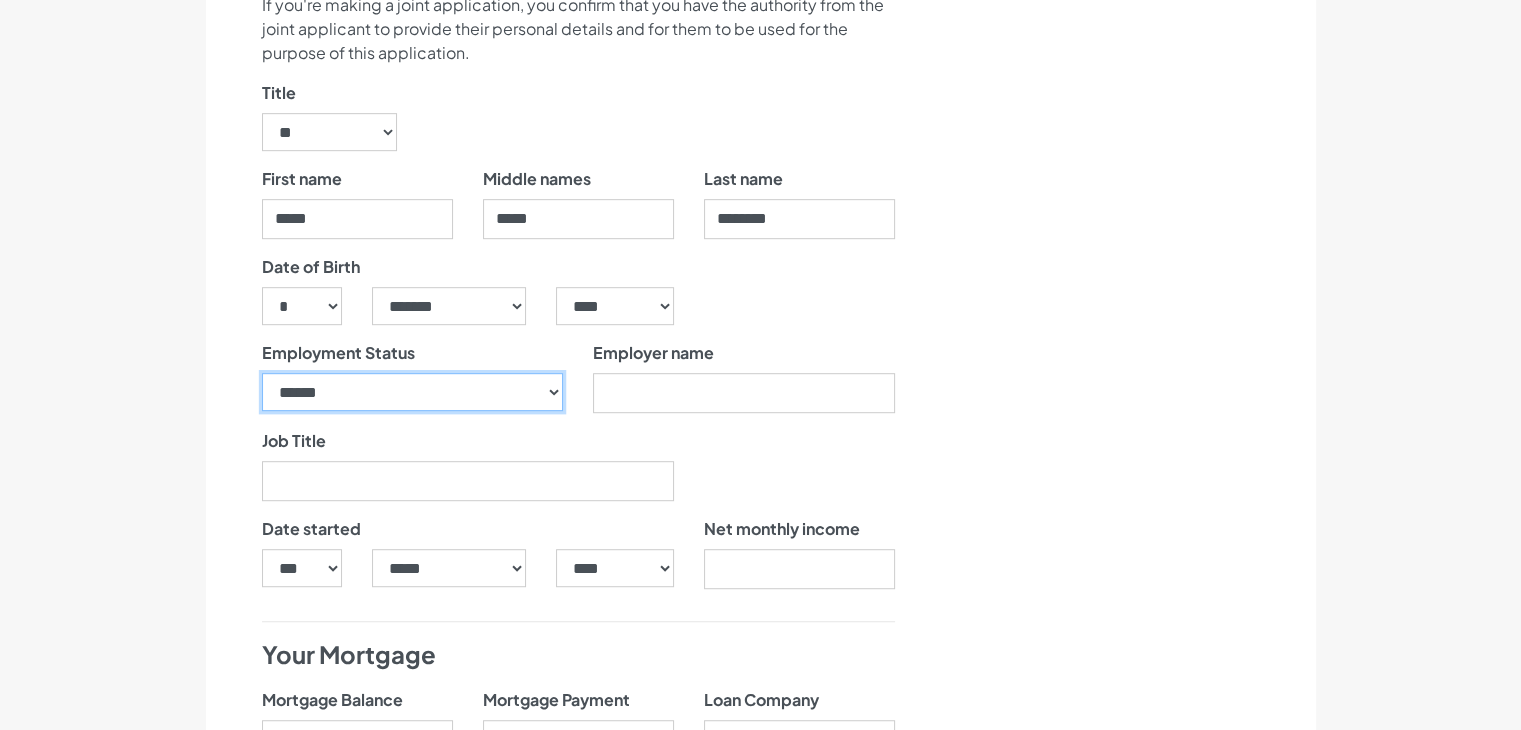 click on "**********" at bounding box center [413, 392] 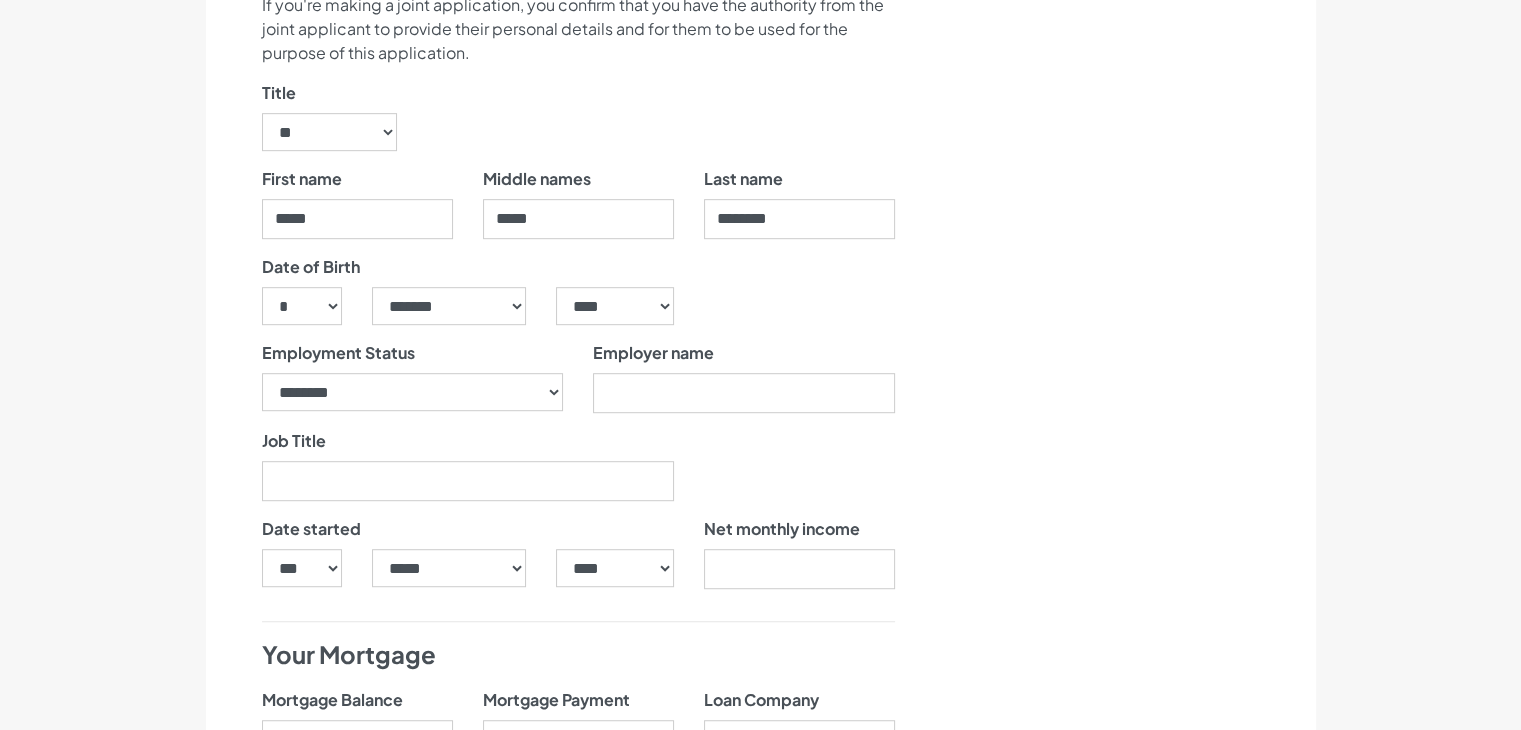 click on "Employer name" at bounding box center [744, 385] 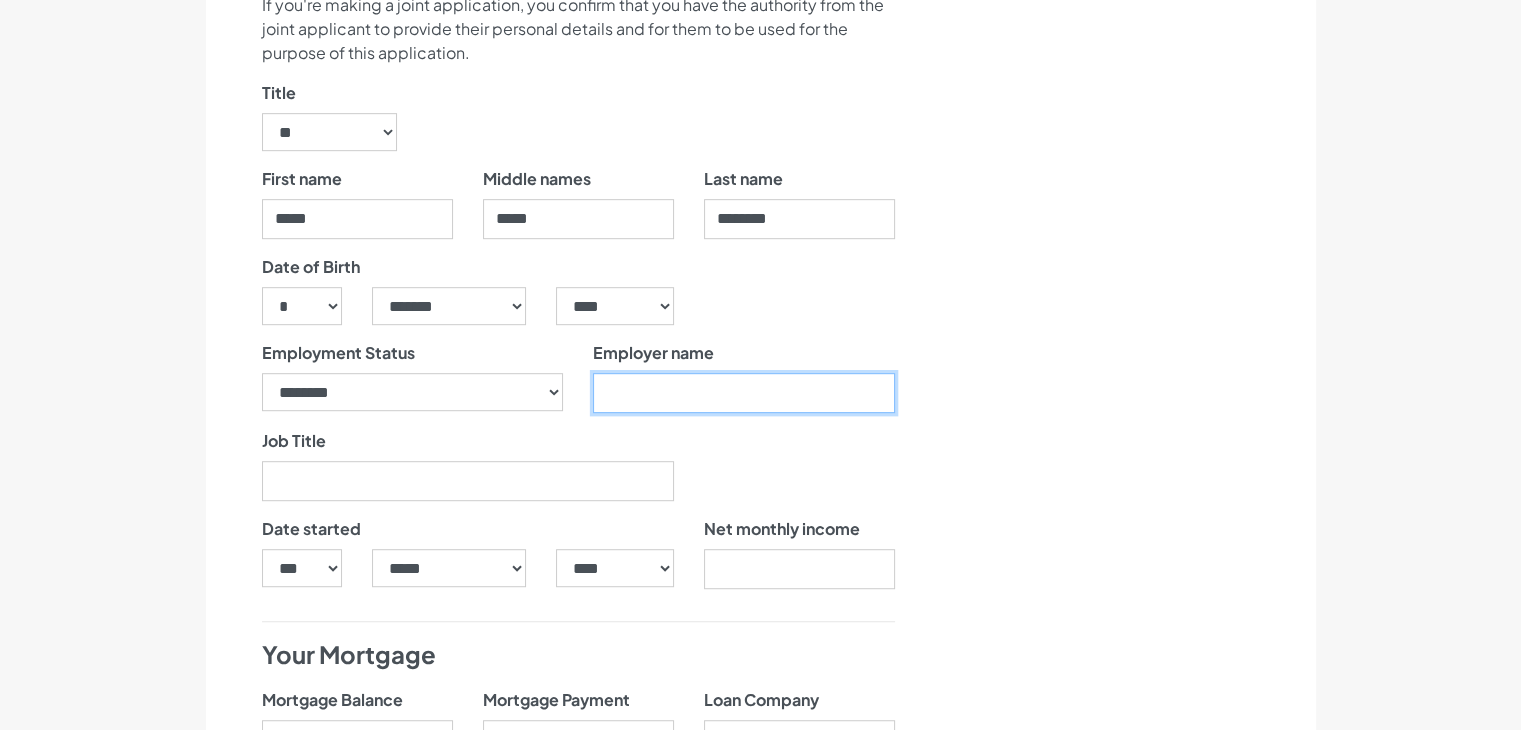 click on "Employer name" at bounding box center [744, 393] 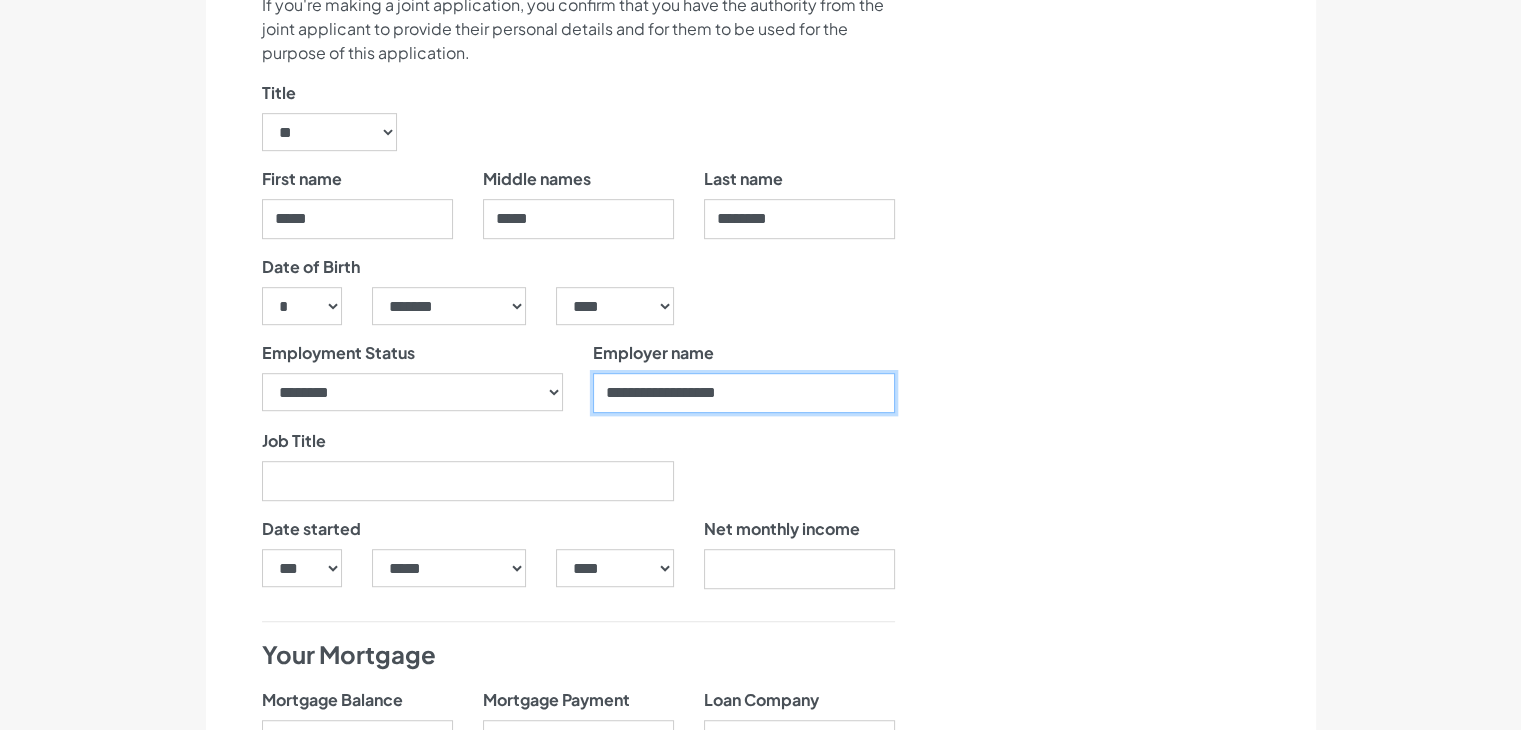 type on "**********" 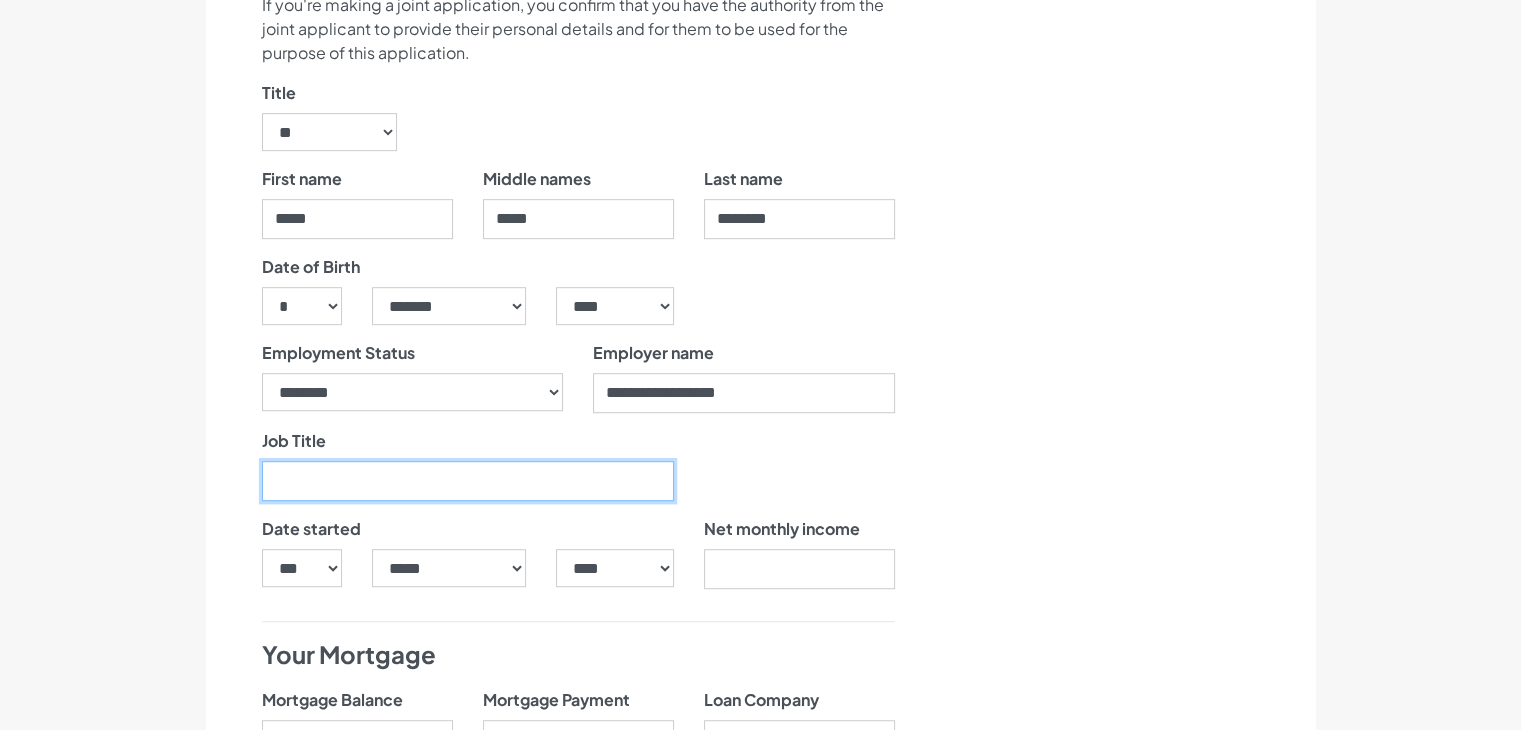 click on "Job Title" at bounding box center (468, 481) 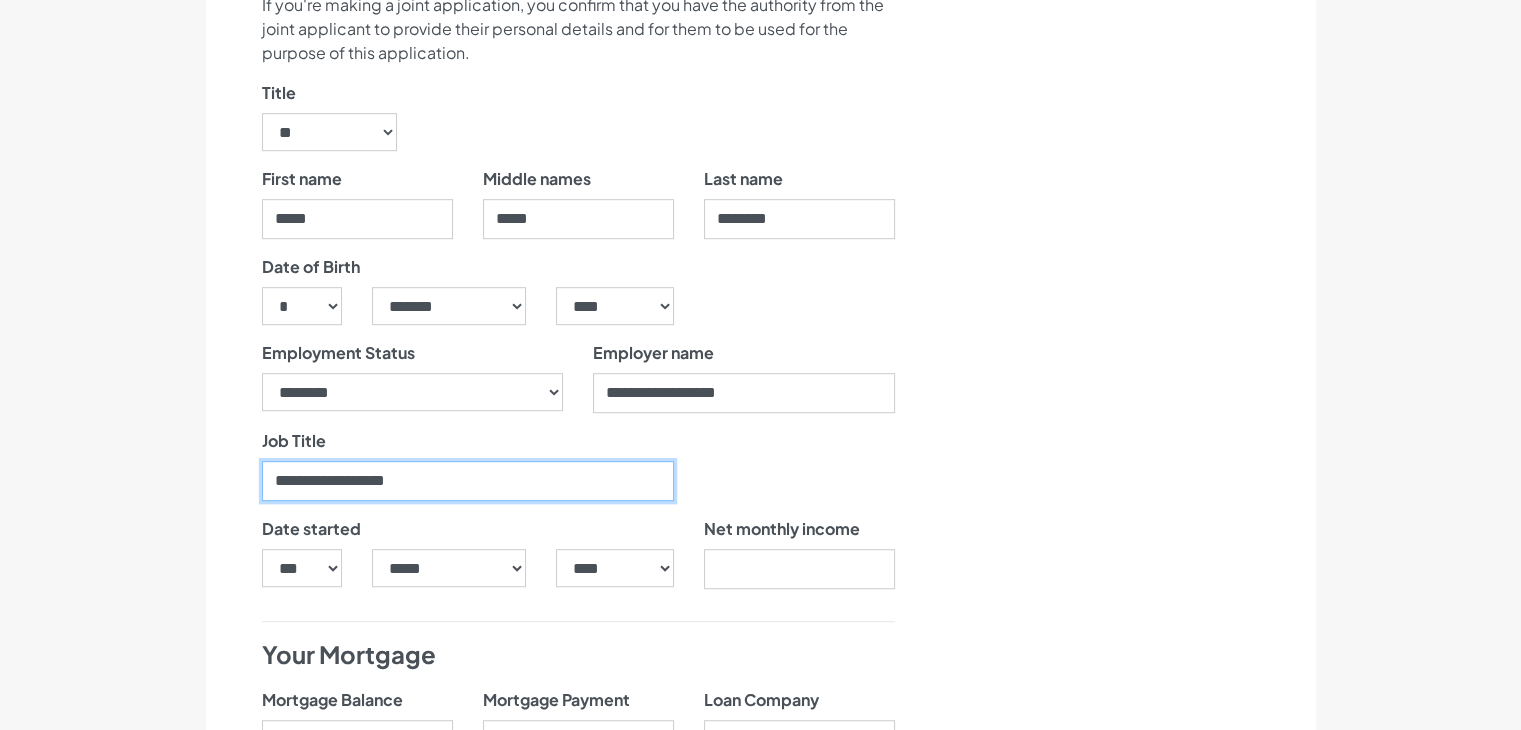 type on "**********" 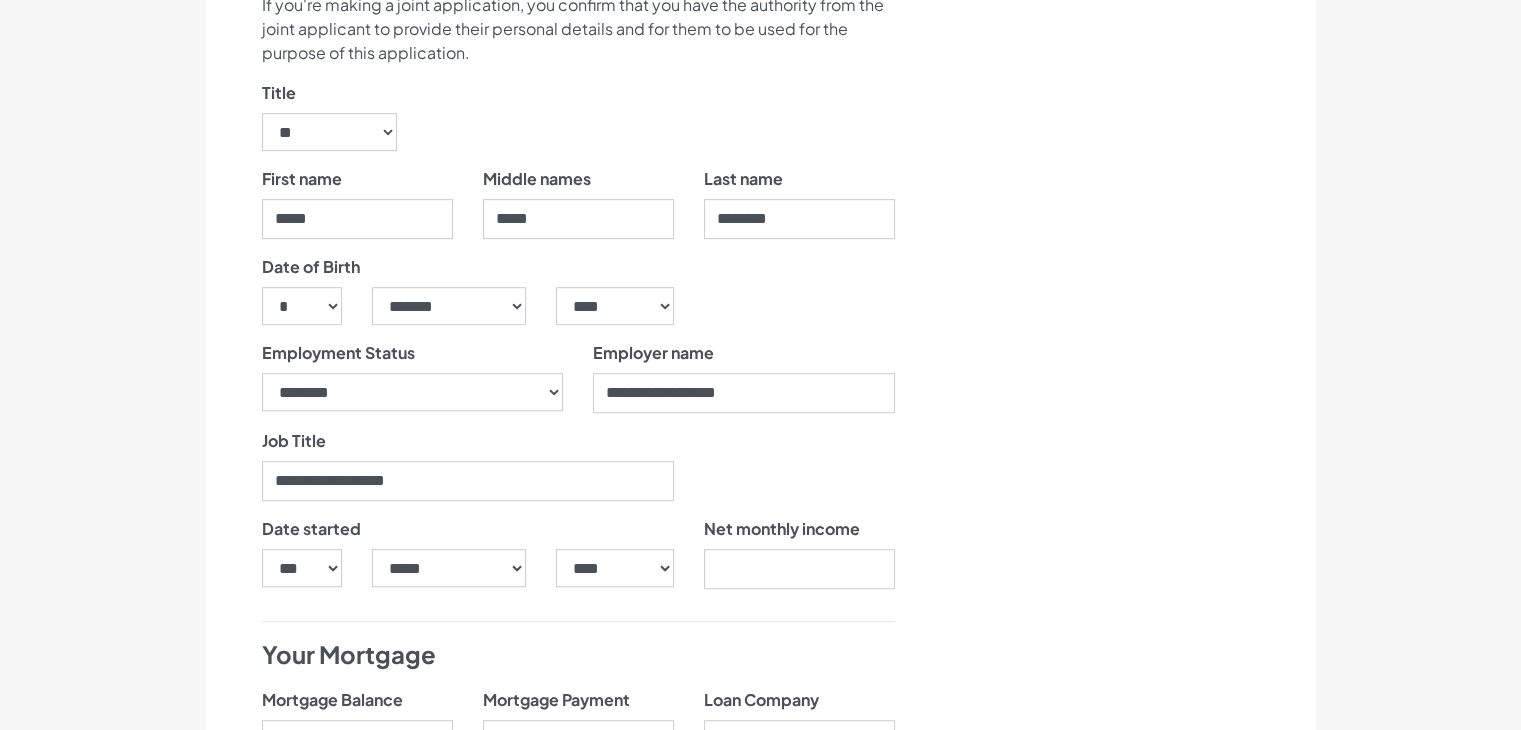 click on "Date started" at bounding box center (357, 533) 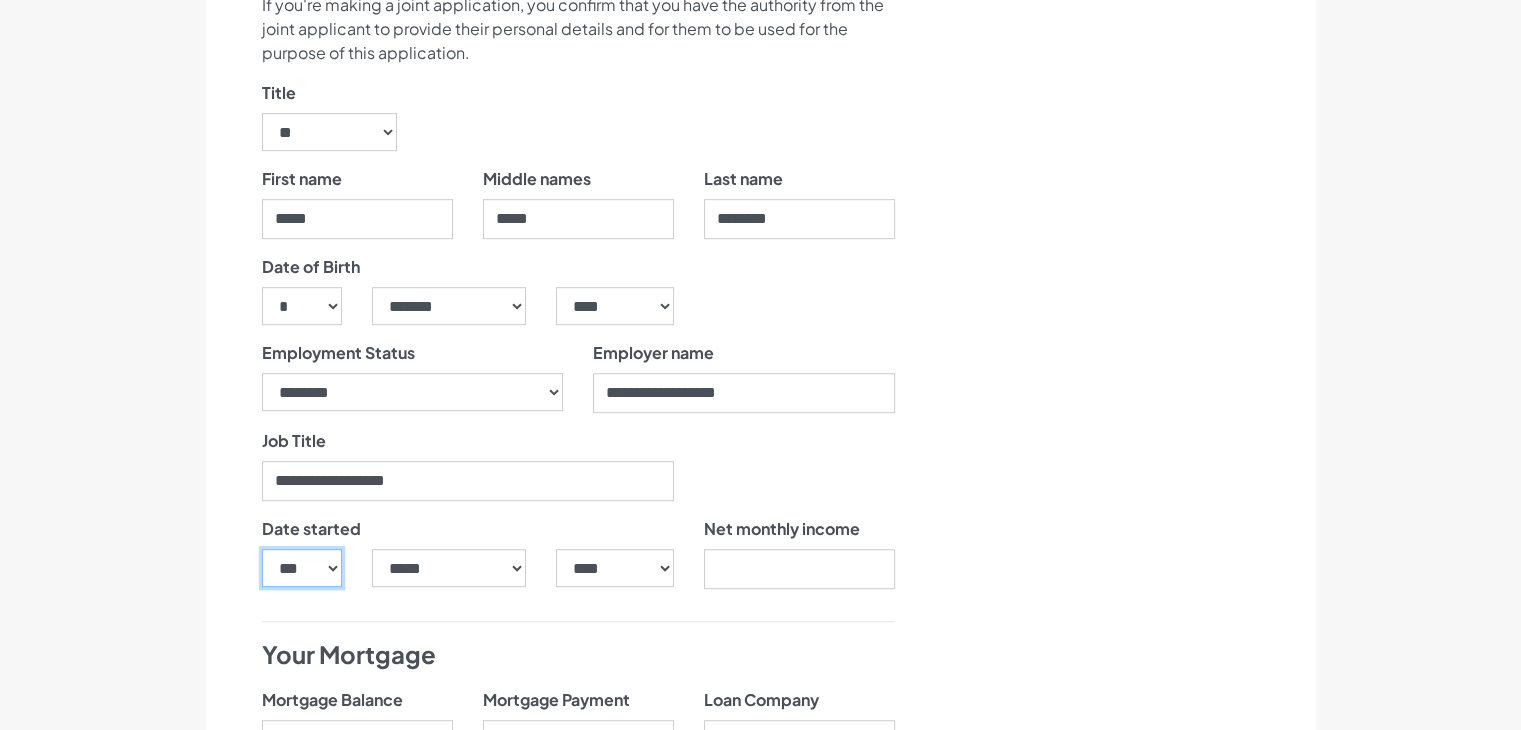 click on "***
* * * * * * * * * ** ** ** ** ** ** ** ** ** ** ** ** ** ** ** ** ** ** ** ** ** **" at bounding box center (302, 568) 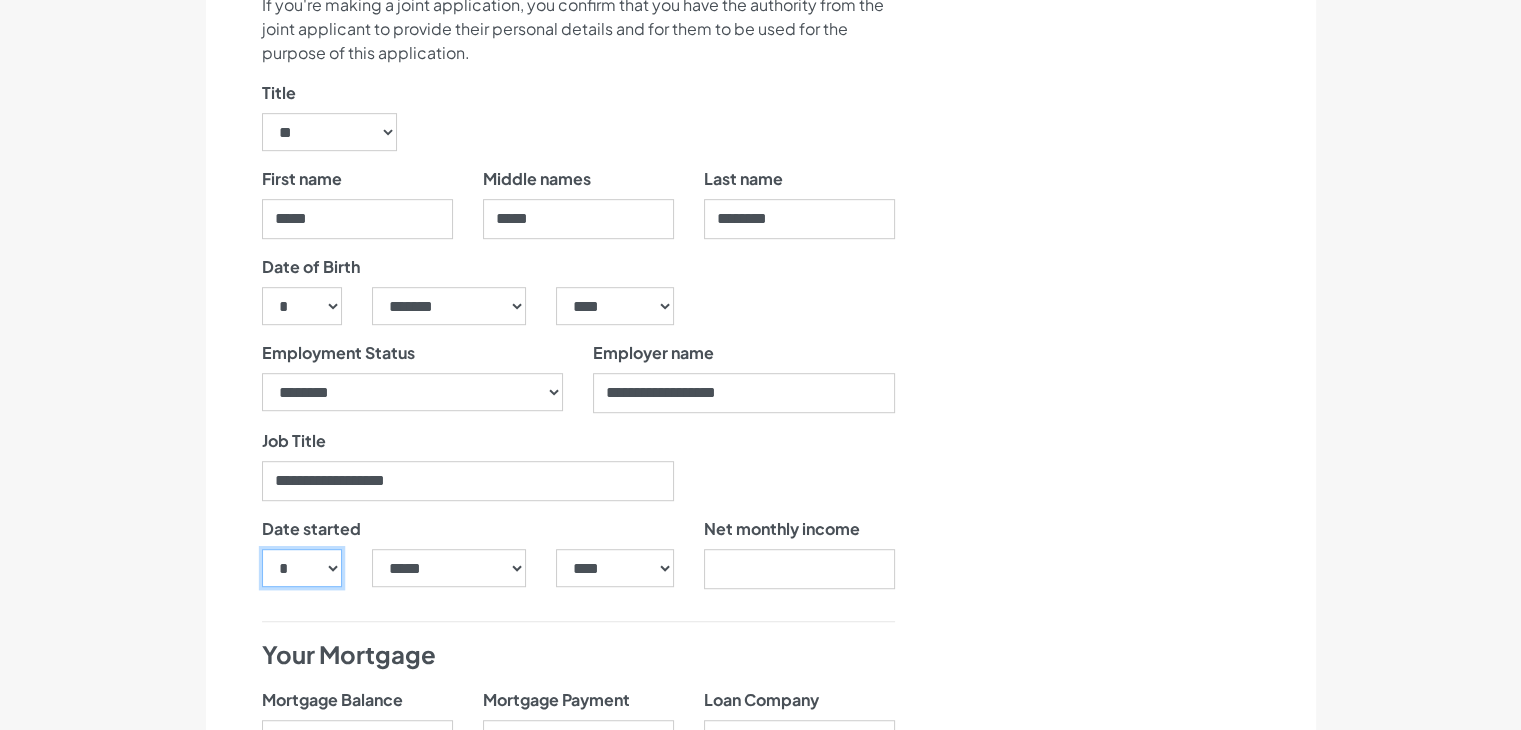 click on "***
* * * * * * * * * ** ** ** ** ** ** ** ** ** ** ** ** ** ** ** ** ** ** ** ** ** **" at bounding box center [302, 568] 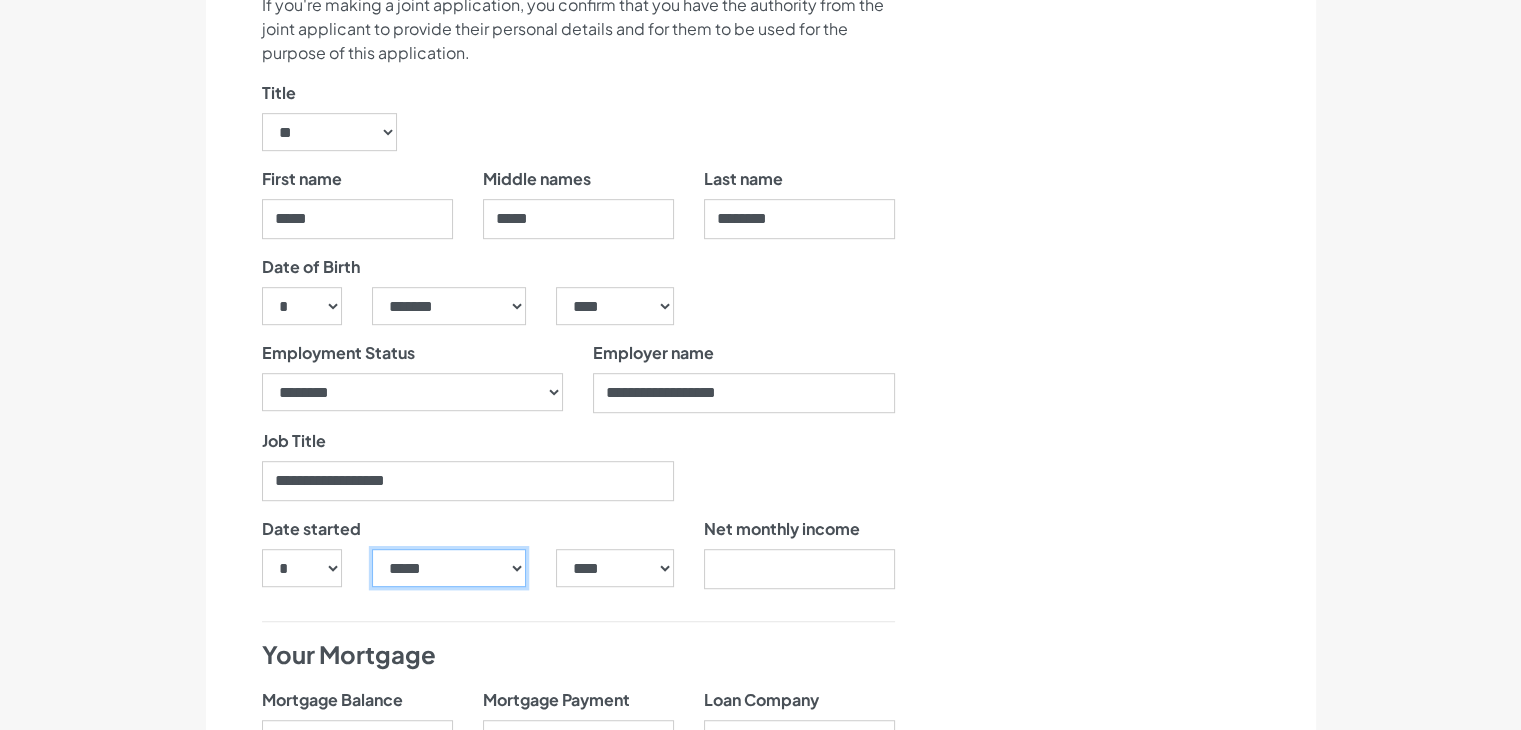 click on "*****
*******
********
*****
*****
***
****
****
******
*********
*******
********
********" at bounding box center [449, 568] 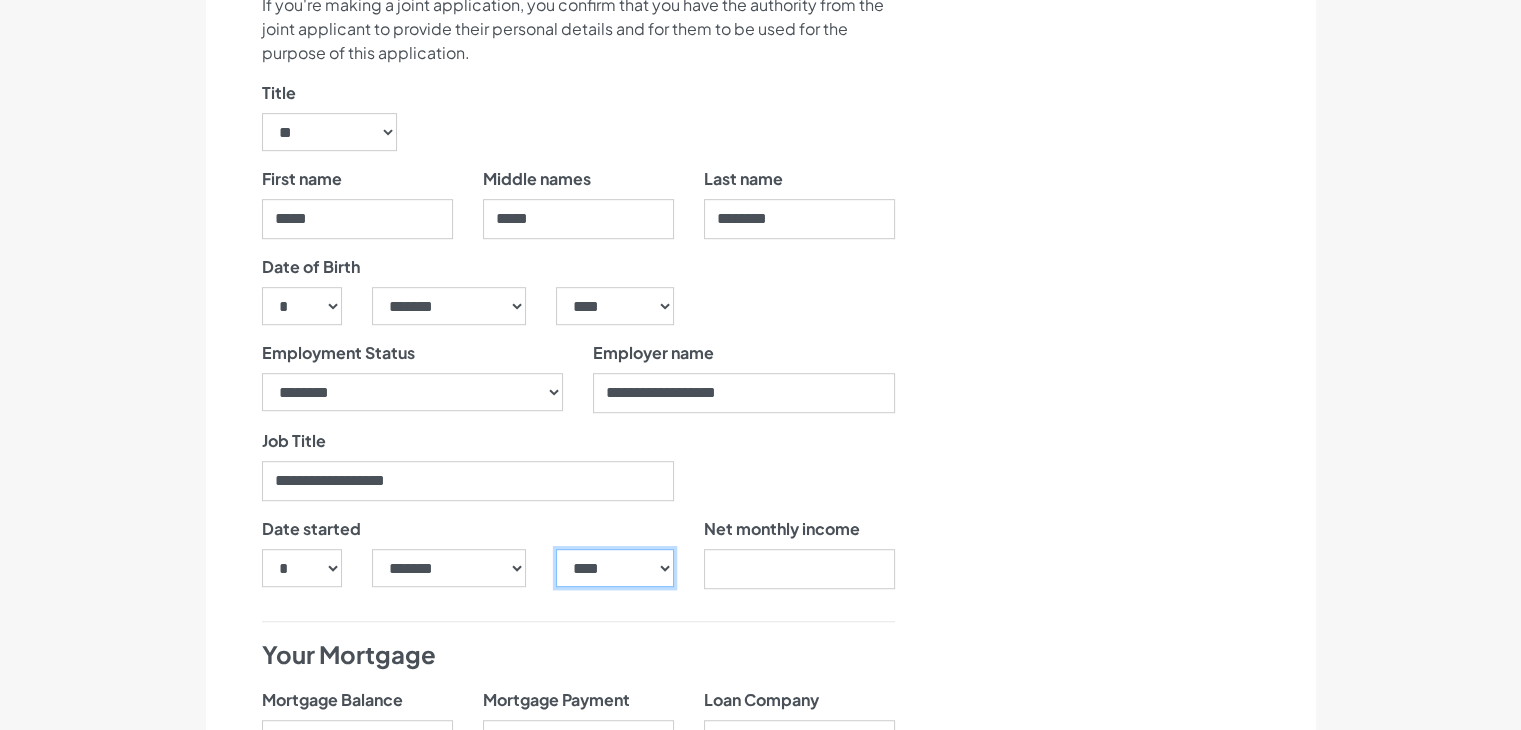 click on "****
**** **** **** **** **** **** **** **** **** **** **** **** **** **** **** **** **** **** **** **** **** **** **** **** **** **** **** **** **** **** **** **** **** **** **** **** **** **** **** **** **** **** **** **** **** **** **** **** **** **** **** **** **** **** **** **** **** **** **** **** **** **** **** **** **** **** **** **** **** **** **** **** **** **** **** **** **** **** **** **** **** **** **** **** **** **** **** **** **** **** **** **** **** **** **** **** **** **** **** **** **** **** **** **** **** **** **** **** **** **** **** **** **** **** **** **** **** **** **** **** **** **** **** **** **** ****" at bounding box center (614, 568) 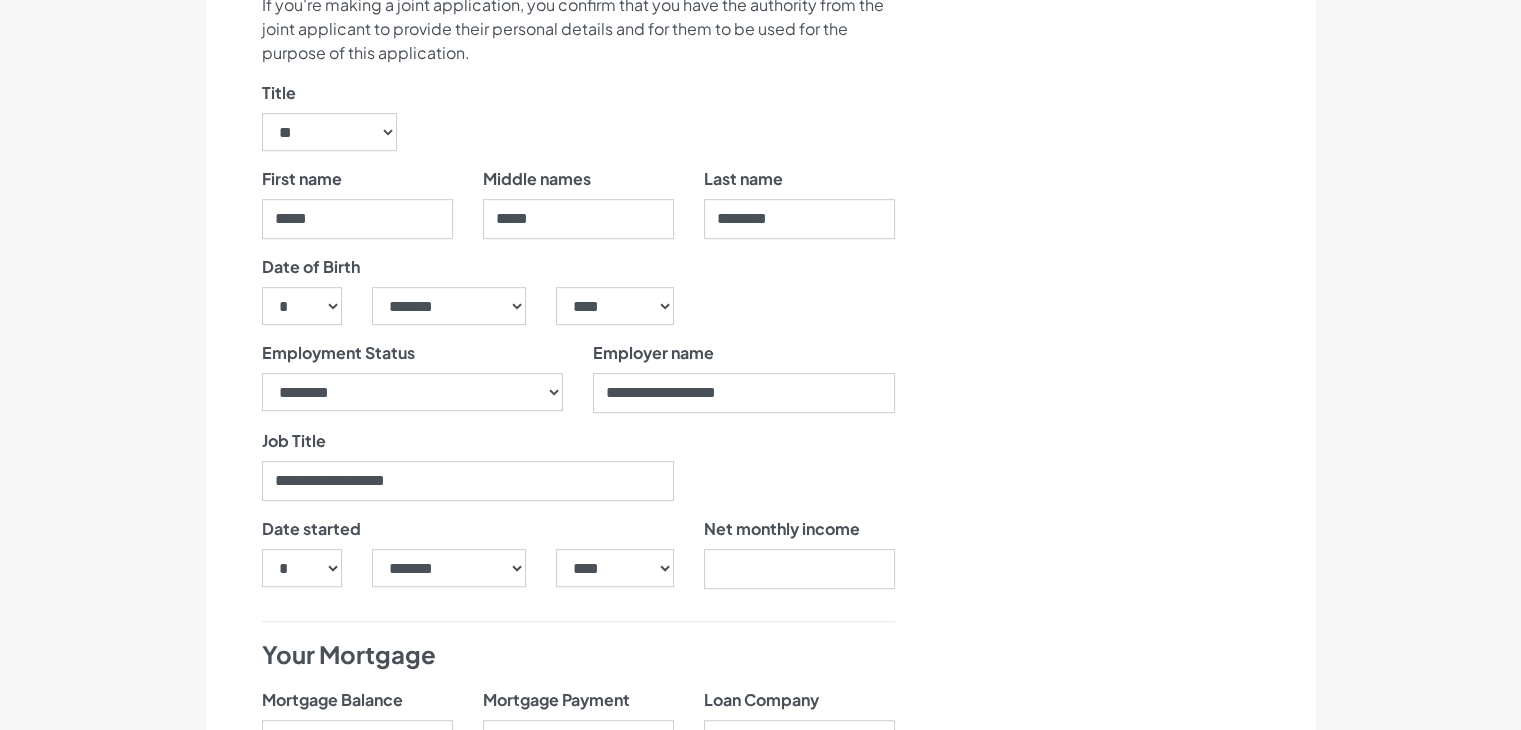 click on "Net monthly income" at bounding box center (799, 561) 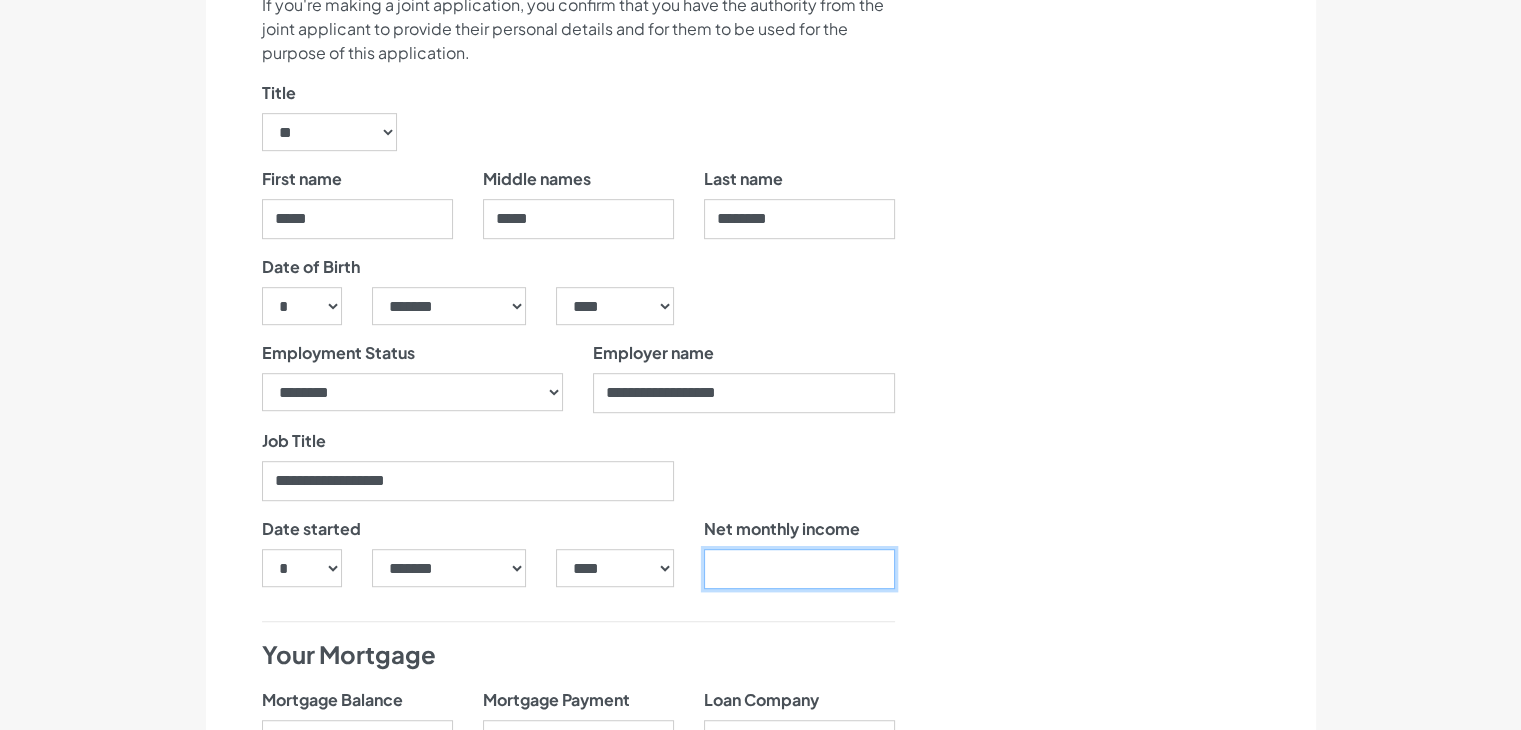 click at bounding box center (799, 569) 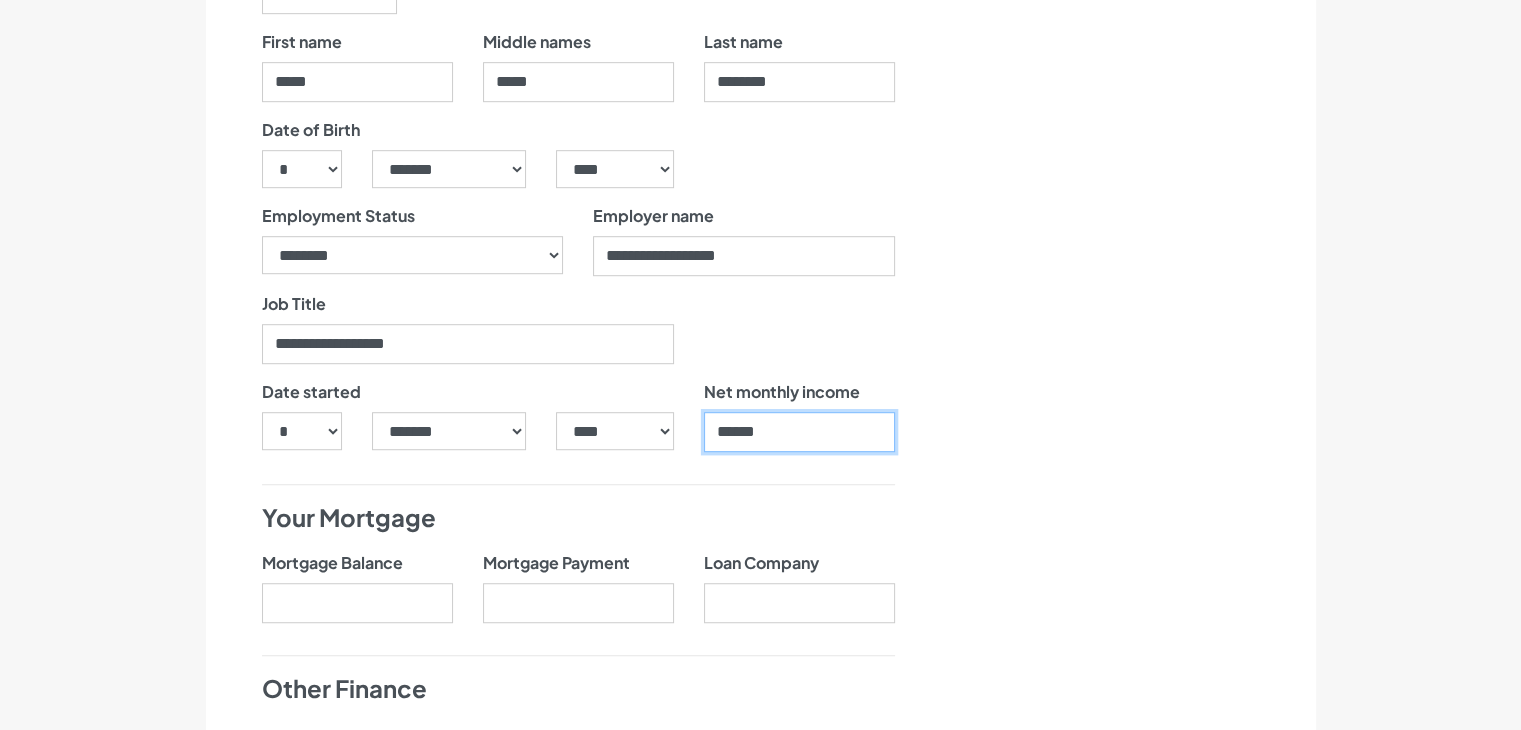 scroll, scrollTop: 1400, scrollLeft: 0, axis: vertical 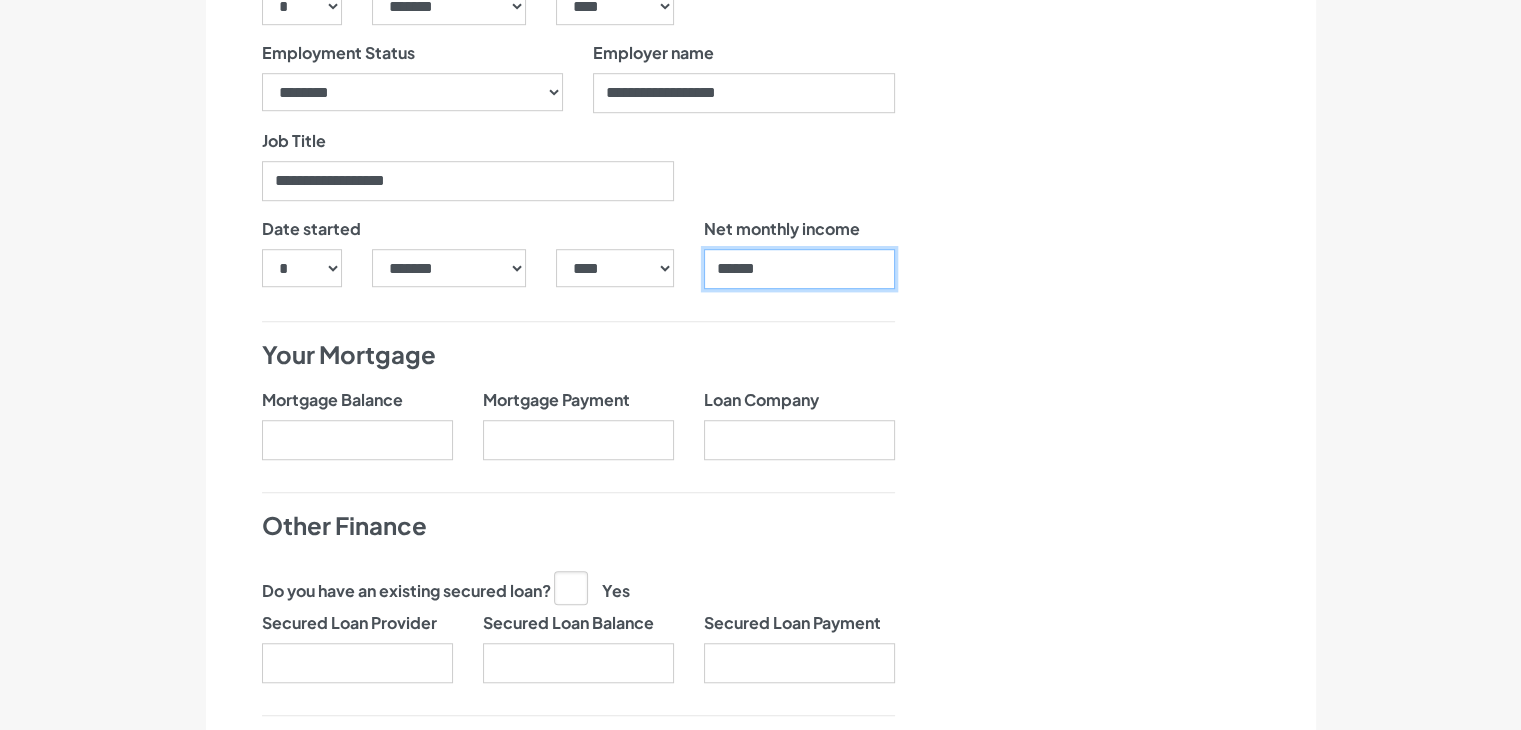 type on "******" 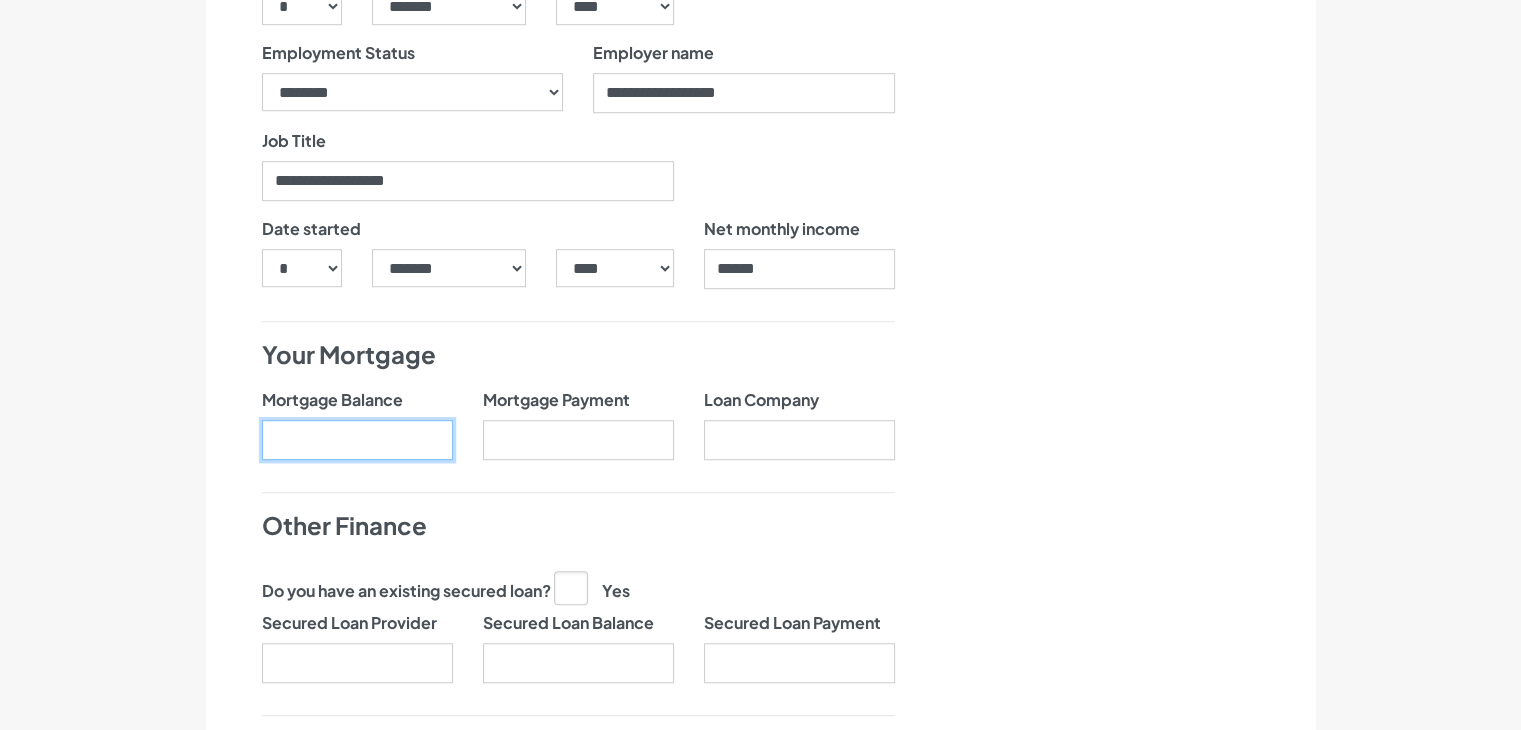 click on "Mortgage Balance" at bounding box center [357, 440] 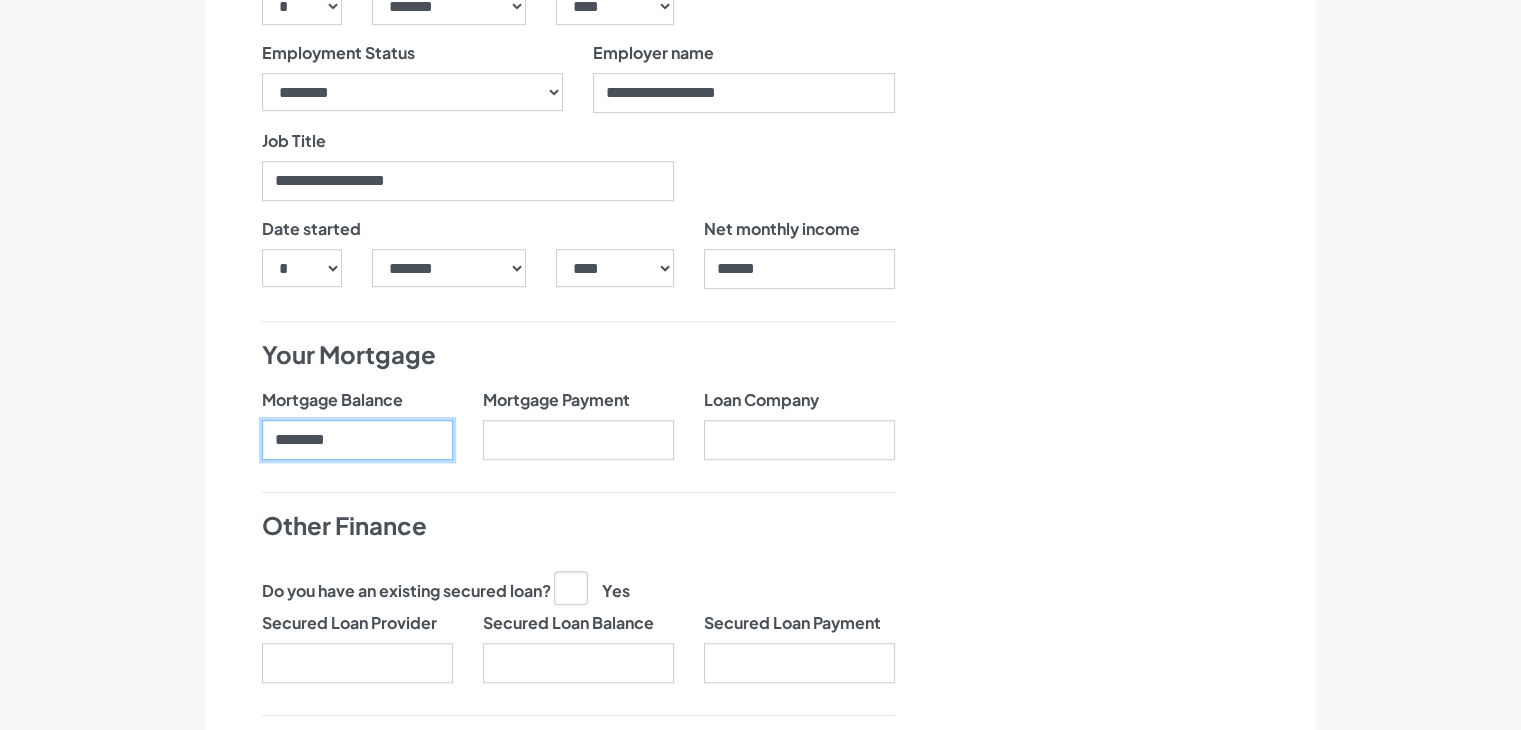 type on "********" 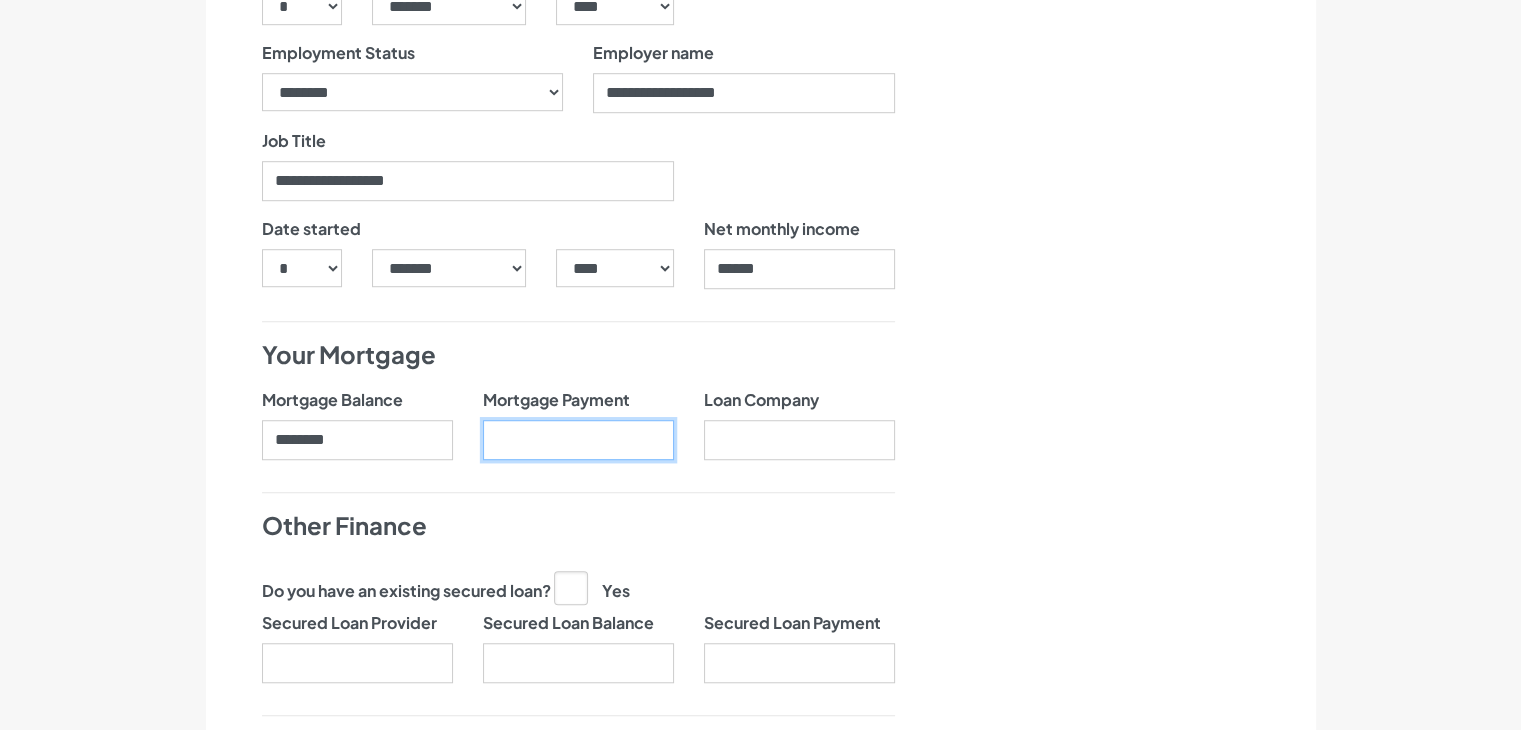 click on "Mortgage Payment" at bounding box center (578, 440) 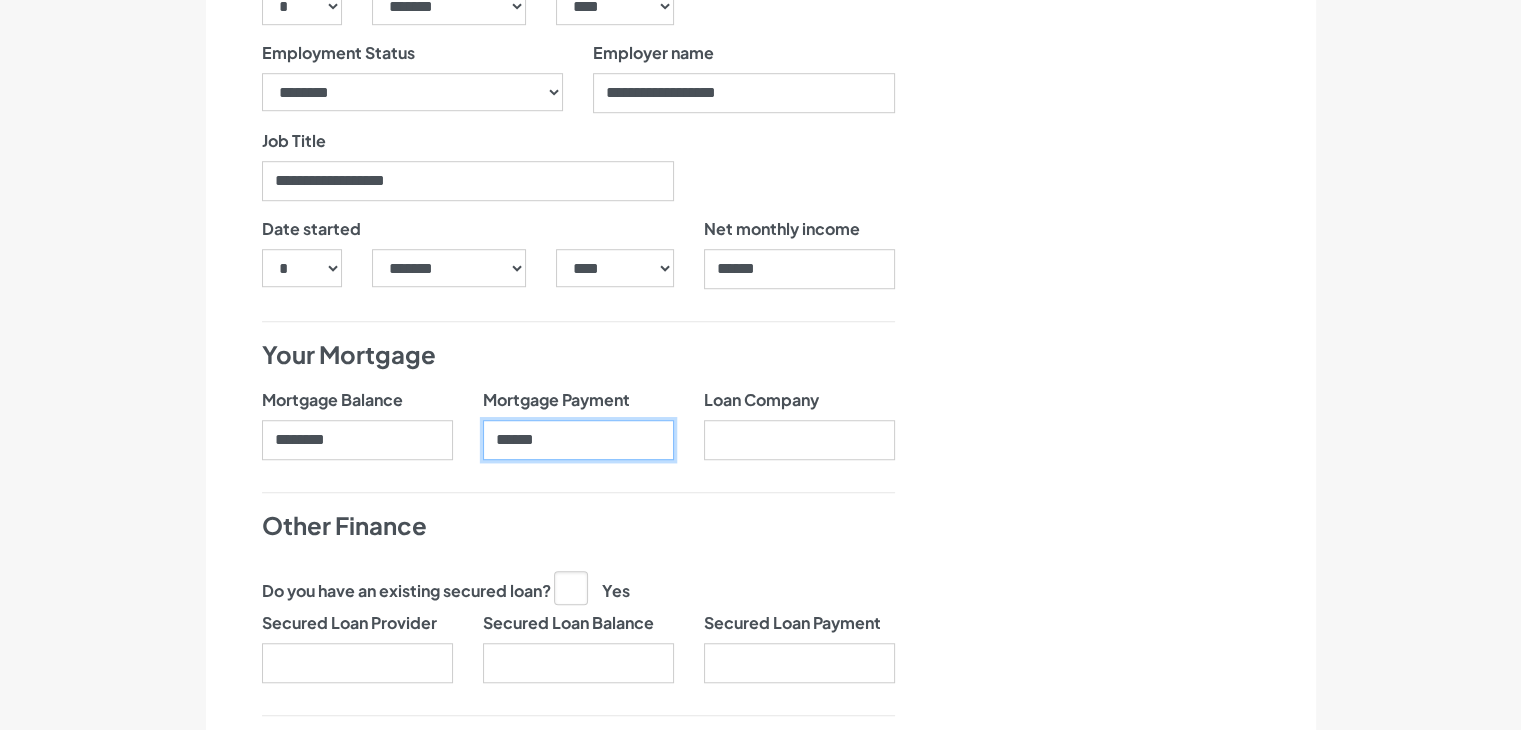 type on "******" 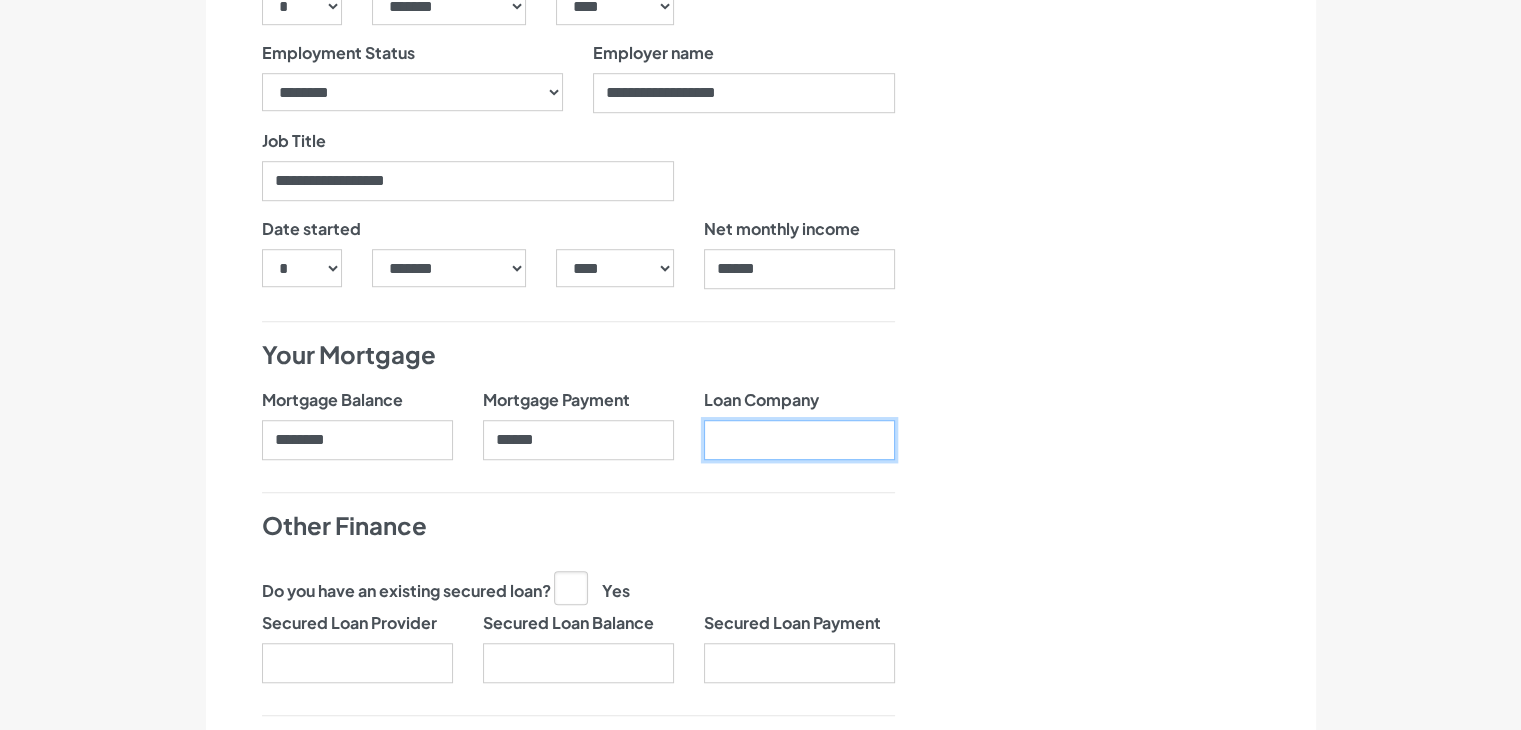 click on "Loan Company" at bounding box center (799, 440) 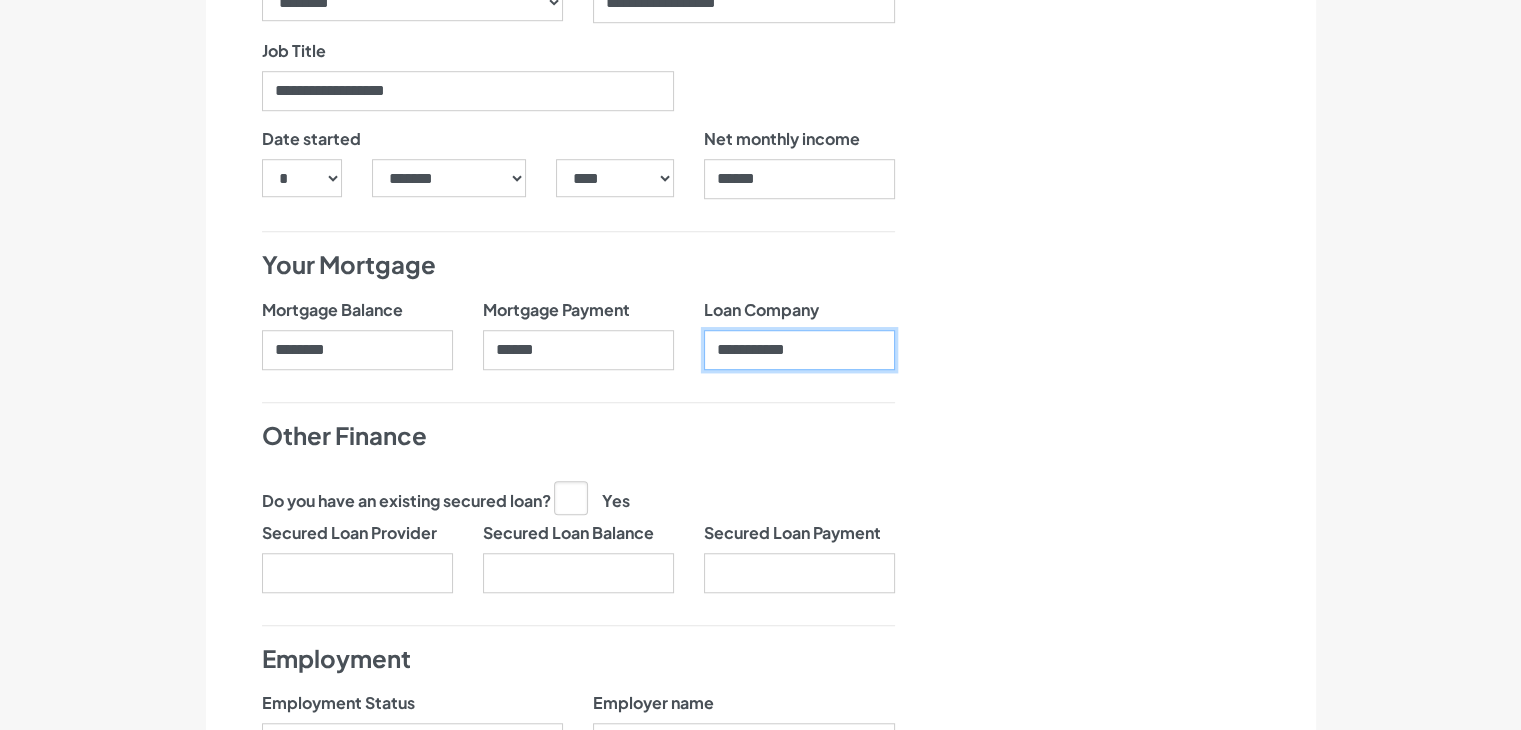 scroll, scrollTop: 1700, scrollLeft: 0, axis: vertical 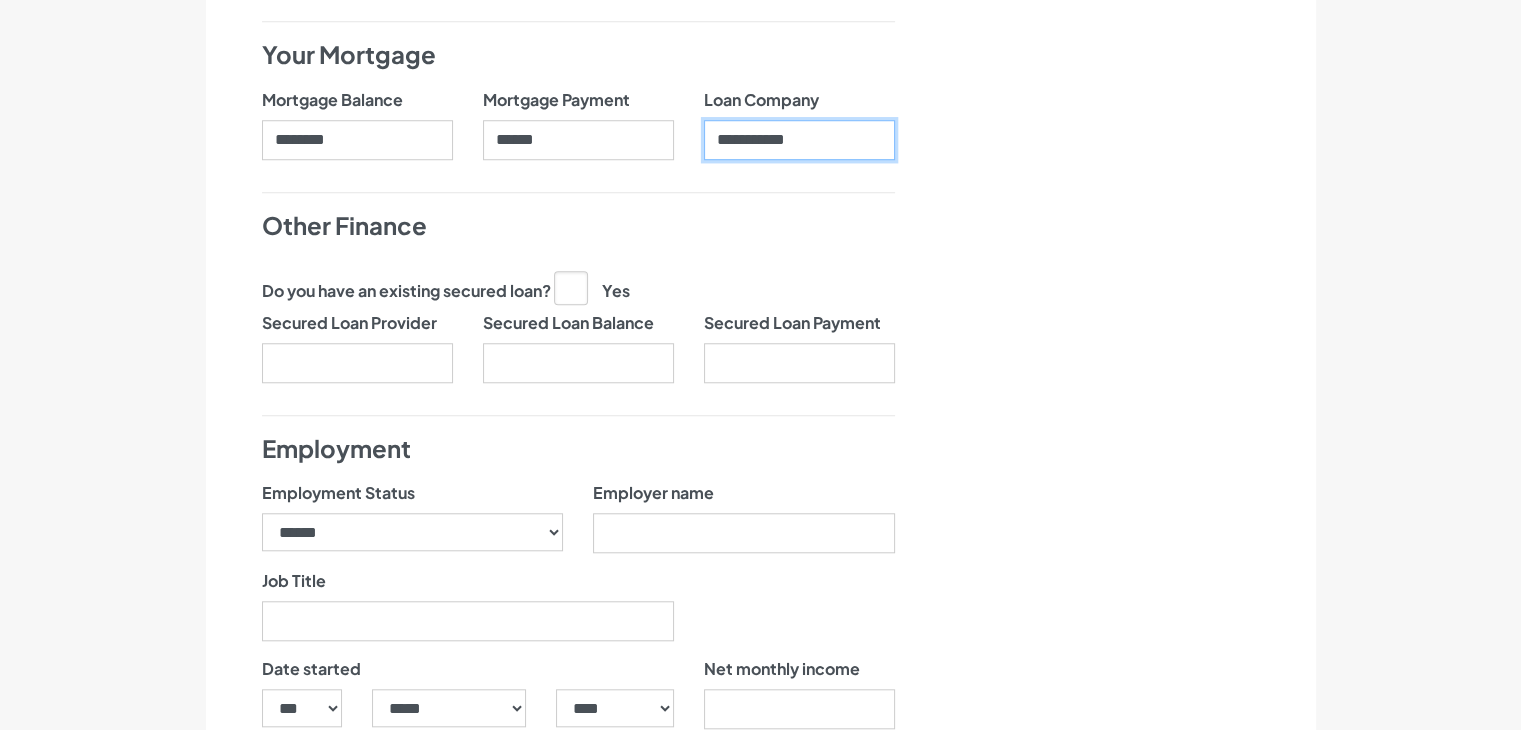 type on "**********" 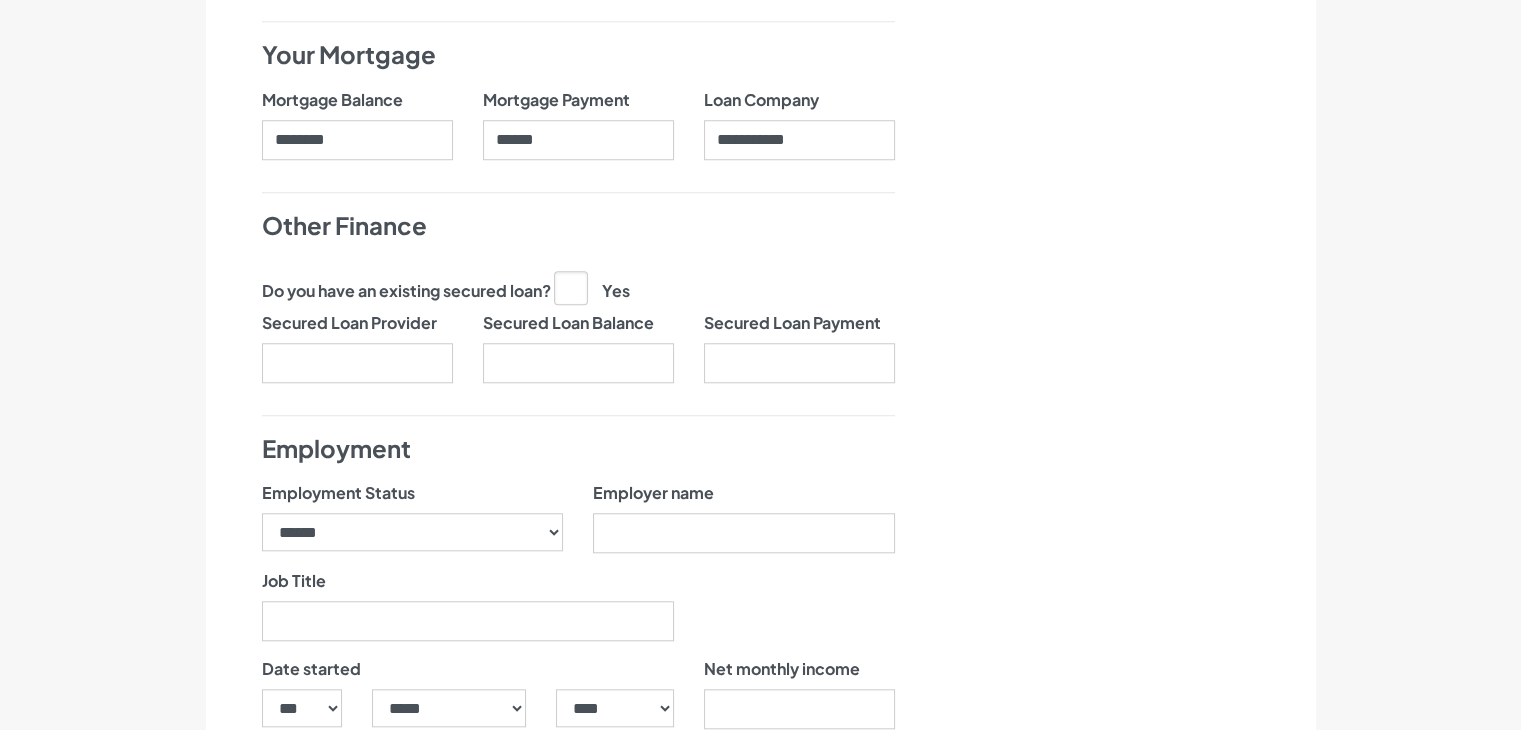 click on "Do you have an existing secured loan?" at bounding box center (406, 291) 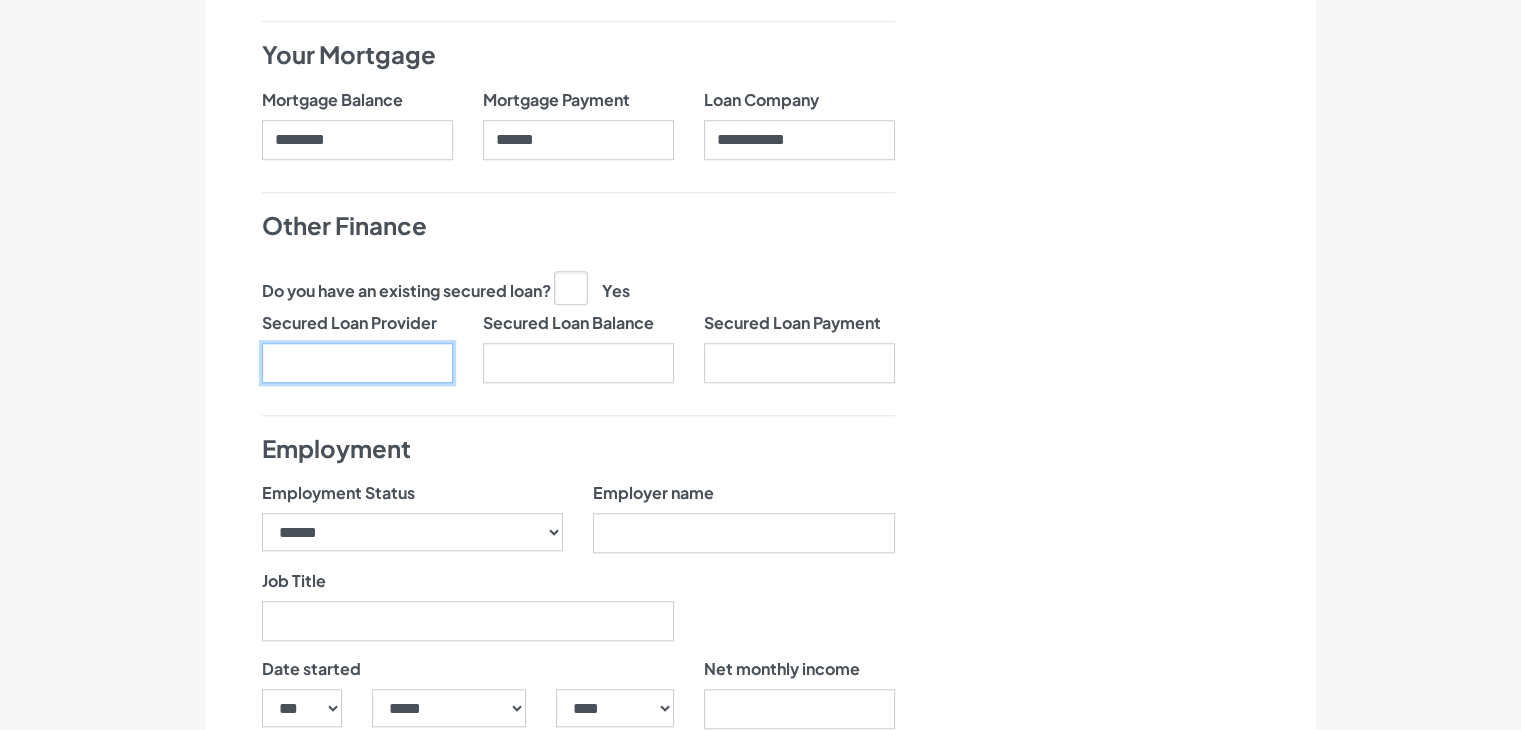 click on "Secured Loan Provider" at bounding box center [357, 363] 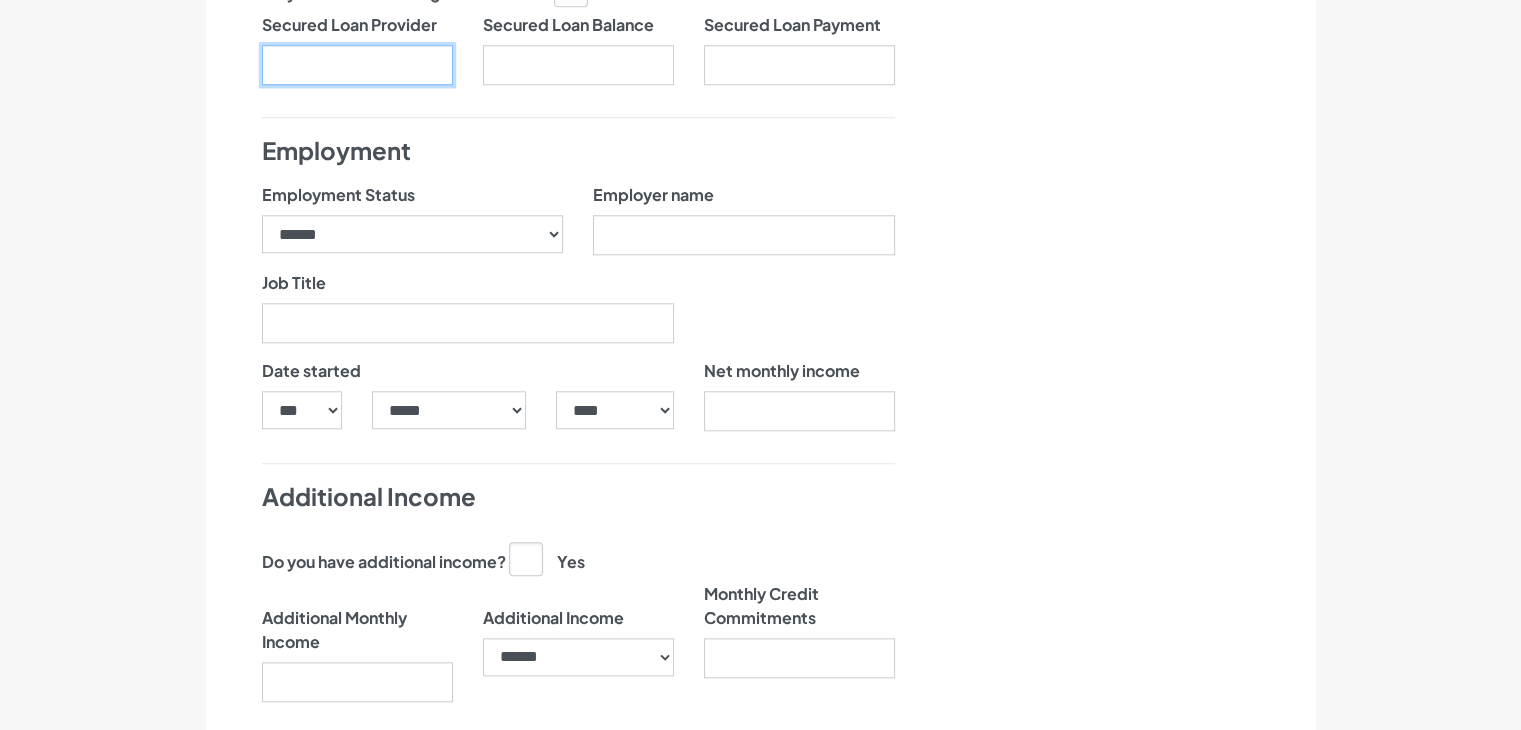 scroll, scrollTop: 2000, scrollLeft: 0, axis: vertical 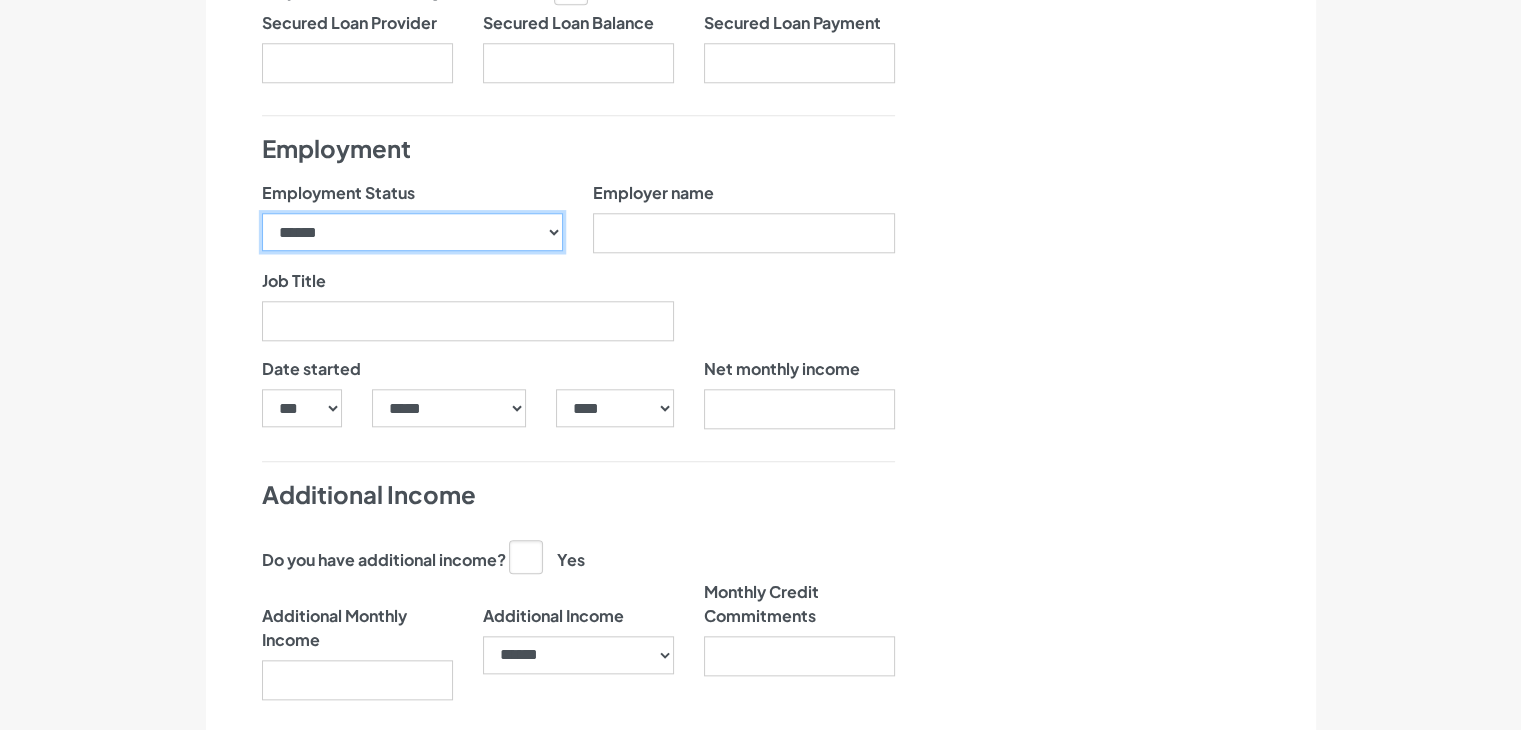click on "**********" at bounding box center [413, 232] 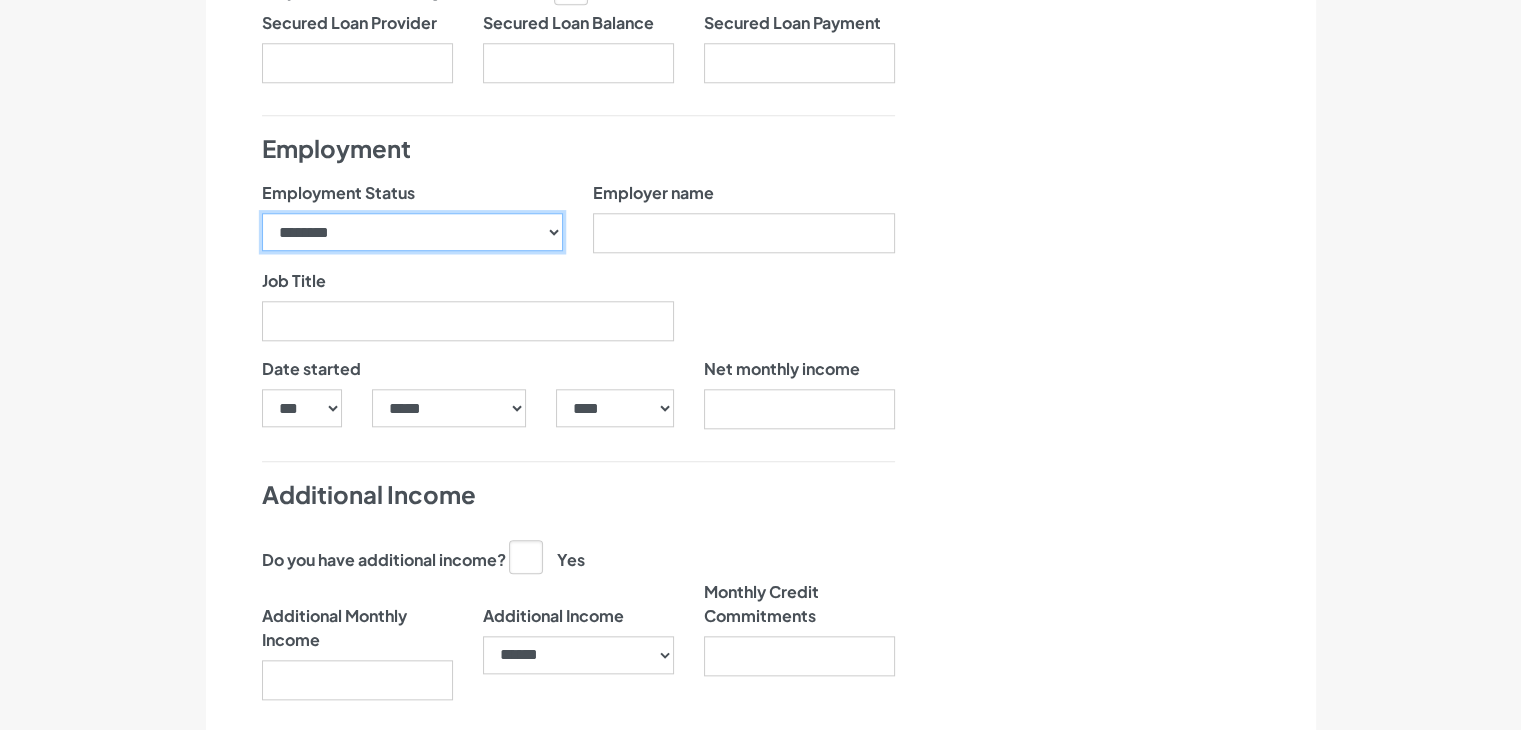 click on "**********" at bounding box center [413, 232] 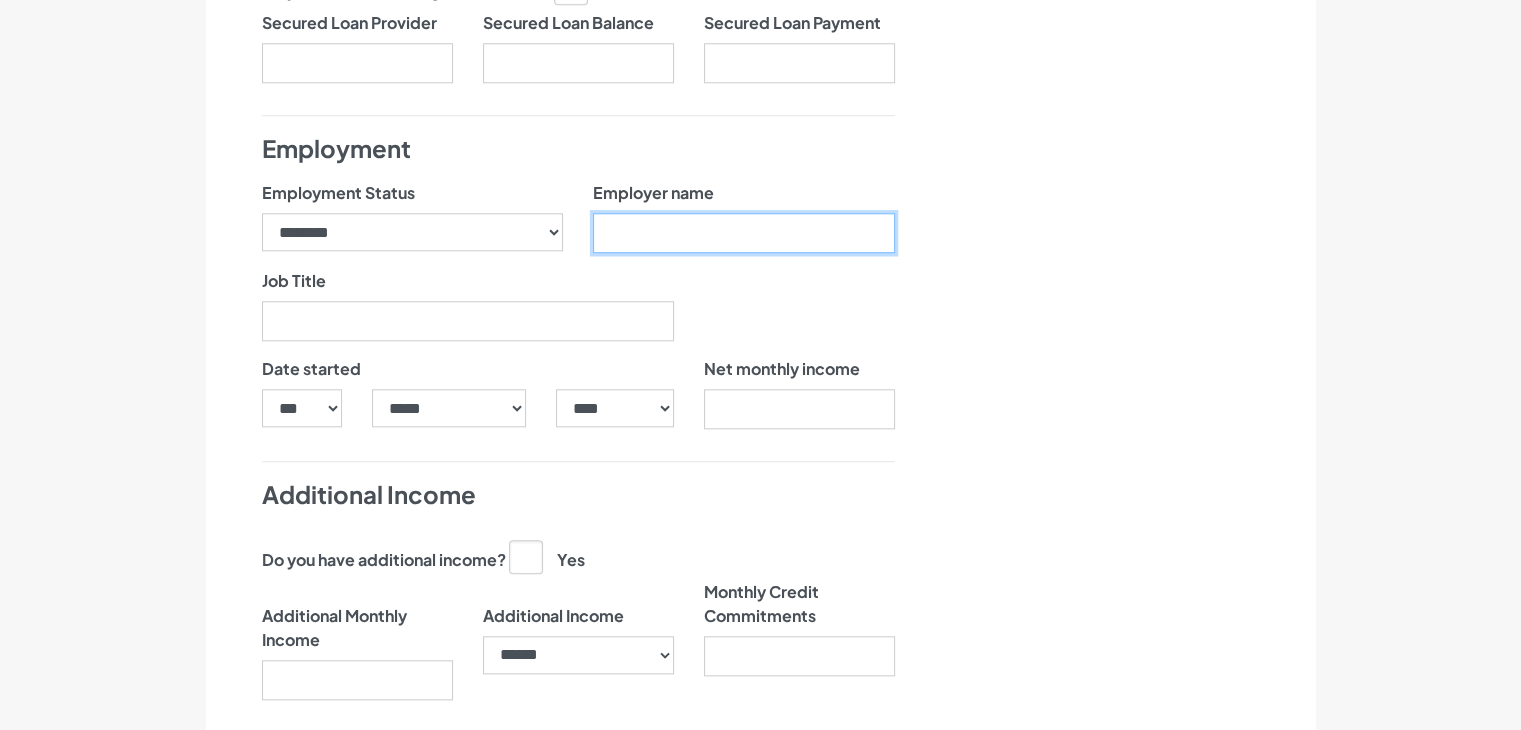 click on "Employer name" at bounding box center (744, 233) 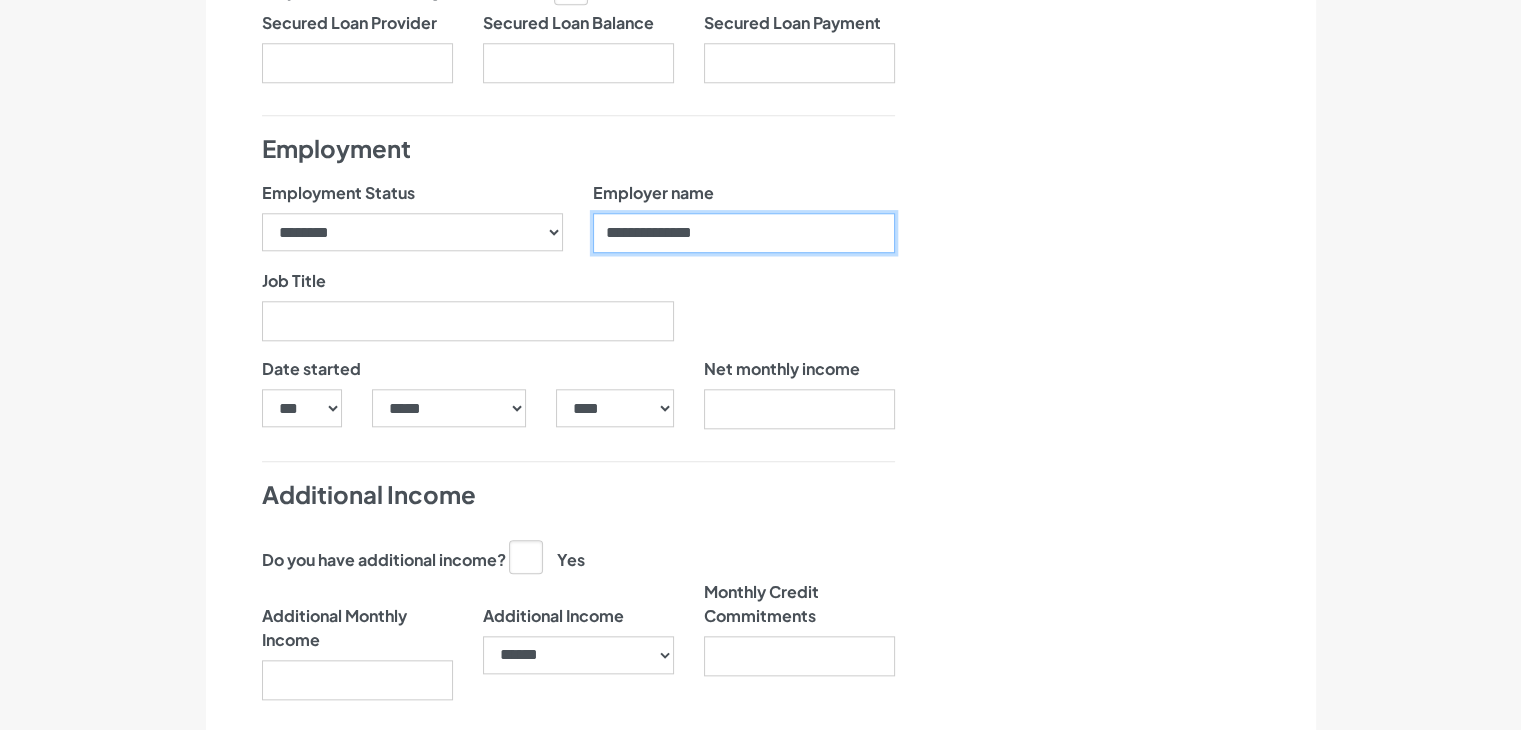 type on "**********" 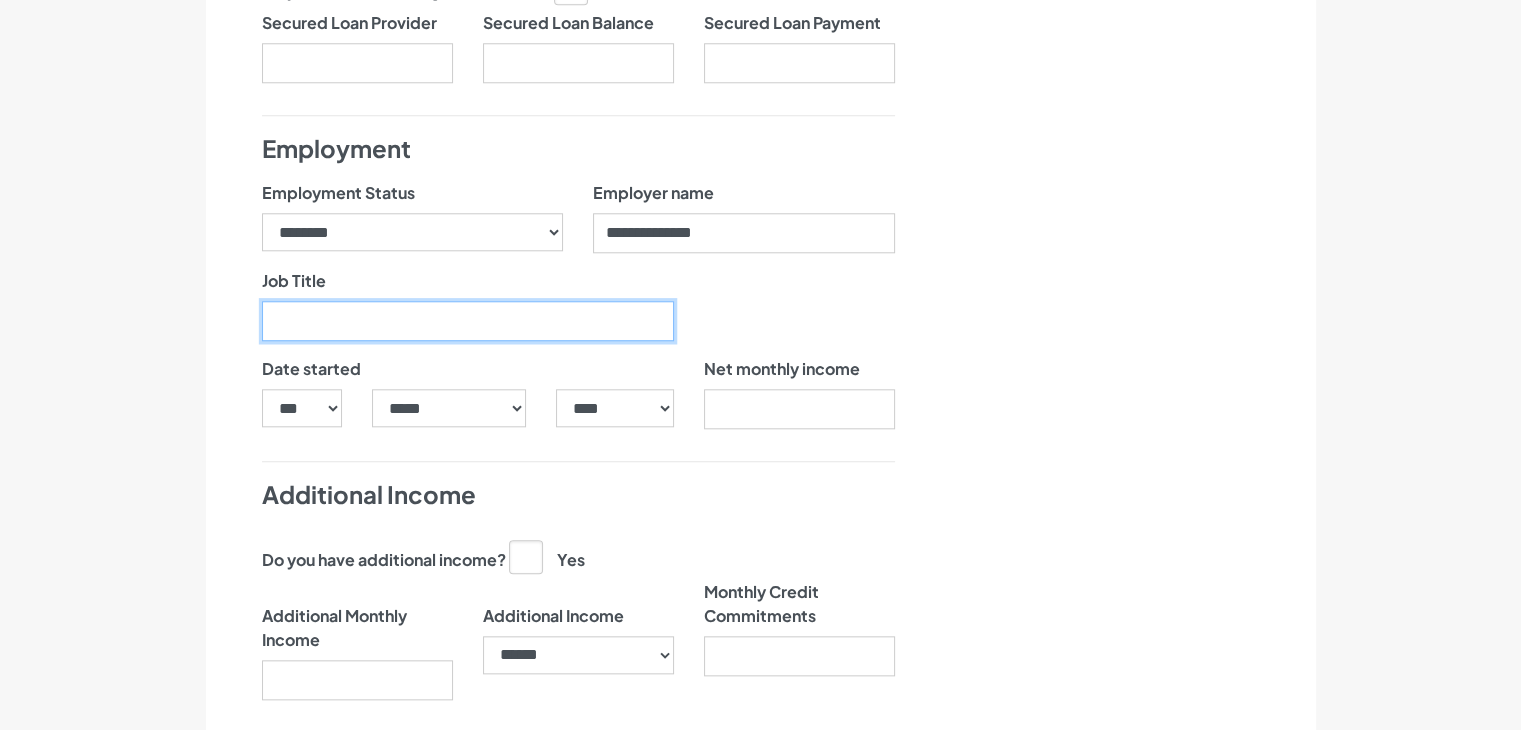 click on "Job Title" at bounding box center [468, 321] 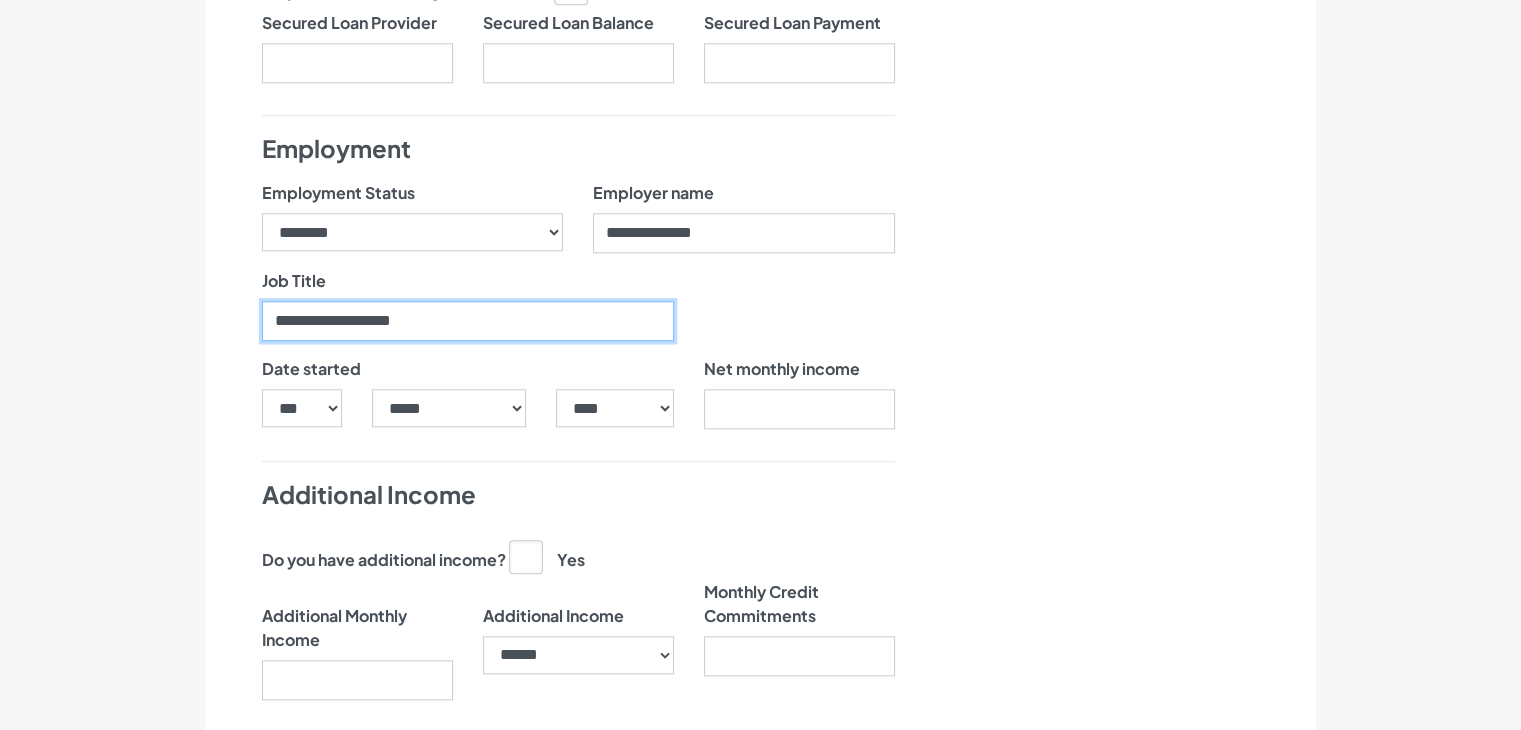 type on "**********" 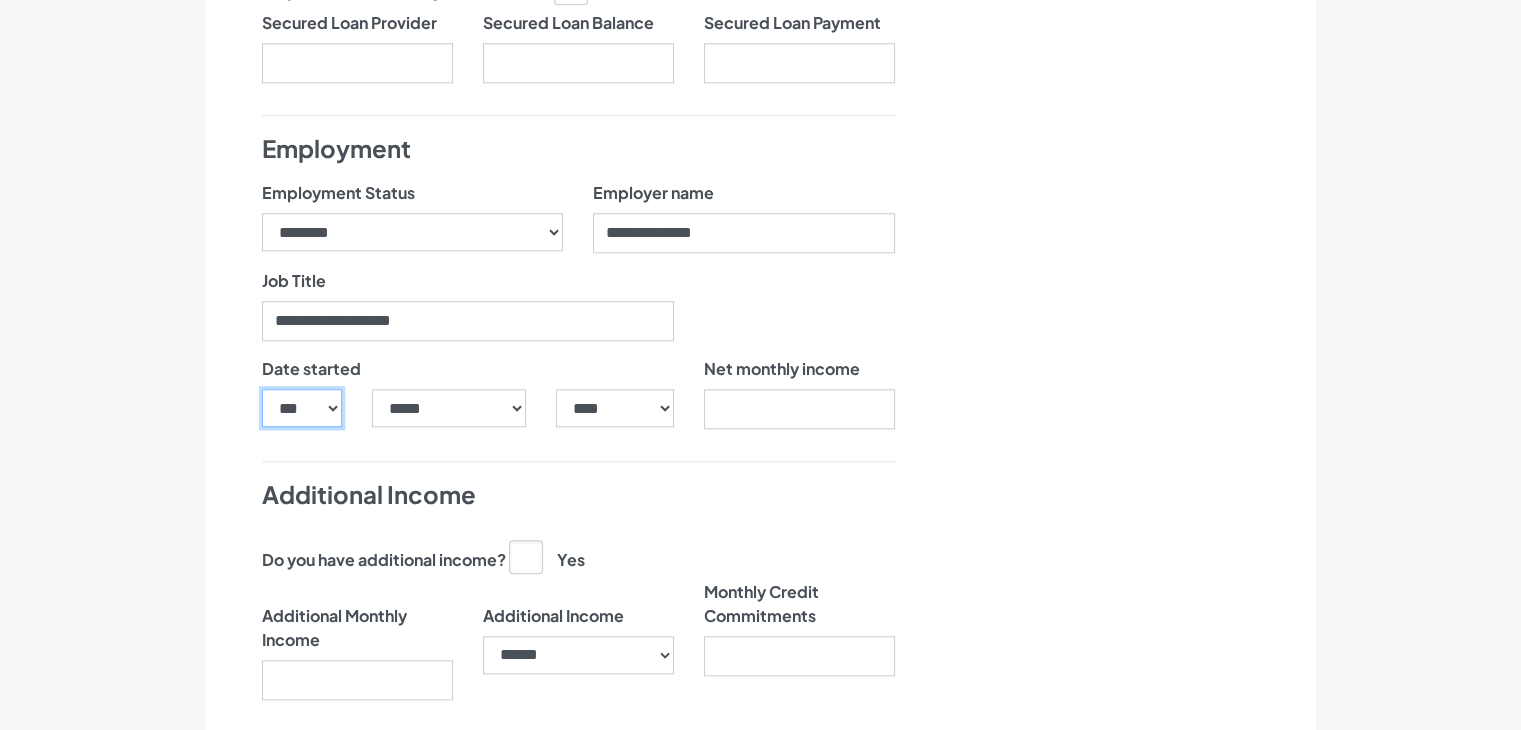 click on "***
* * * * * * * * * ** ** ** ** ** ** ** ** ** ** ** ** ** ** ** ** ** ** ** ** ** **" at bounding box center [302, 408] 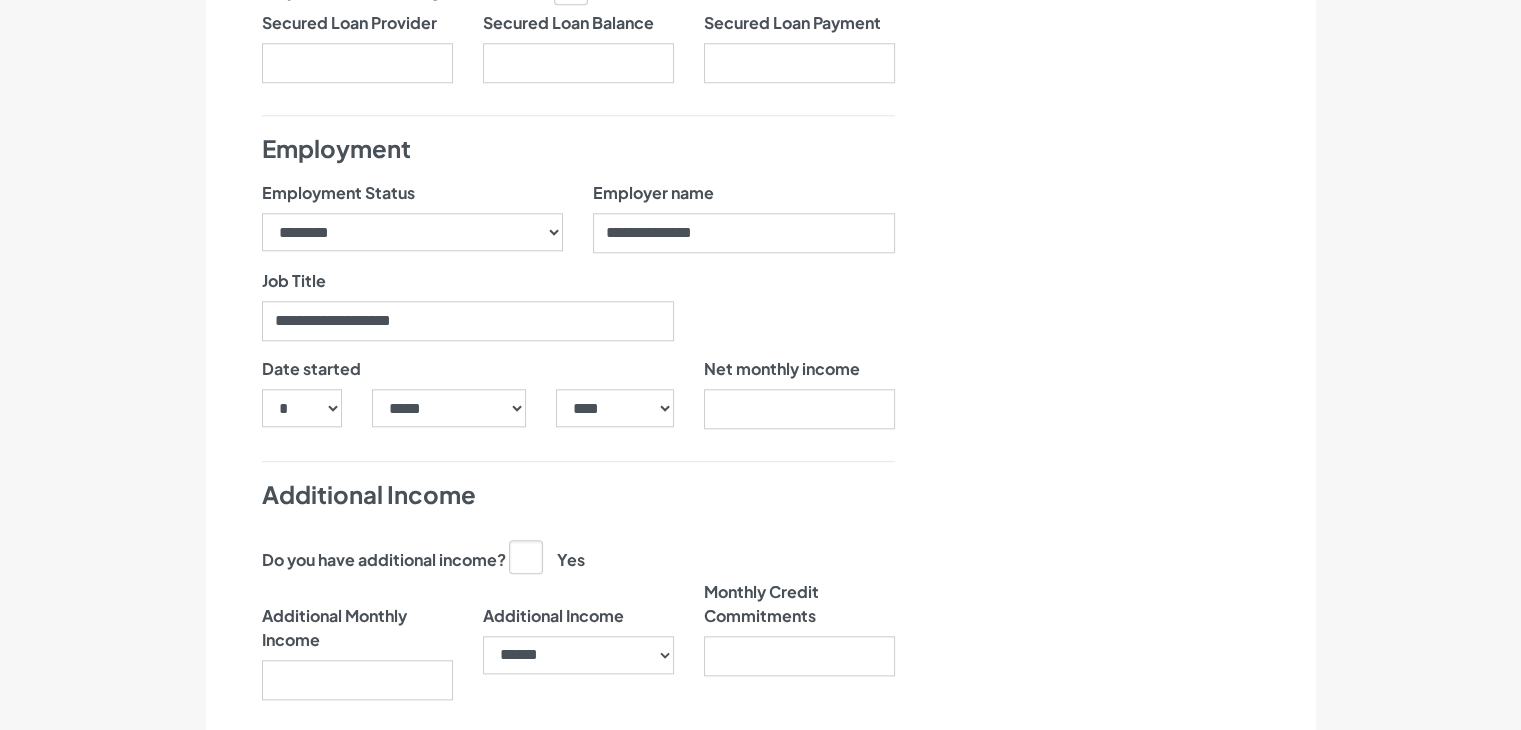 click on "*****
*******
********
*****
*****
***
****
****
******
*********
*******
********
********" at bounding box center [449, 416] 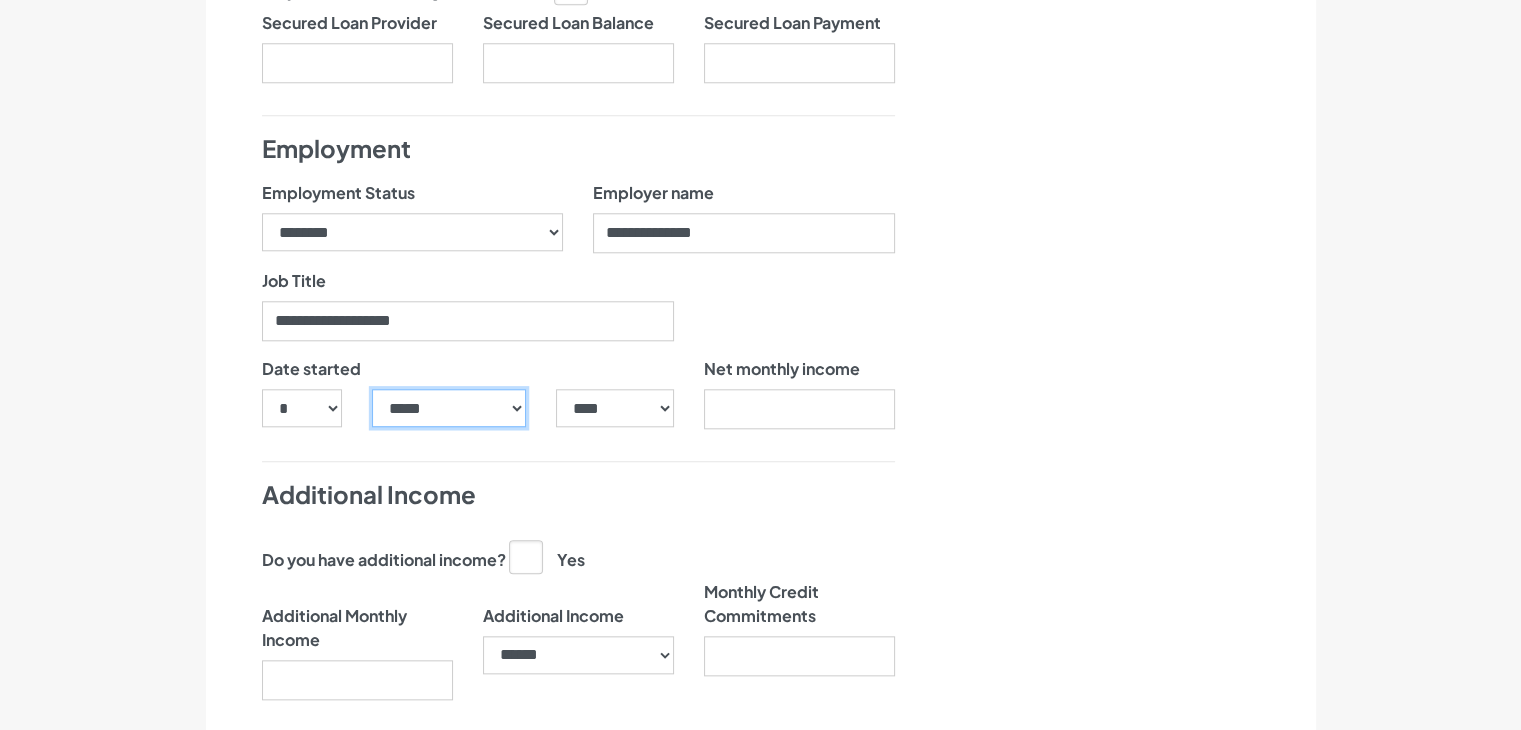 click on "*****
*******
********
*****
*****
***
****
****
******
*********
*******
********
********" at bounding box center (449, 408) 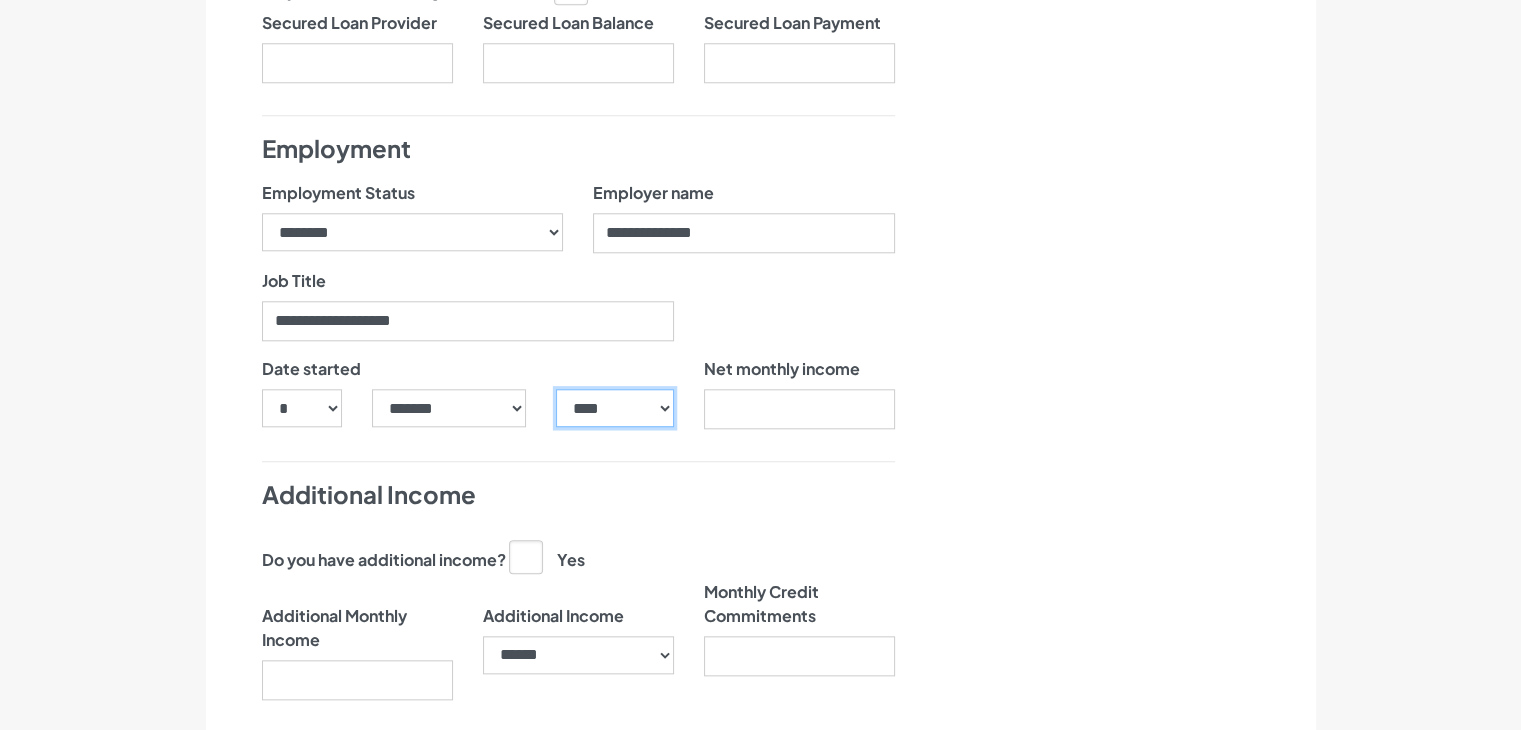 click on "****
**** **** **** **** **** **** **** **** **** **** **** **** **** **** **** **** **** **** **** **** **** **** **** **** **** **** **** **** **** **** **** **** **** **** **** **** **** **** **** **** **** **** **** **** **** **** **** **** **** **** **** **** **** **** **** **** **** **** **** **** **** **** **** **** **** **** **** **** **** **** **** **** **** **** **** **** **** **** **** **** **** **** **** **** **** **** **** **** **** **** **** **** **** **** **** **** **** **** **** **** **** **** **** **** **** **** **** **** **** **** **** **** **** **** **** **** **** **** **** **** **** **** **** **** **** ****" at bounding box center (614, 408) 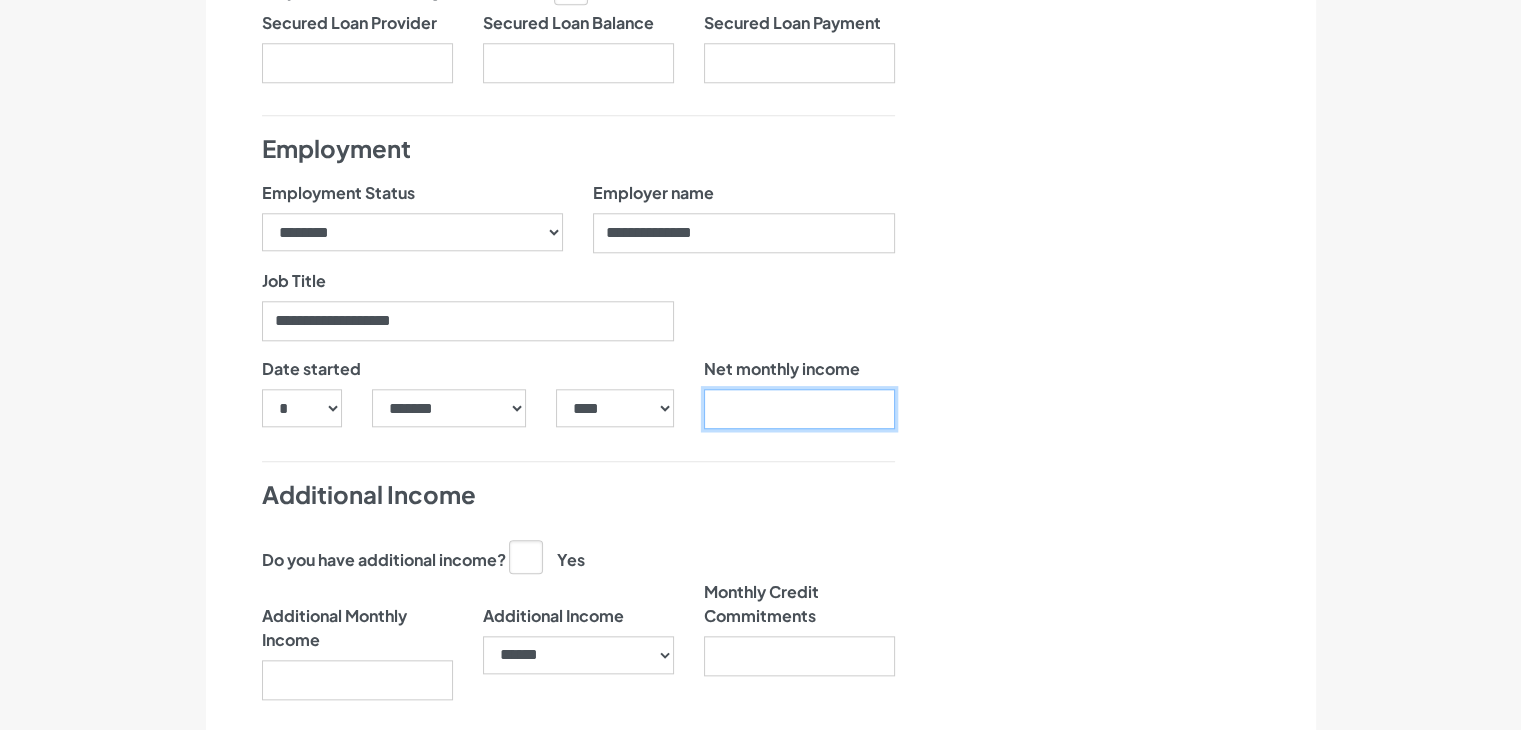 click on "Net monthly income" at bounding box center (799, 409) 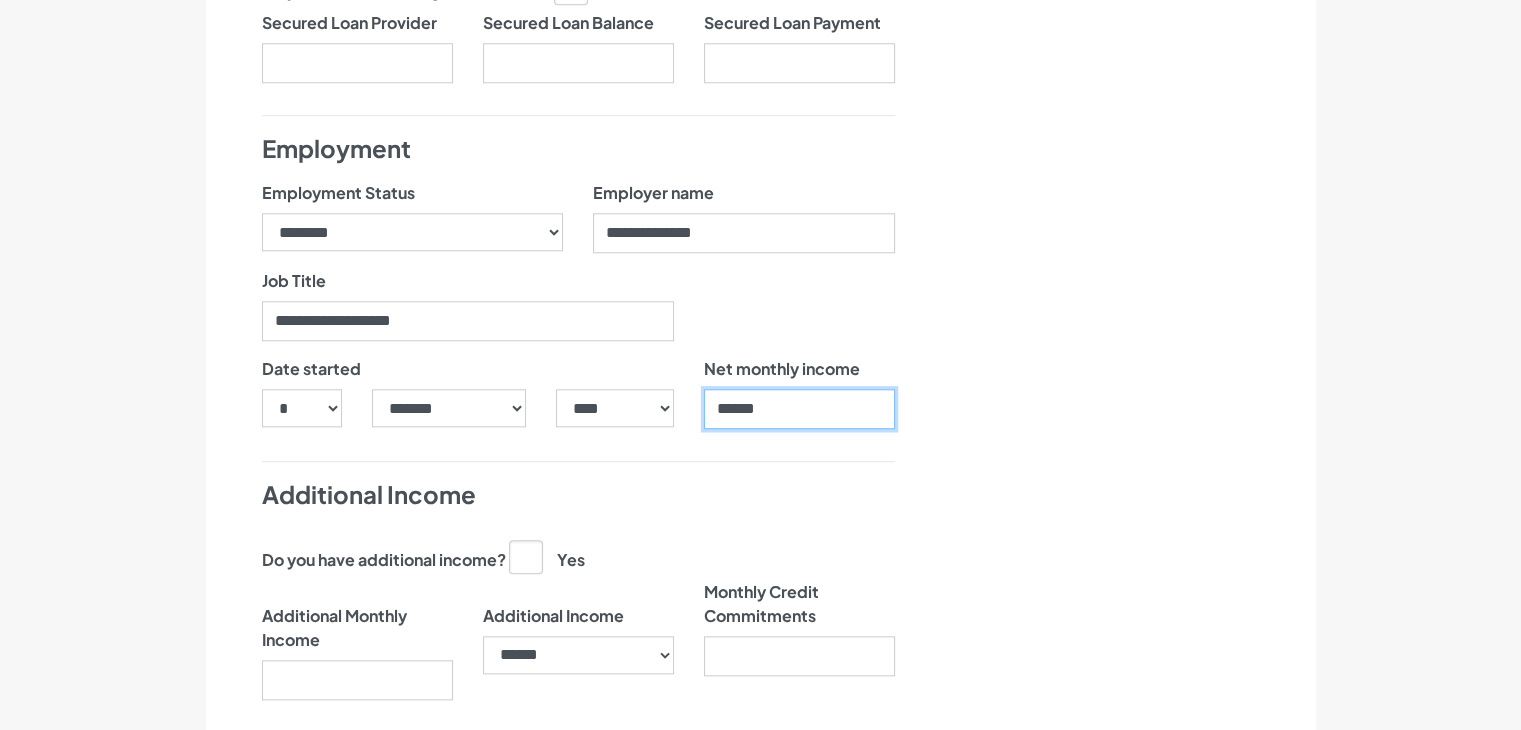 type on "******" 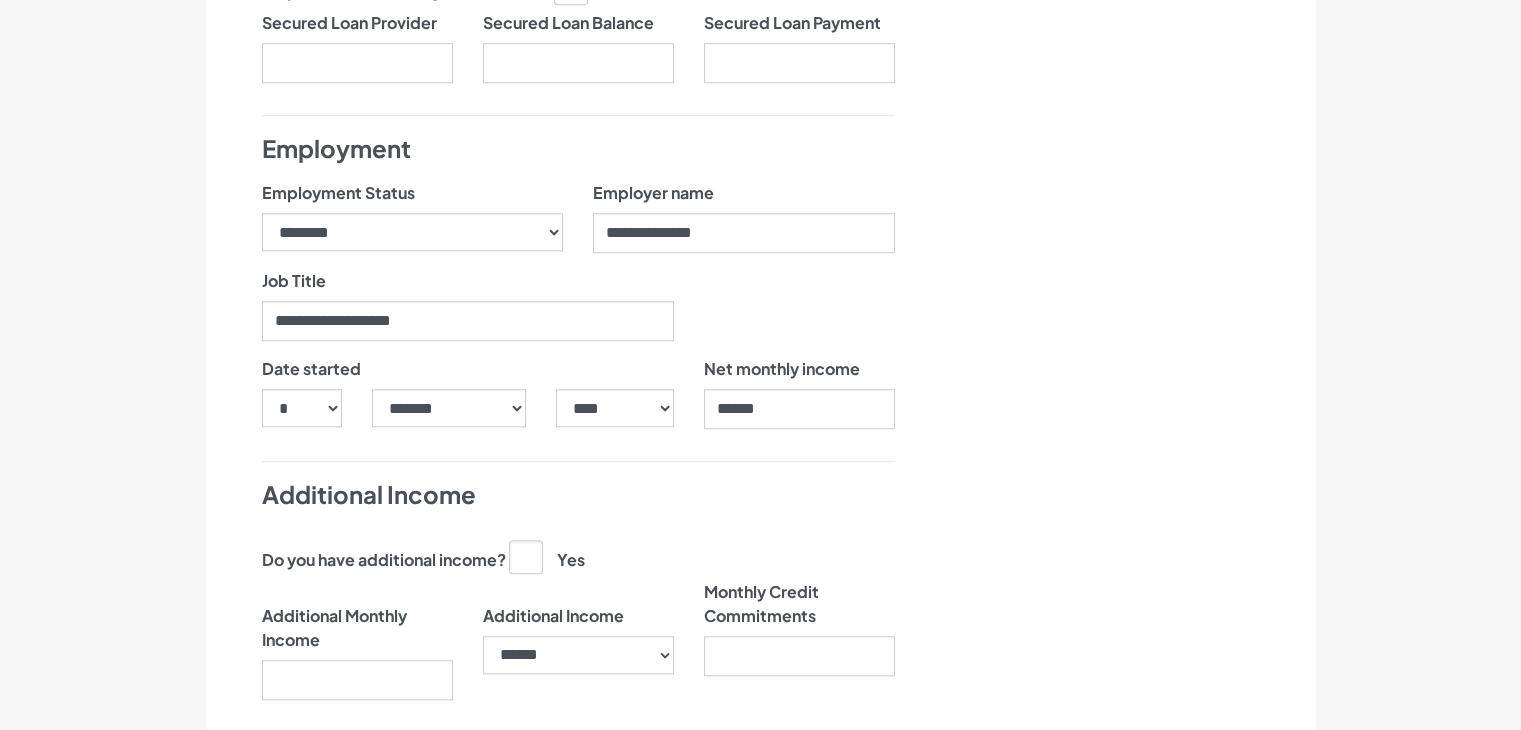 click on "Nearly there, we just need to know your address and employment details" at bounding box center [1129, -377] 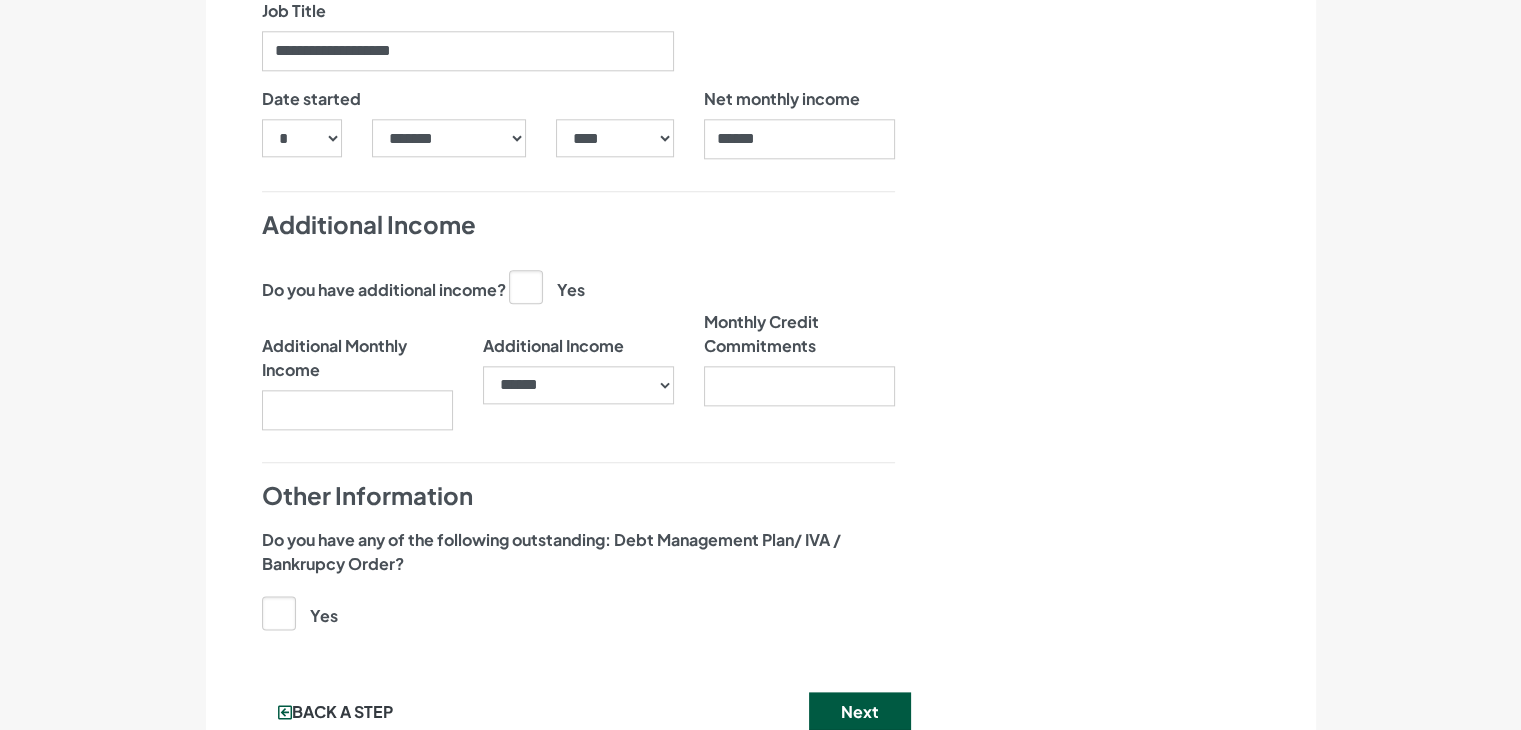 scroll, scrollTop: 2300, scrollLeft: 0, axis: vertical 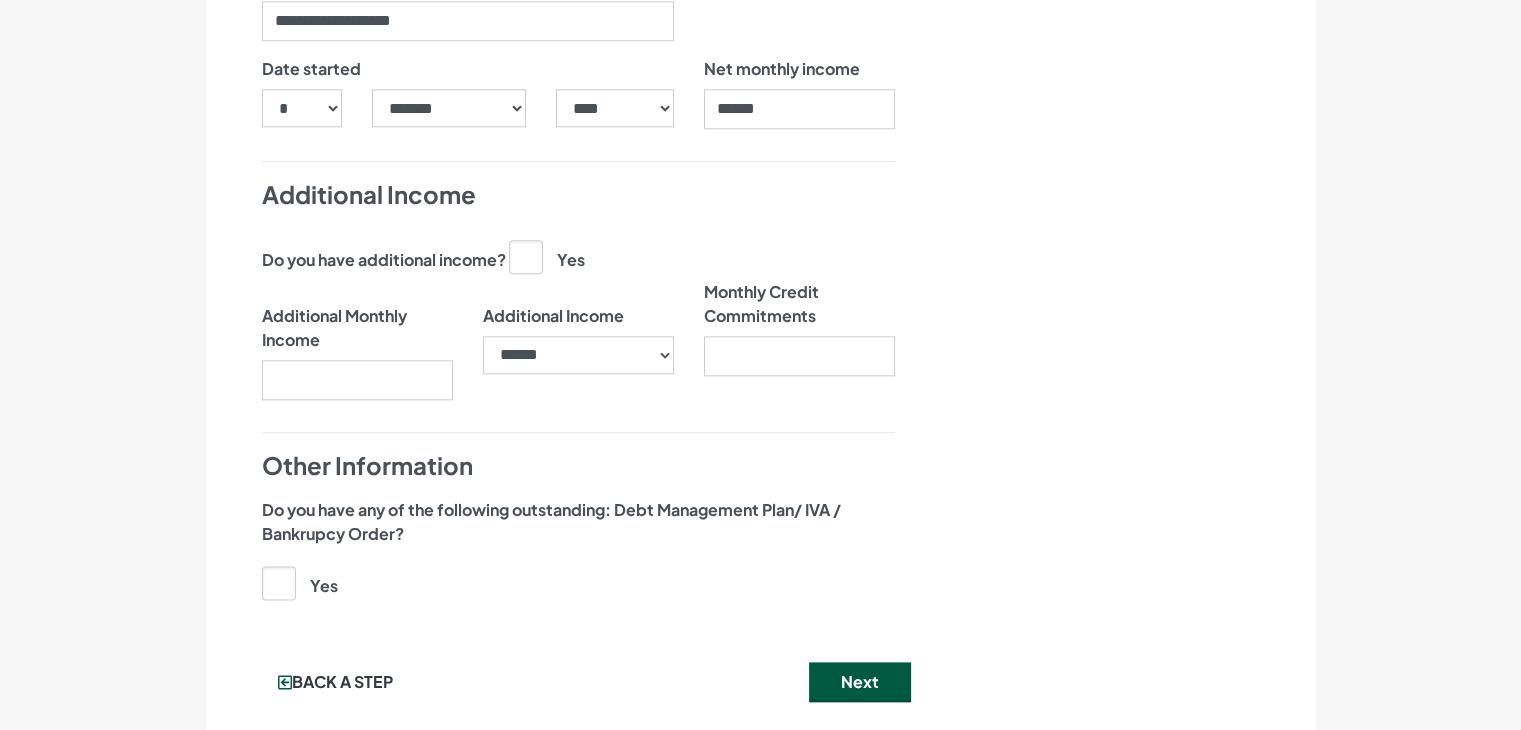 click on "Yes" at bounding box center (547, 256) 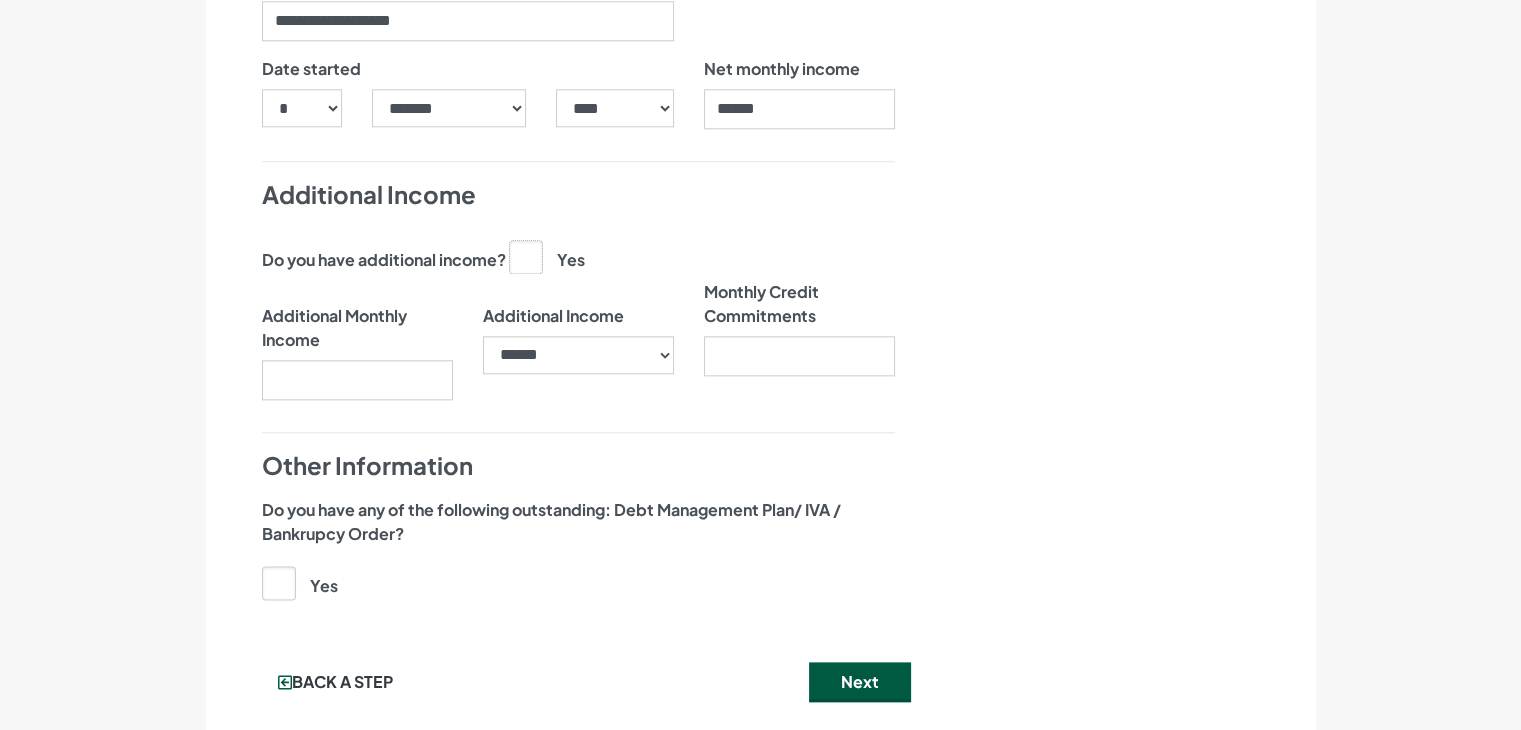 click on "Yes" at bounding box center (-9484, 255) 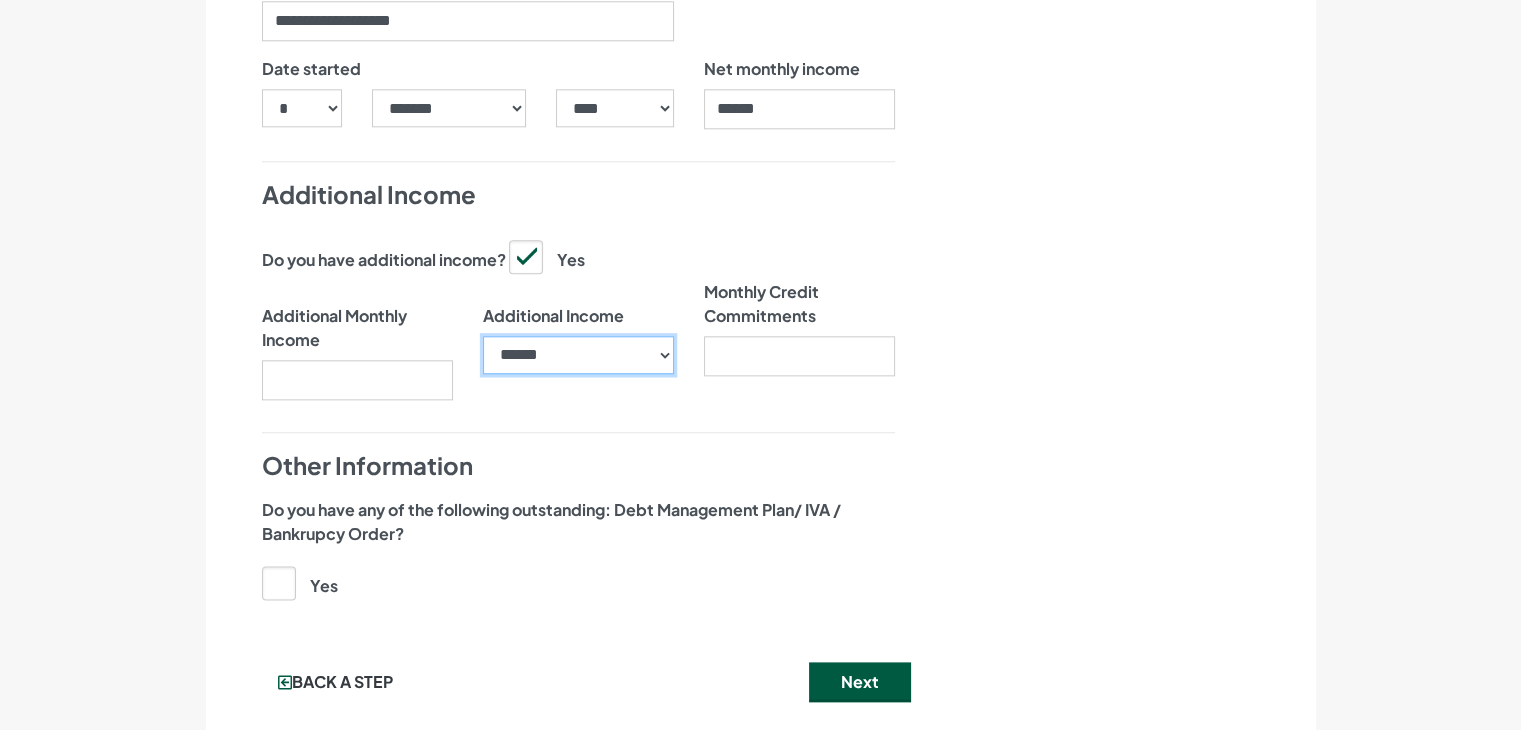 click on "**********" at bounding box center (578, 355) 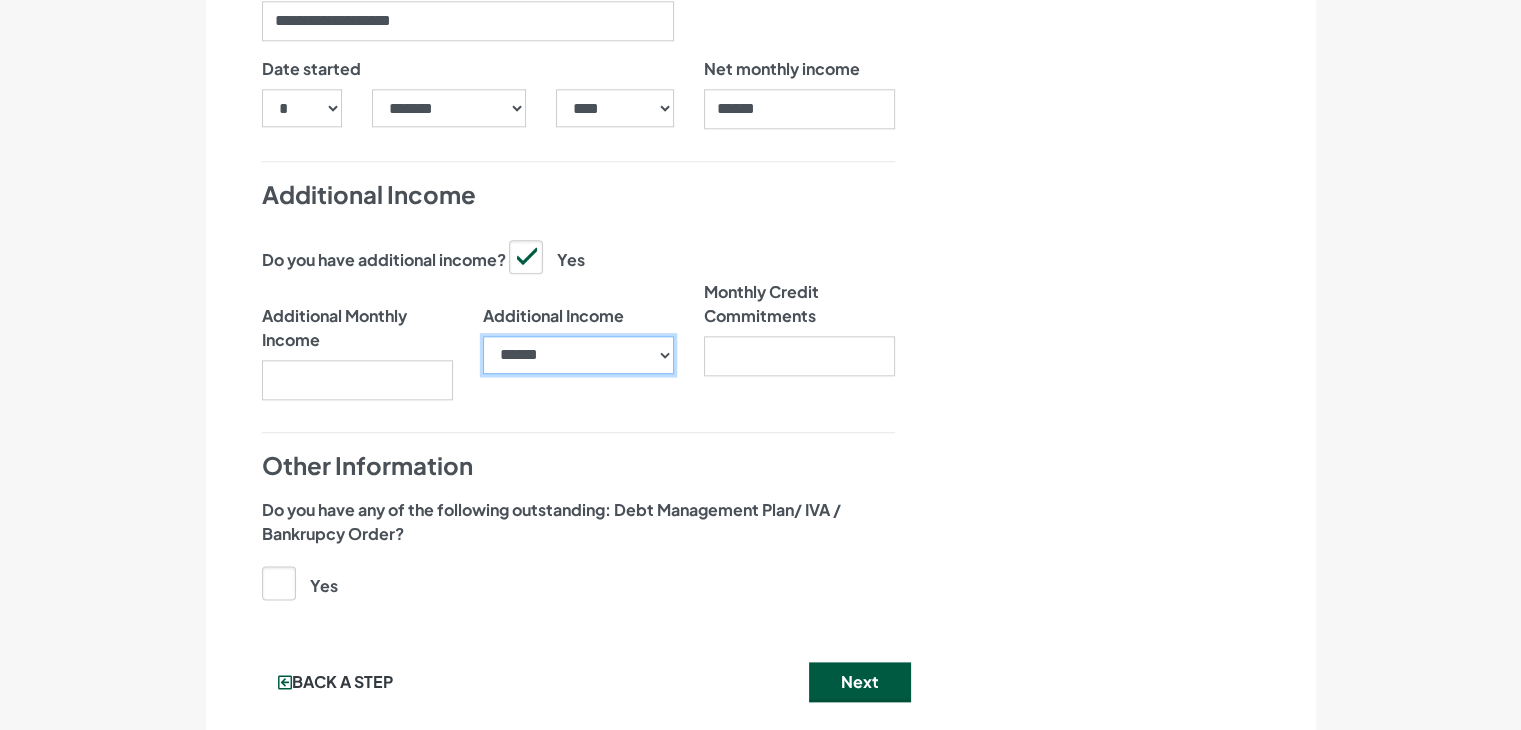 select on "**********" 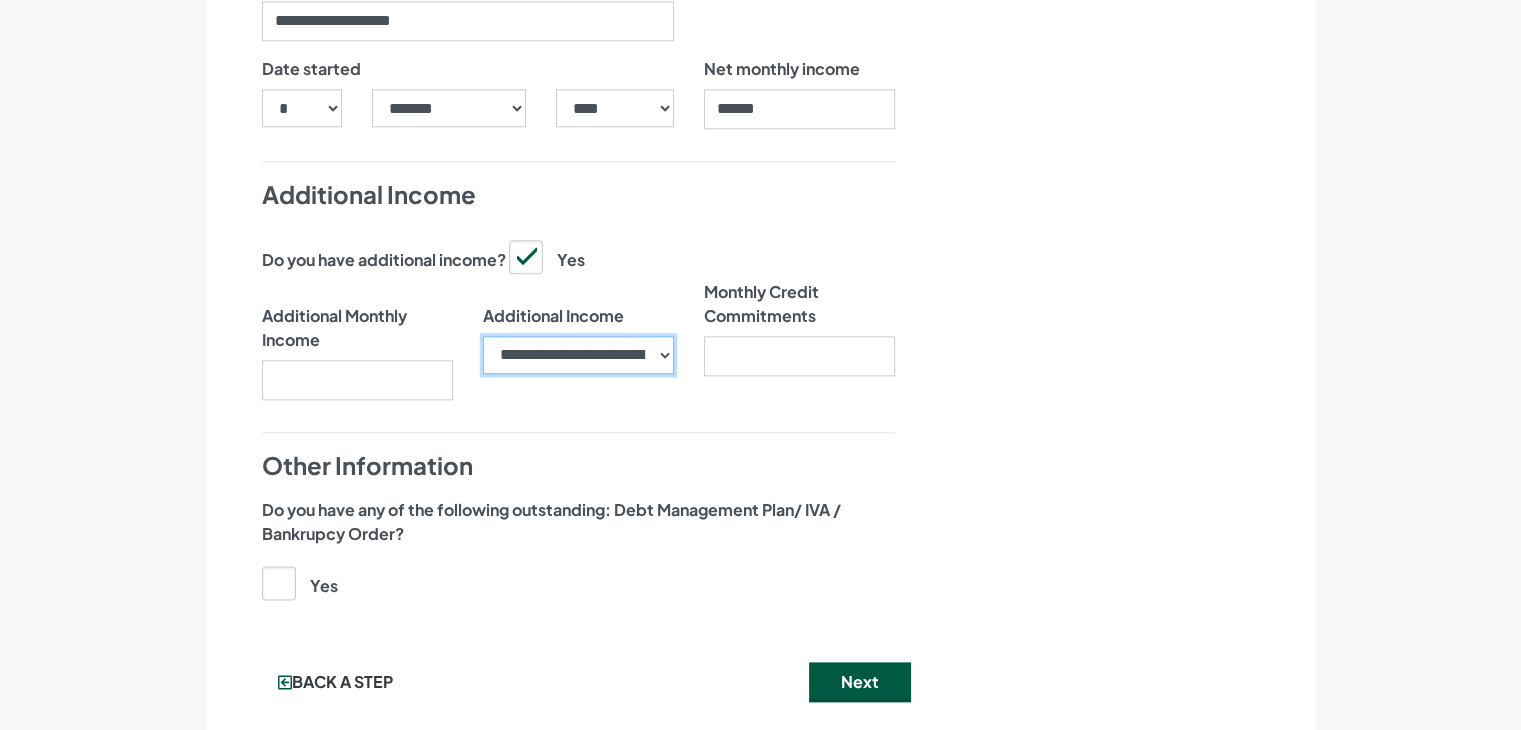 click on "**********" at bounding box center [578, 355] 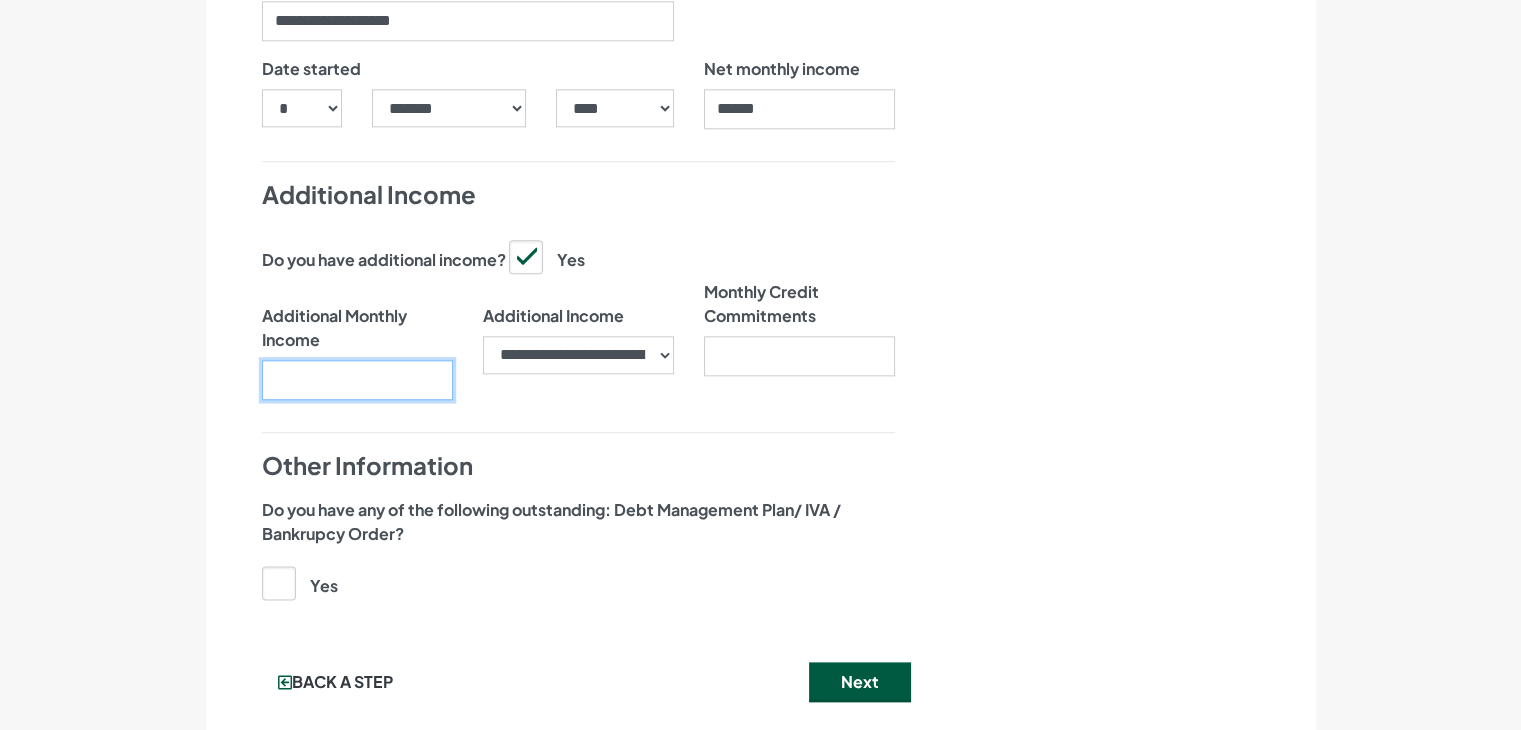 click on "Additional Monthly Income" at bounding box center [357, 380] 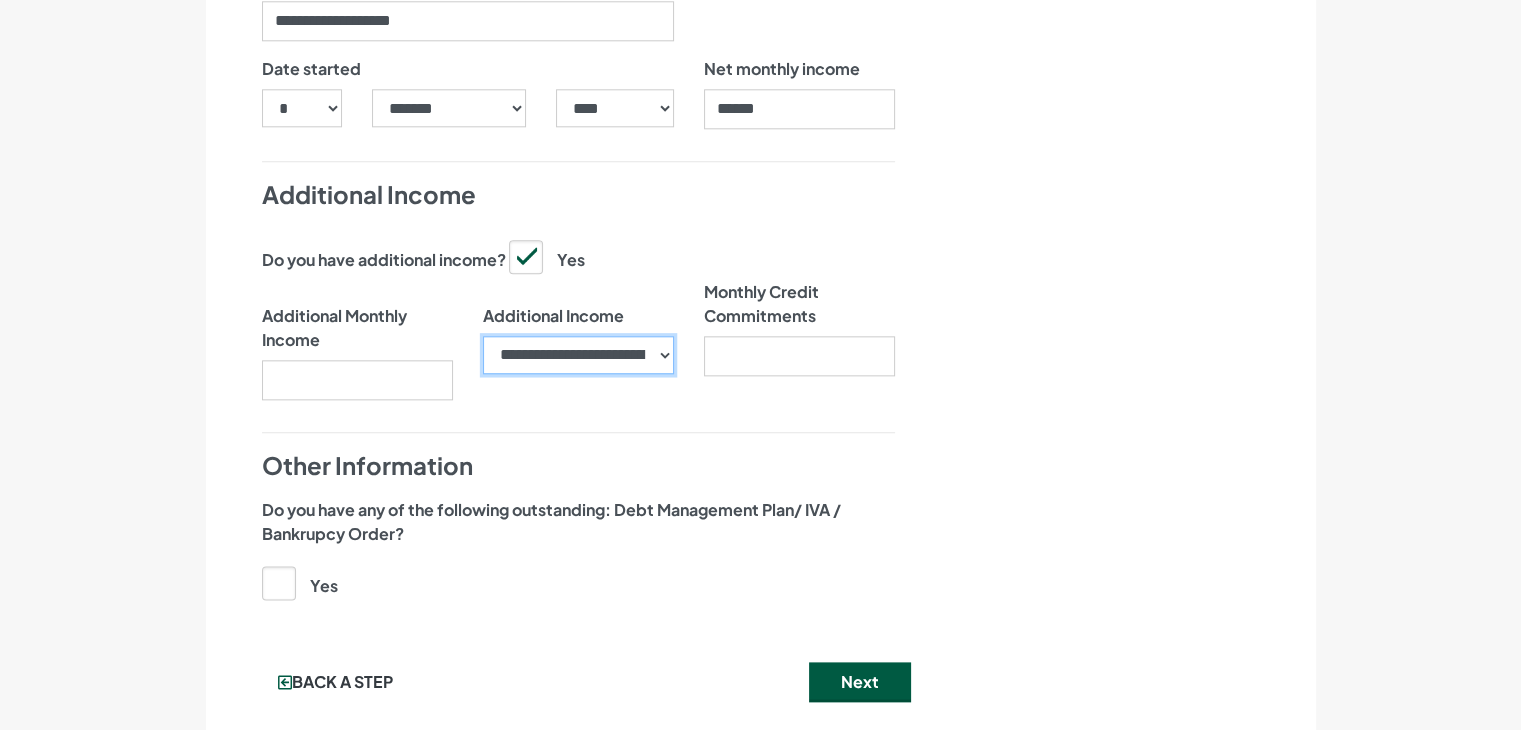 click on "**********" at bounding box center [578, 355] 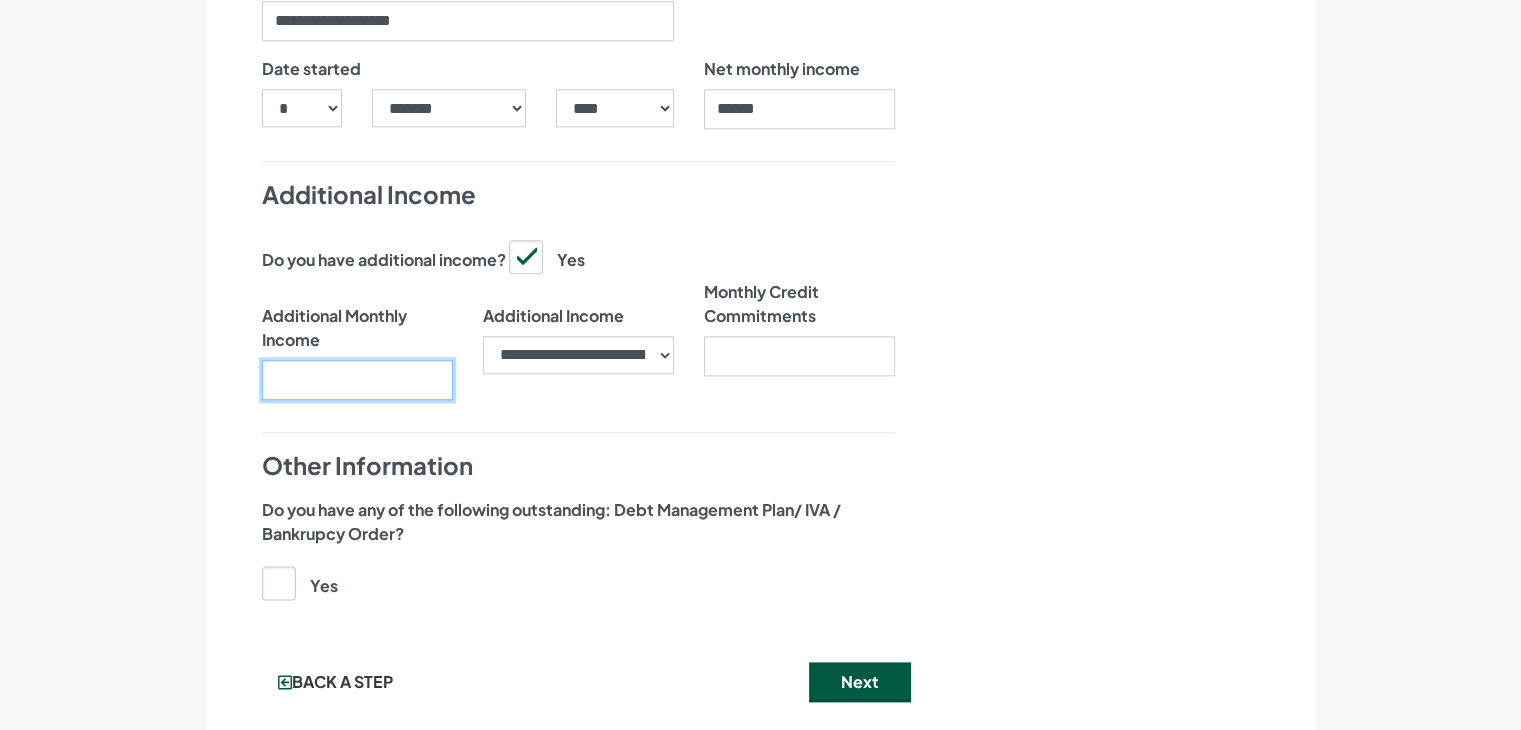 click on "Additional Monthly Income" at bounding box center [357, 380] 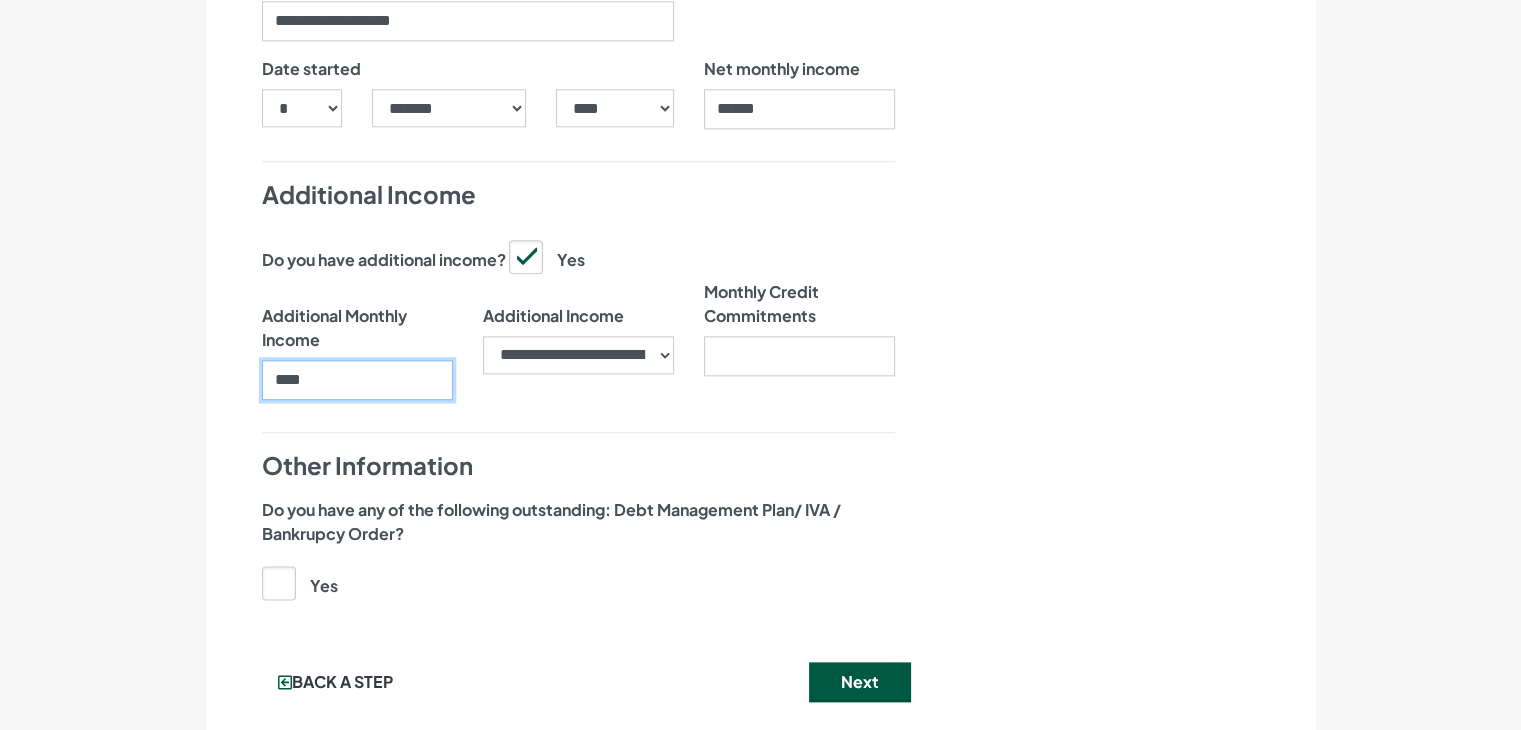 type on "****" 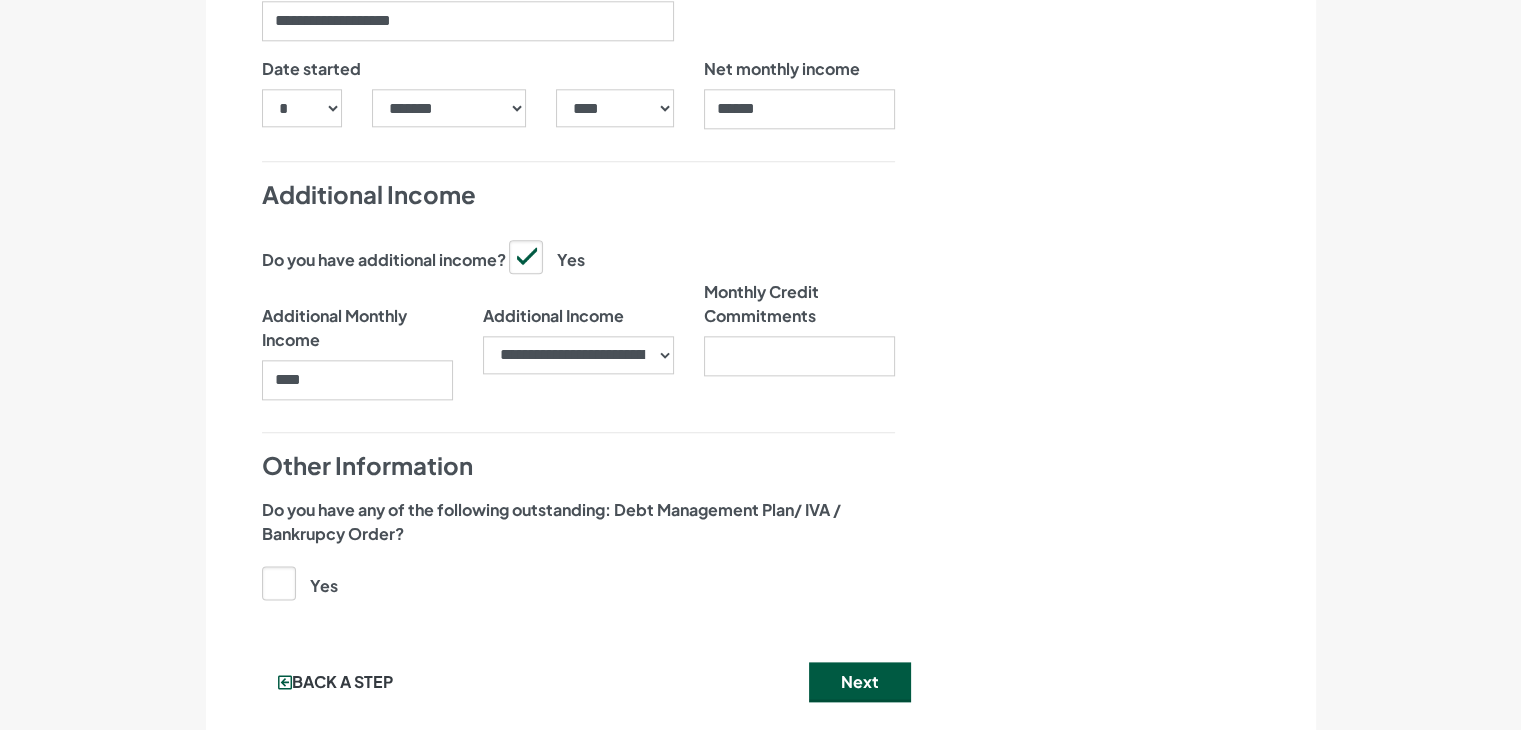 click on "Monthly Credit Commitments" at bounding box center [799, 348] 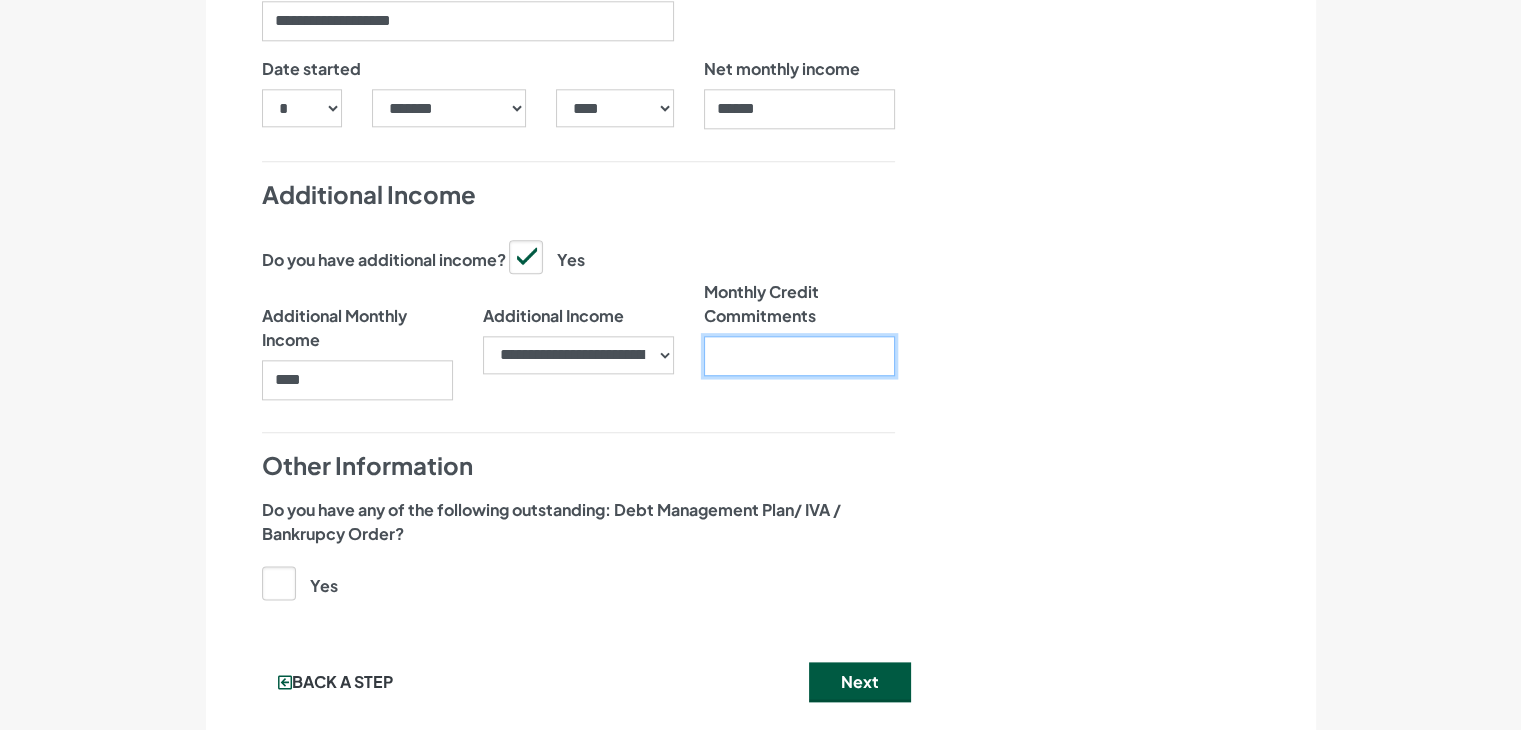 click on "Monthly Credit Commitments" at bounding box center (799, 356) 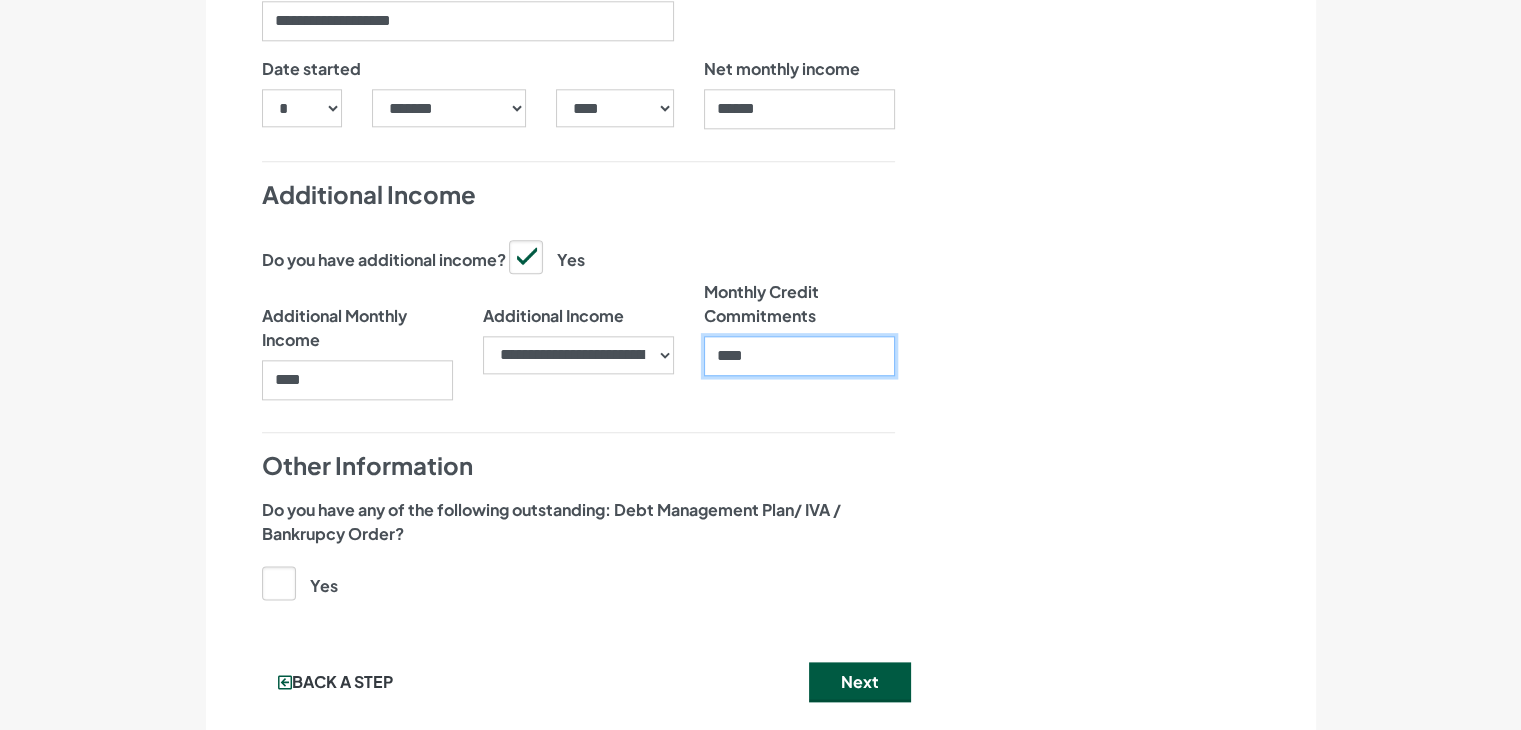 type on "****" 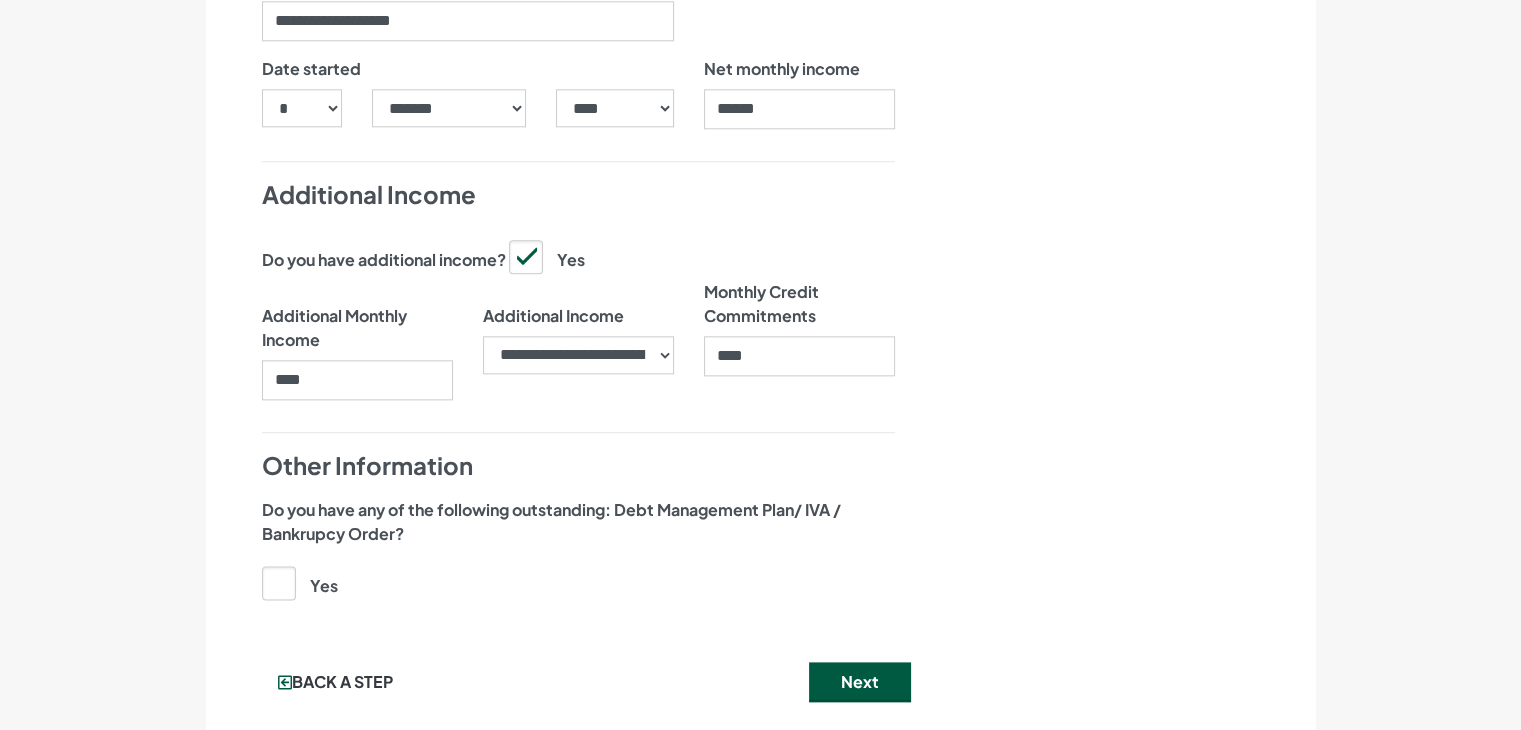 click on "Nearly there, we just need to know your address and employment details" at bounding box center (1129, -677) 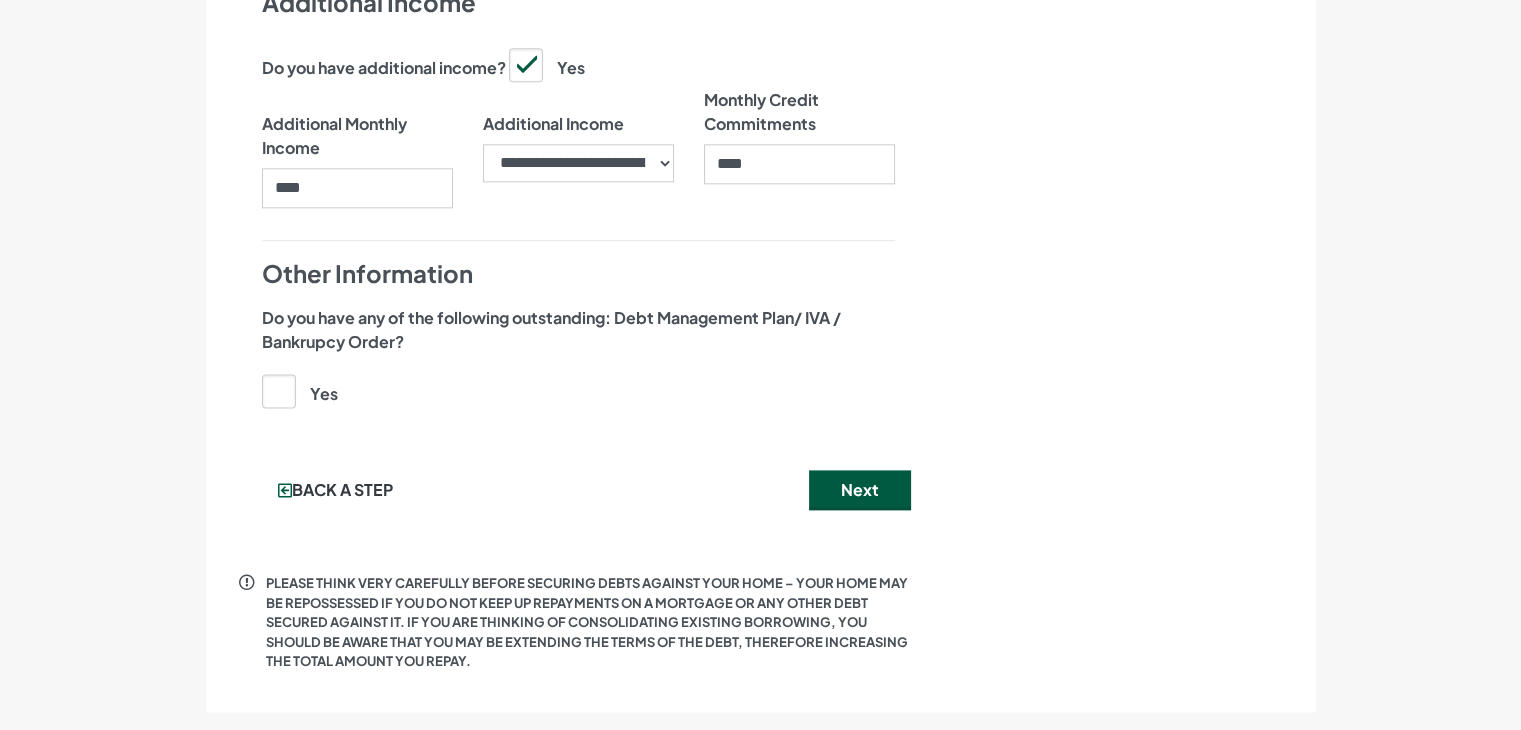 scroll, scrollTop: 2500, scrollLeft: 0, axis: vertical 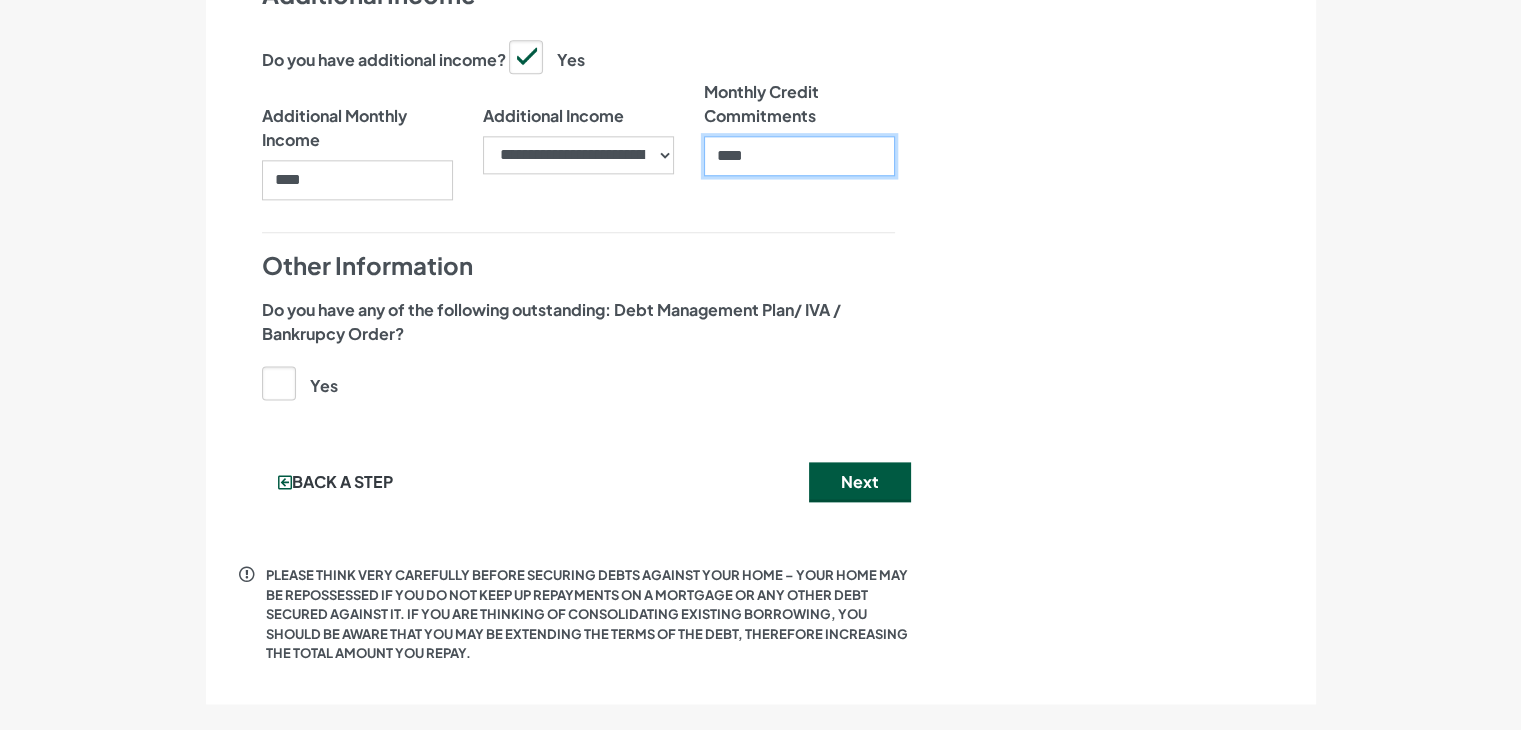 click on "****" at bounding box center [799, 156] 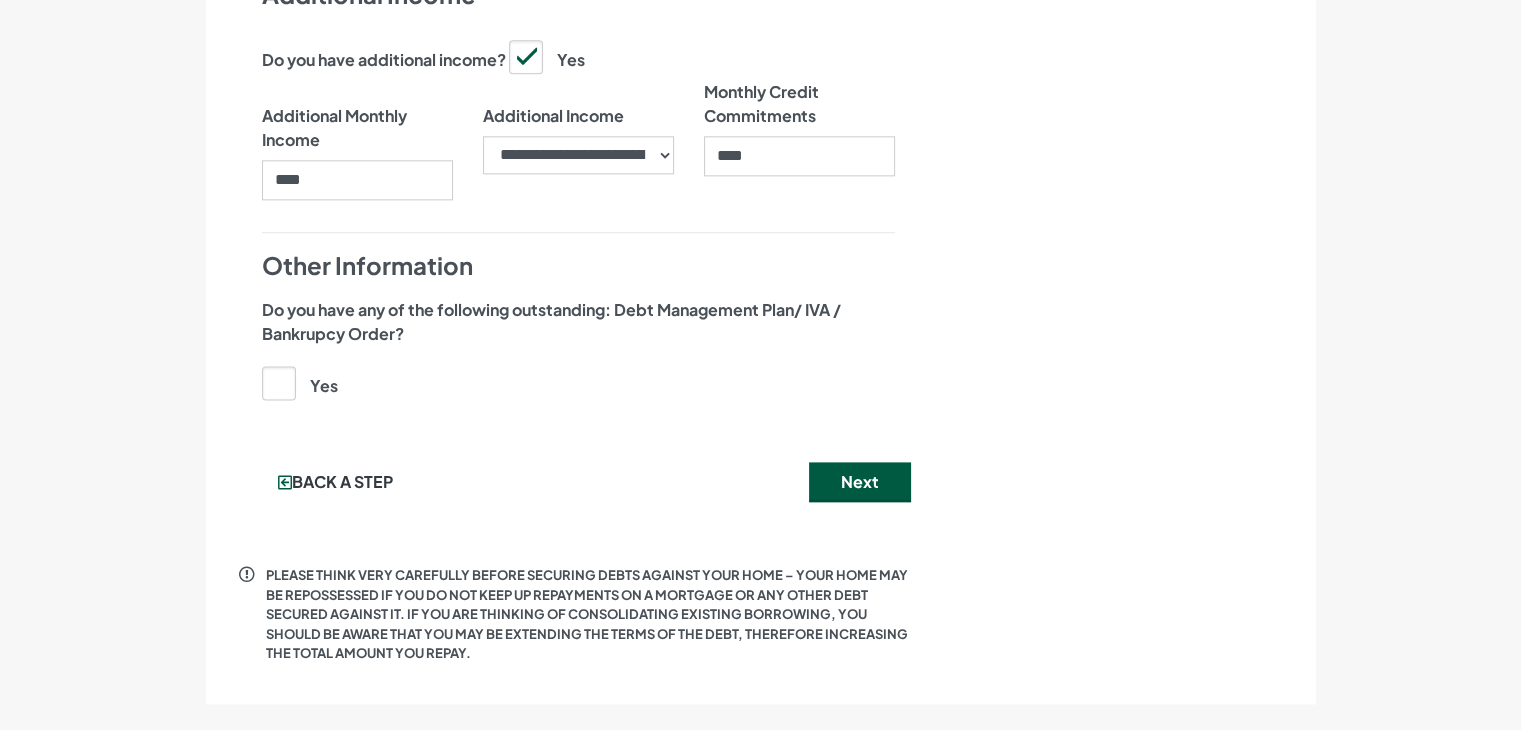 click on "Nearly there, we just need to know your address and employment details" at bounding box center (1129, -877) 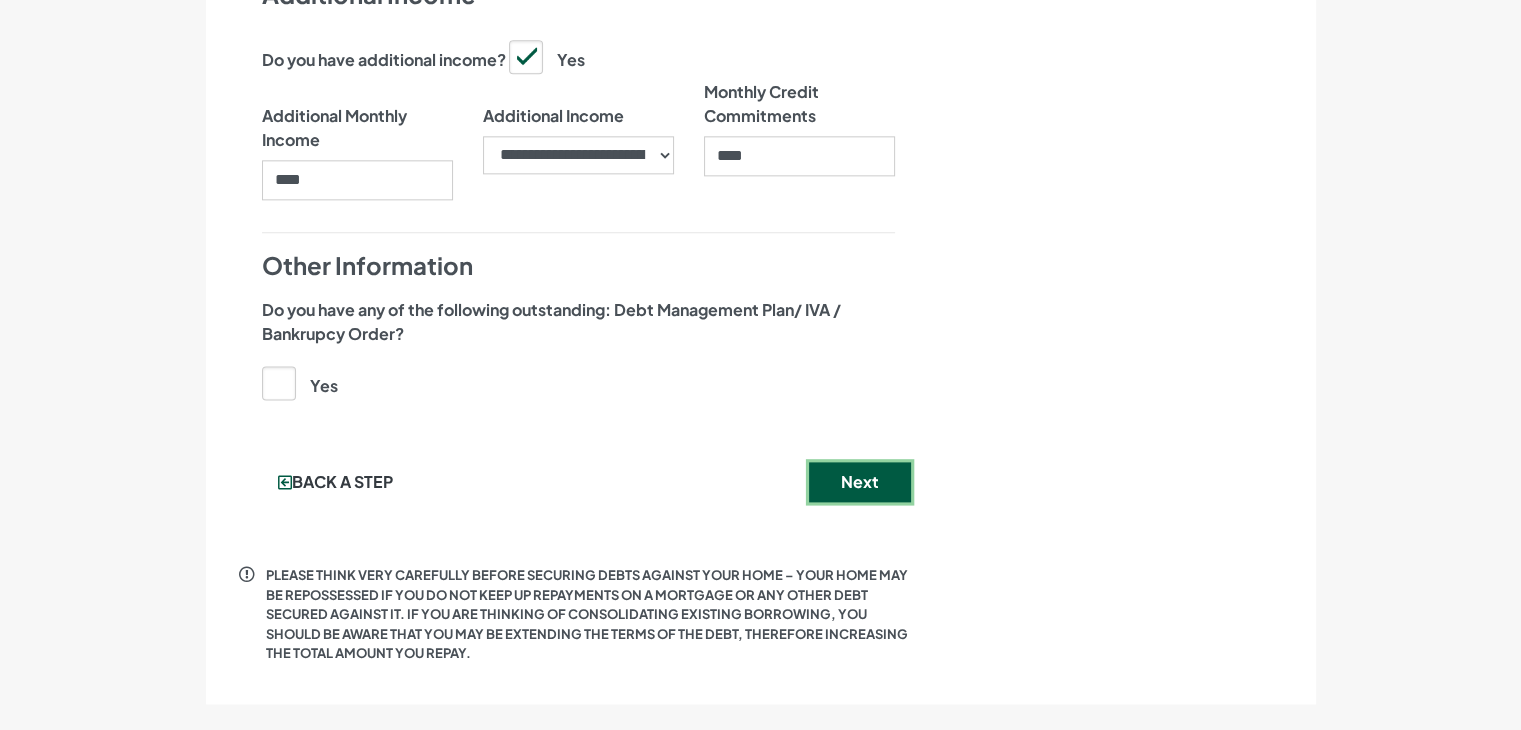 click on "Next" at bounding box center [860, 482] 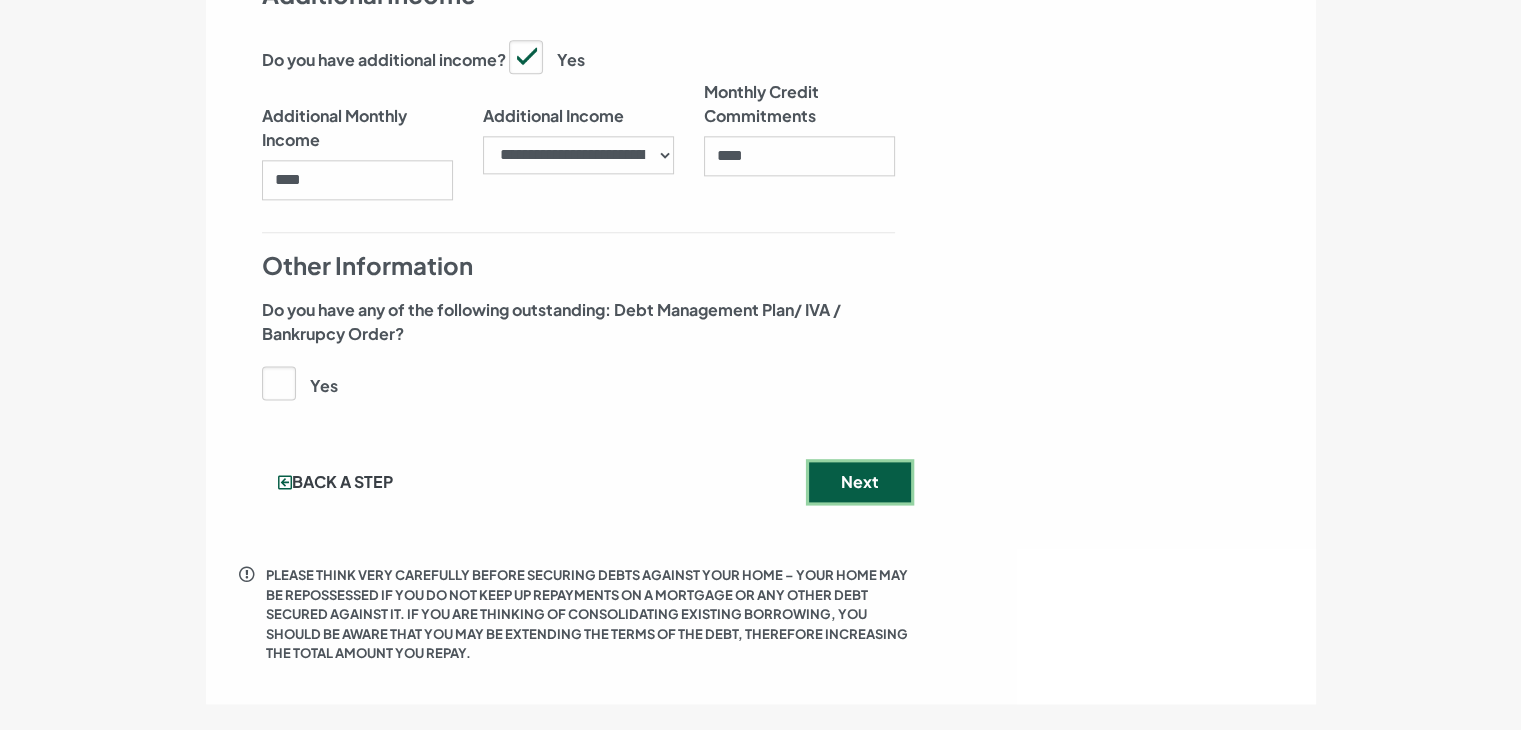scroll, scrollTop: 0, scrollLeft: 0, axis: both 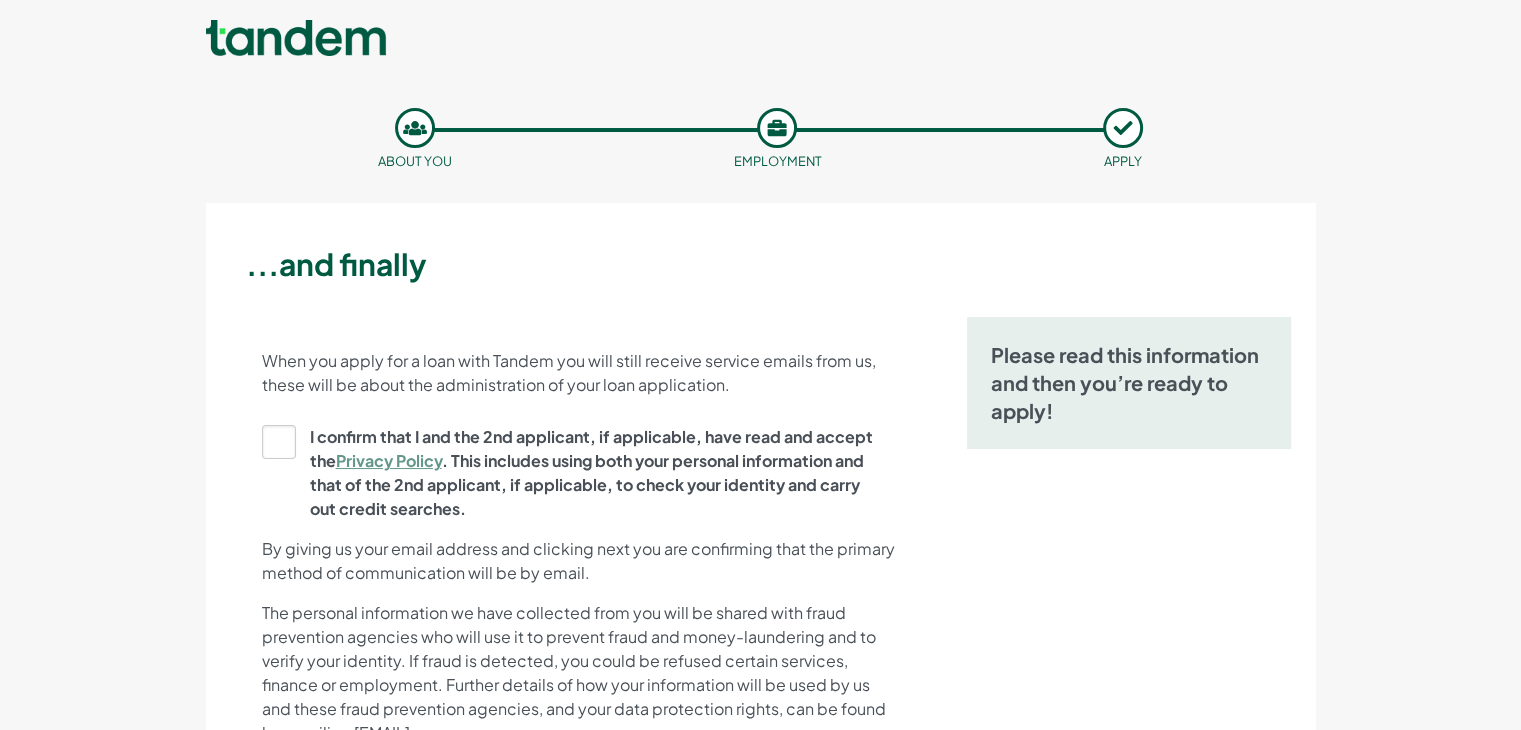 click on "I confirm that I and the 2nd applicant, if applicable, have read and accept the  Privacy Policy . This includes using both your personal information and that of the 2nd applicant, if applicable, to check your identity and carry out credit searches." at bounding box center (572, 473) 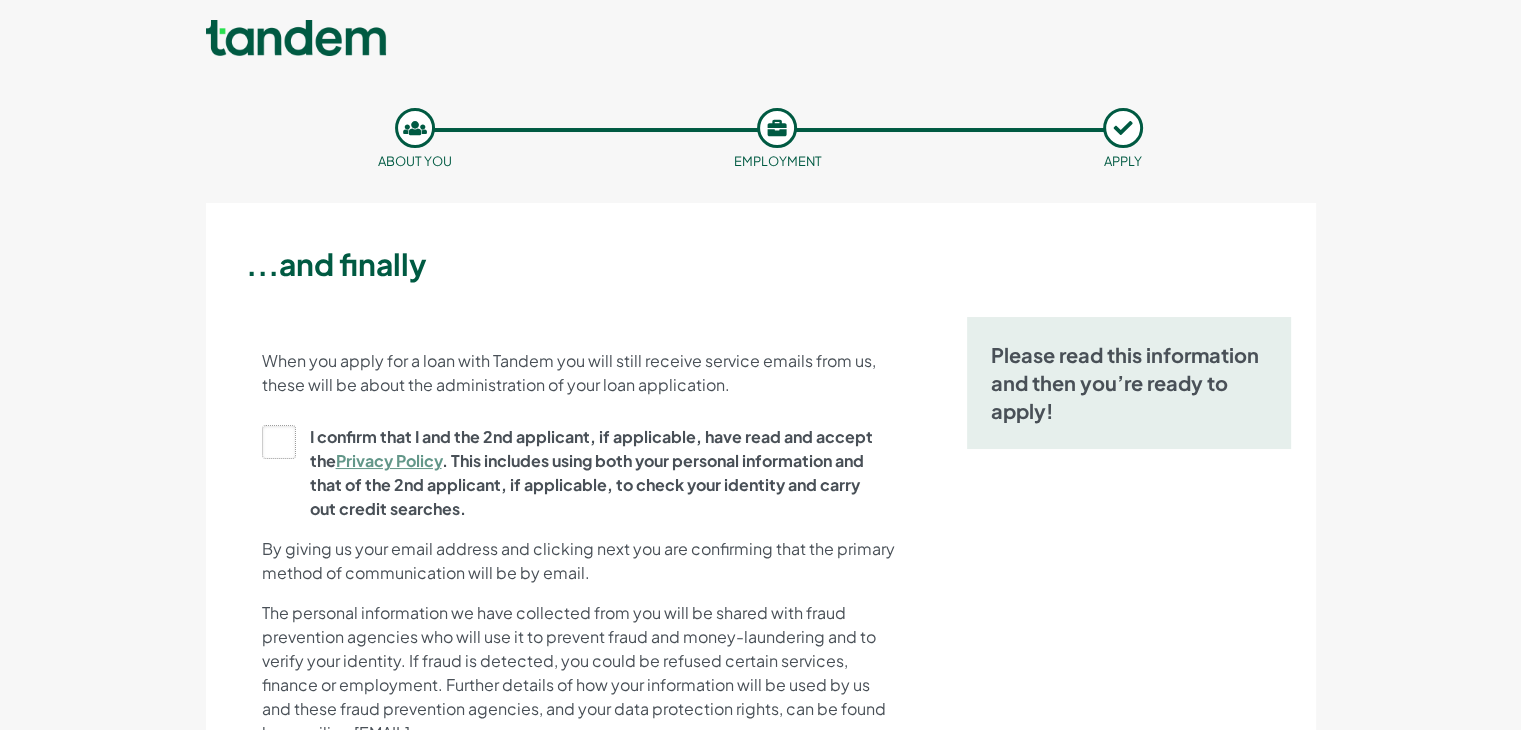 click on "I confirm that I and the 2nd applicant, if applicable, have read and accept the  Privacy Policy . This includes using both your personal information and that of the 2nd applicant, if applicable, to check your identity and carry out credit searches." at bounding box center (-9731, 473) 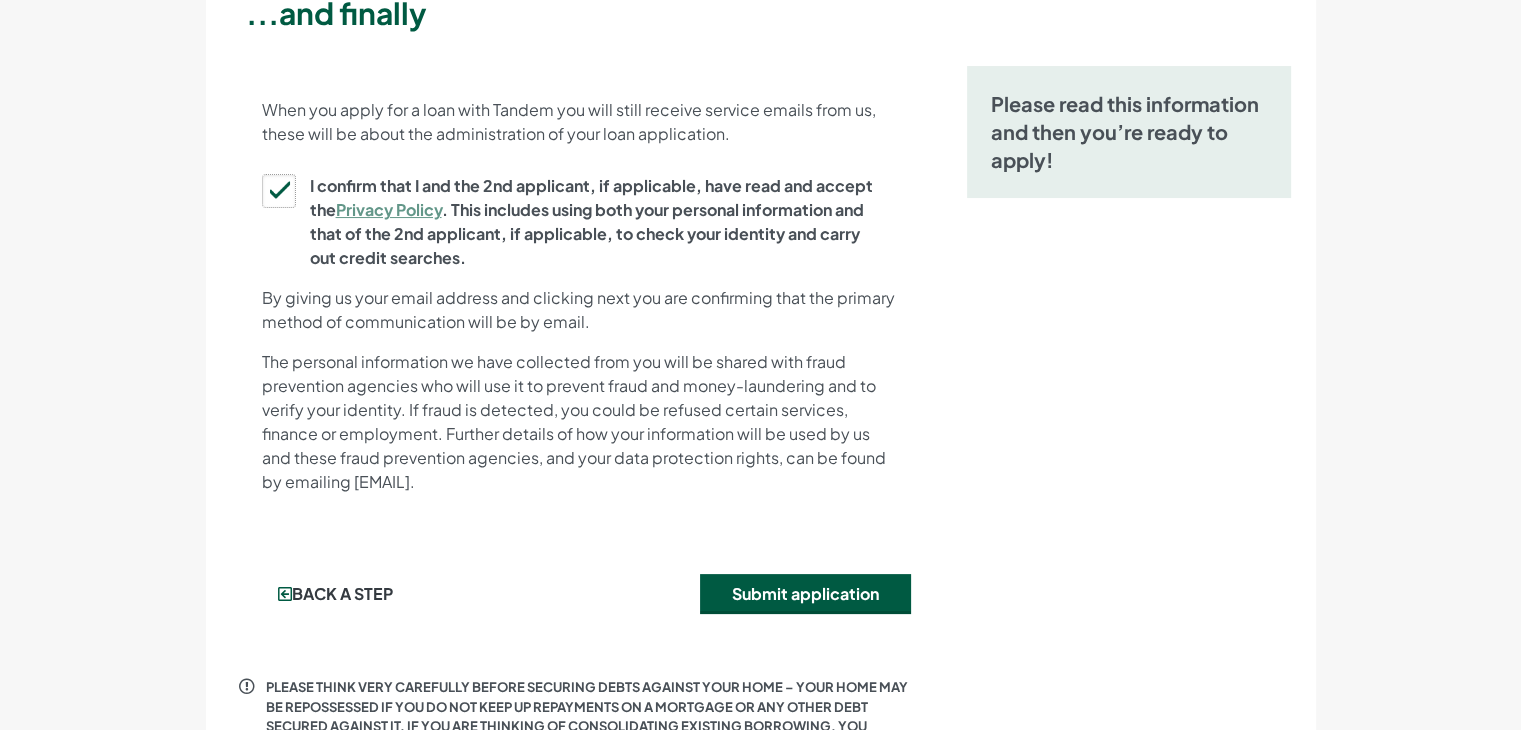 scroll, scrollTop: 581, scrollLeft: 0, axis: vertical 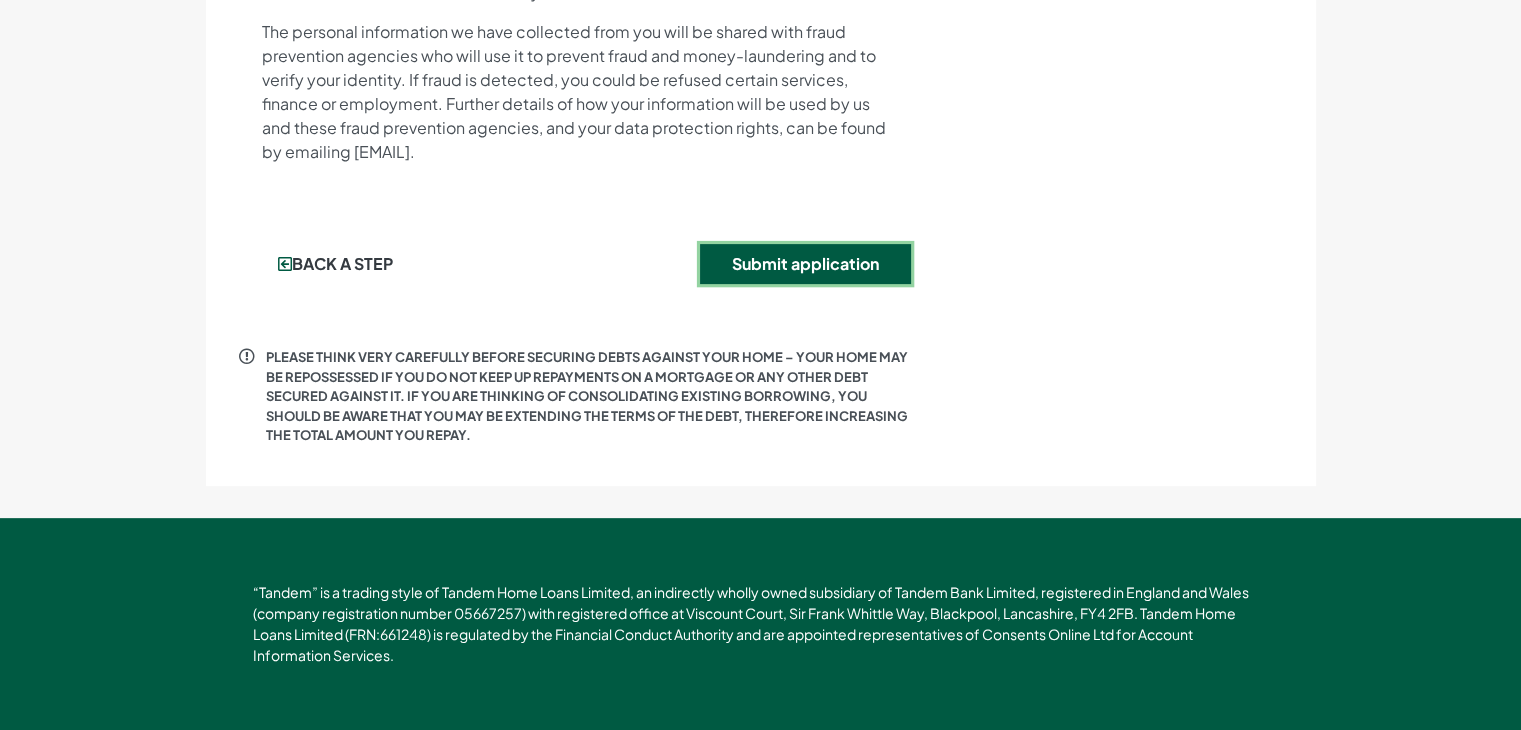click on "Submit application" at bounding box center (805, 264) 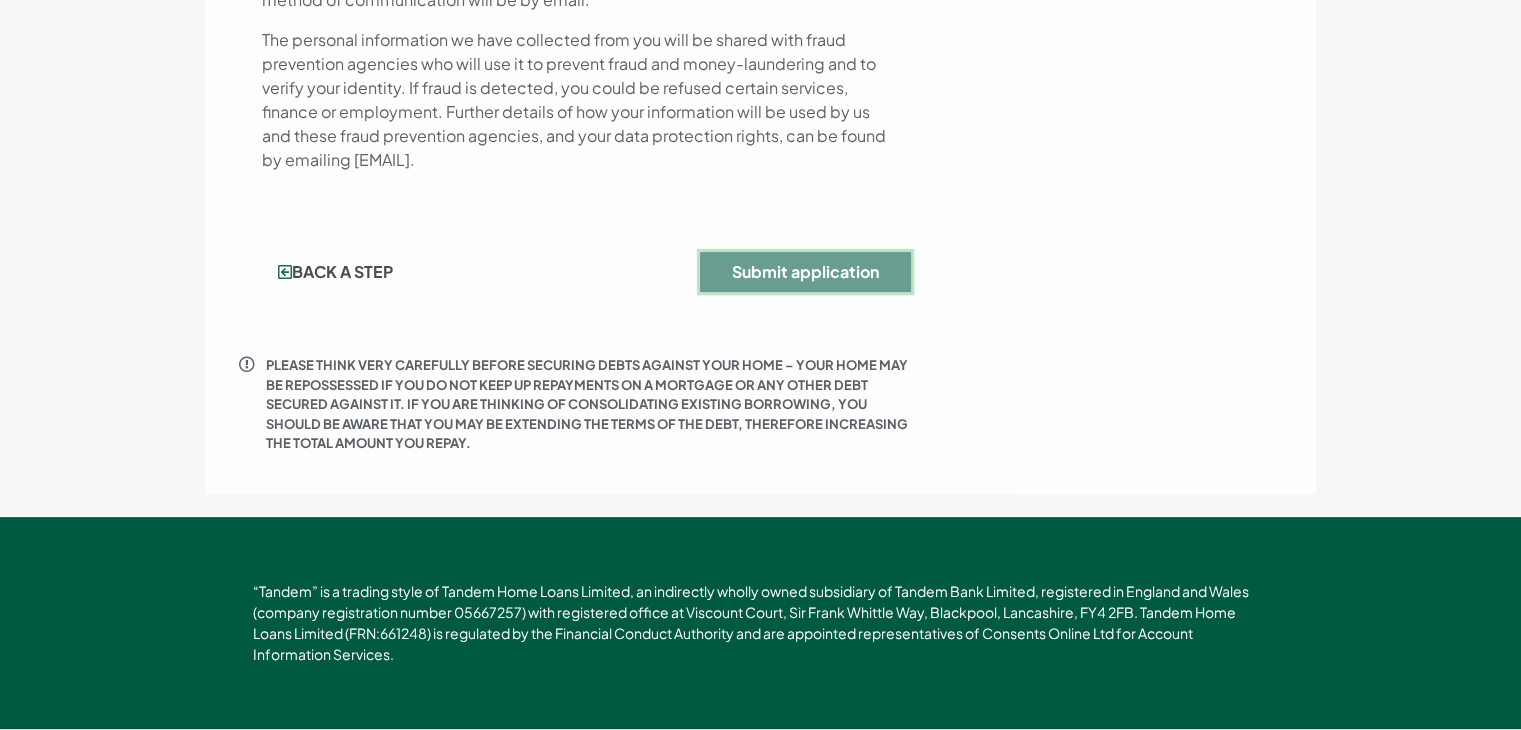 scroll, scrollTop: 0, scrollLeft: 0, axis: both 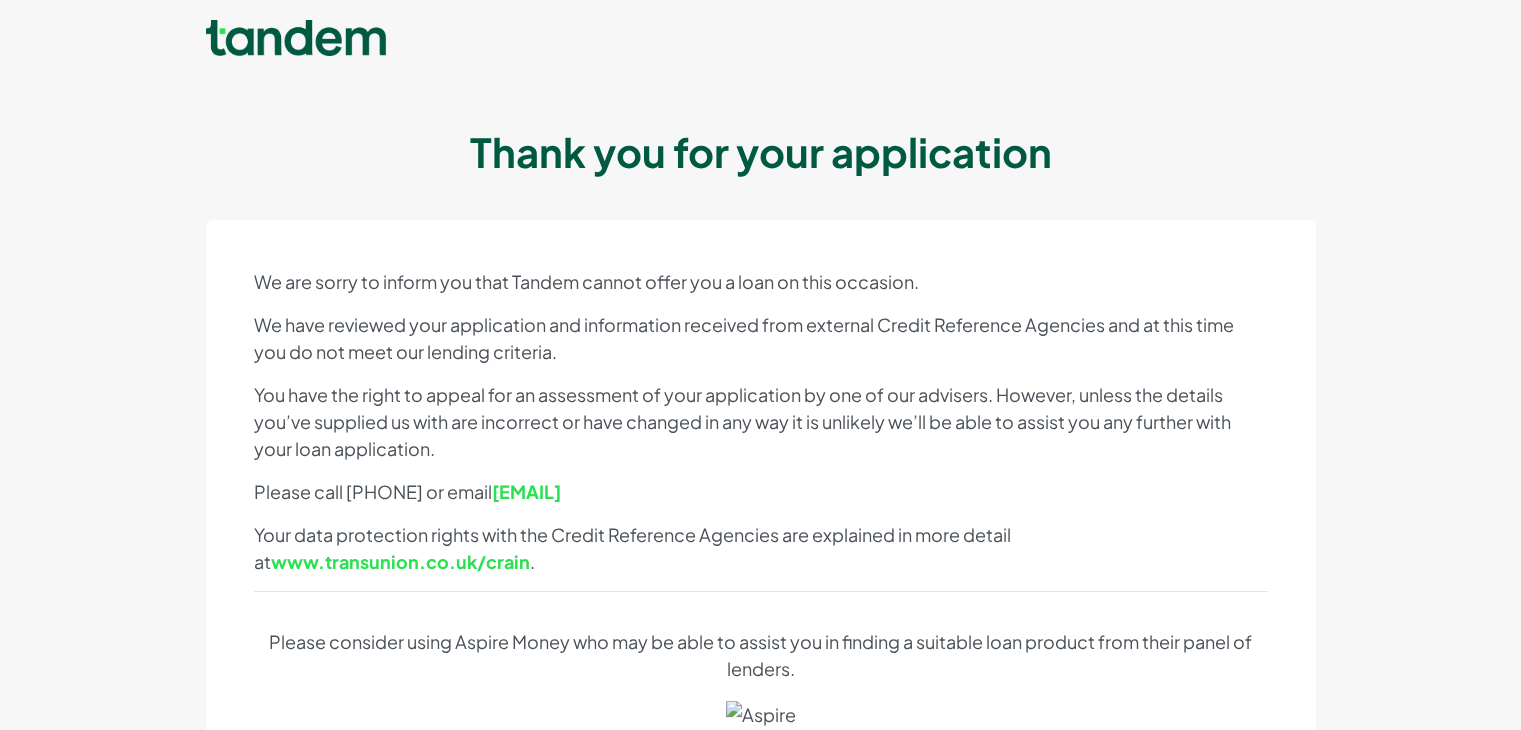 click on "You have the right to appeal for an assessment of your application by one of our advisers. However, unless the details you’ve supplied us with are incorrect or have changed in any way it is unlikely we’ll be able to assist you any further with your loan application." at bounding box center [761, 421] 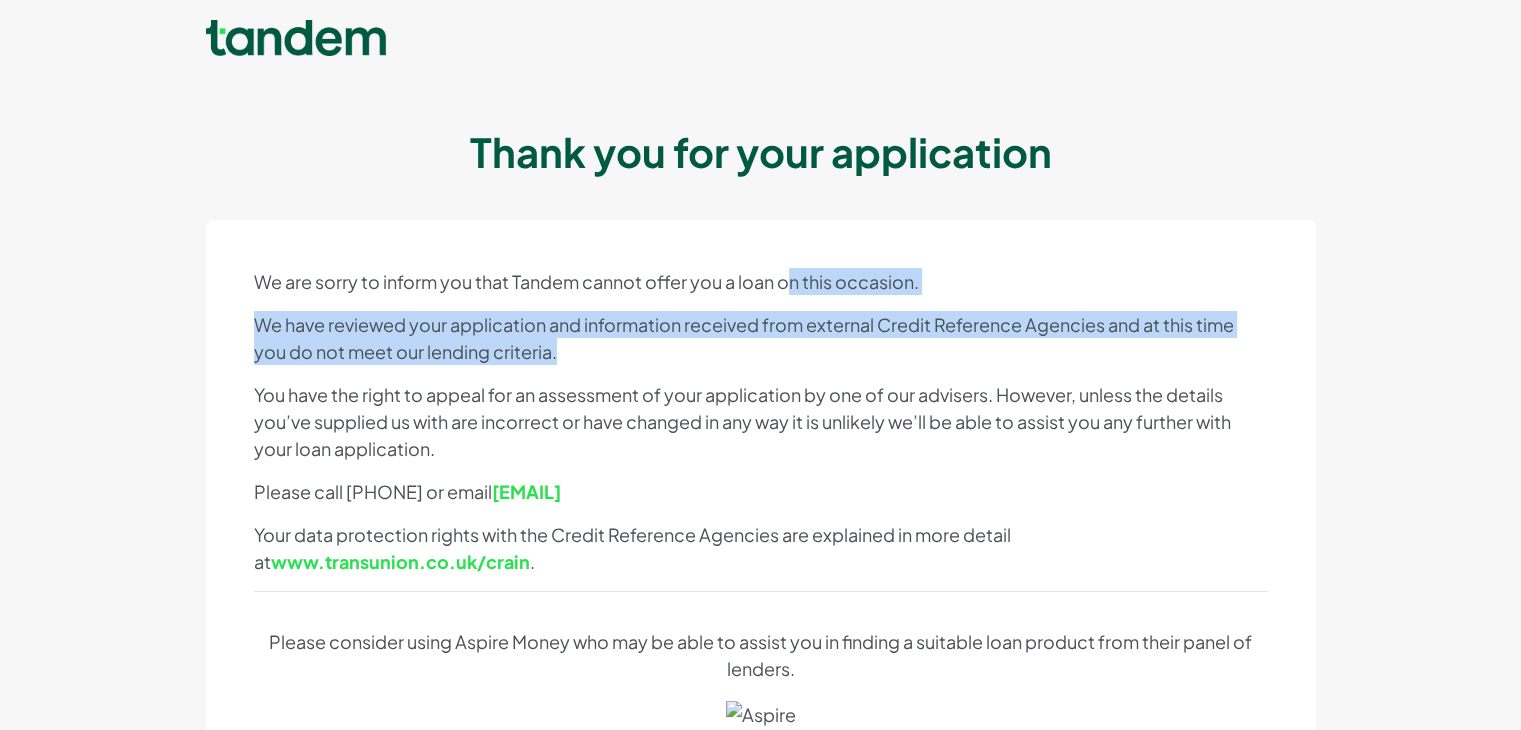 drag, startPoint x: 787, startPoint y: 293, endPoint x: 813, endPoint y: 355, distance: 67.23094 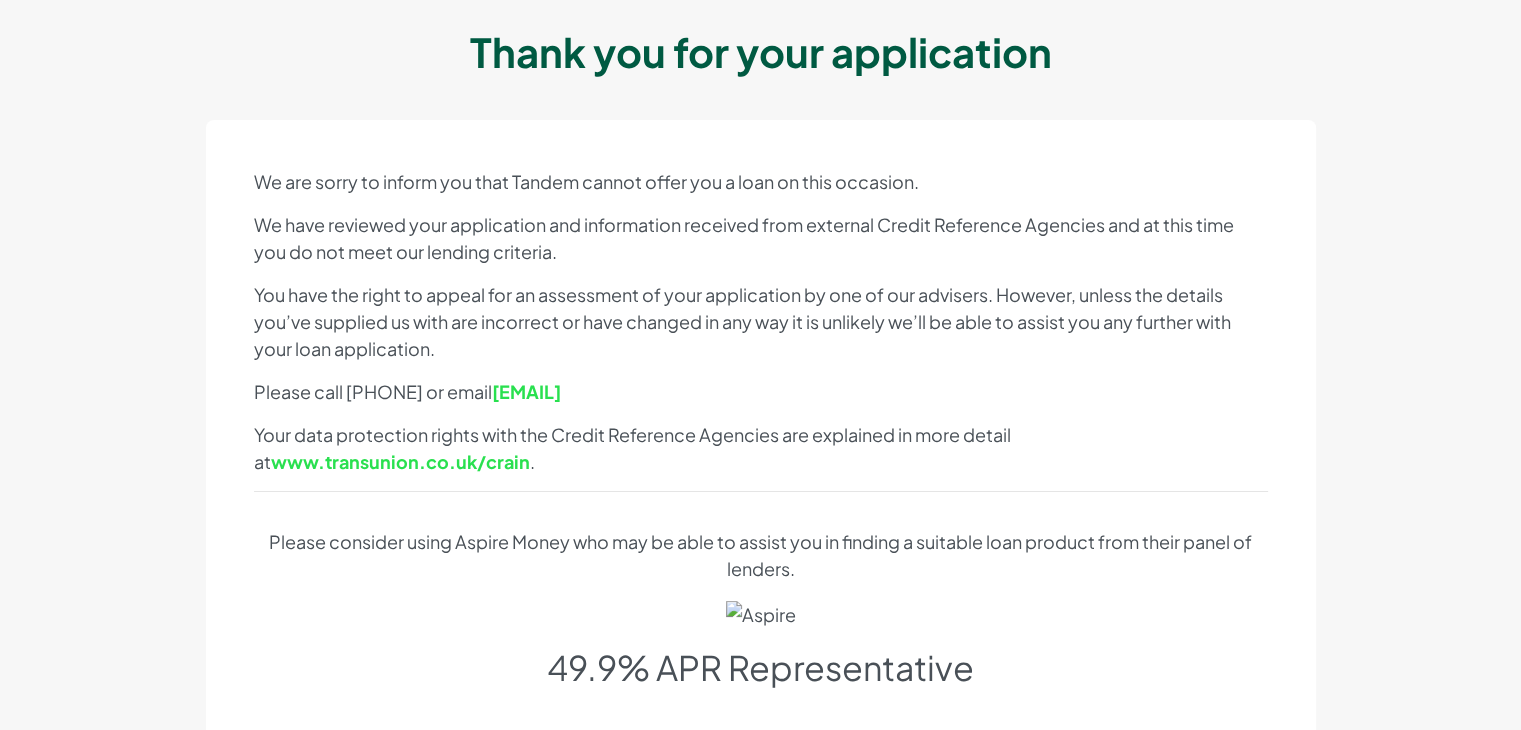 scroll, scrollTop: 200, scrollLeft: 0, axis: vertical 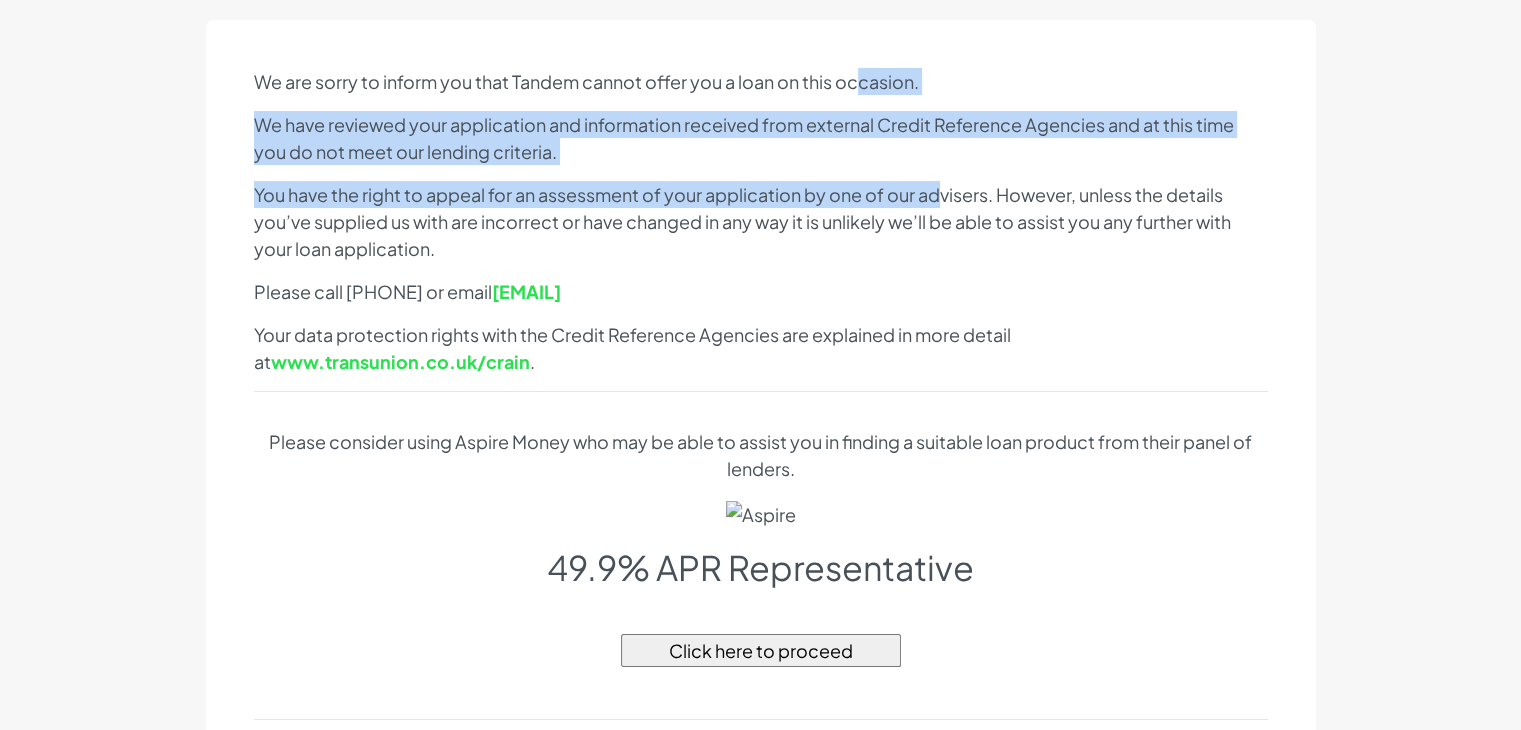 drag, startPoint x: 865, startPoint y: 90, endPoint x: 960, endPoint y: 200, distance: 145.34442 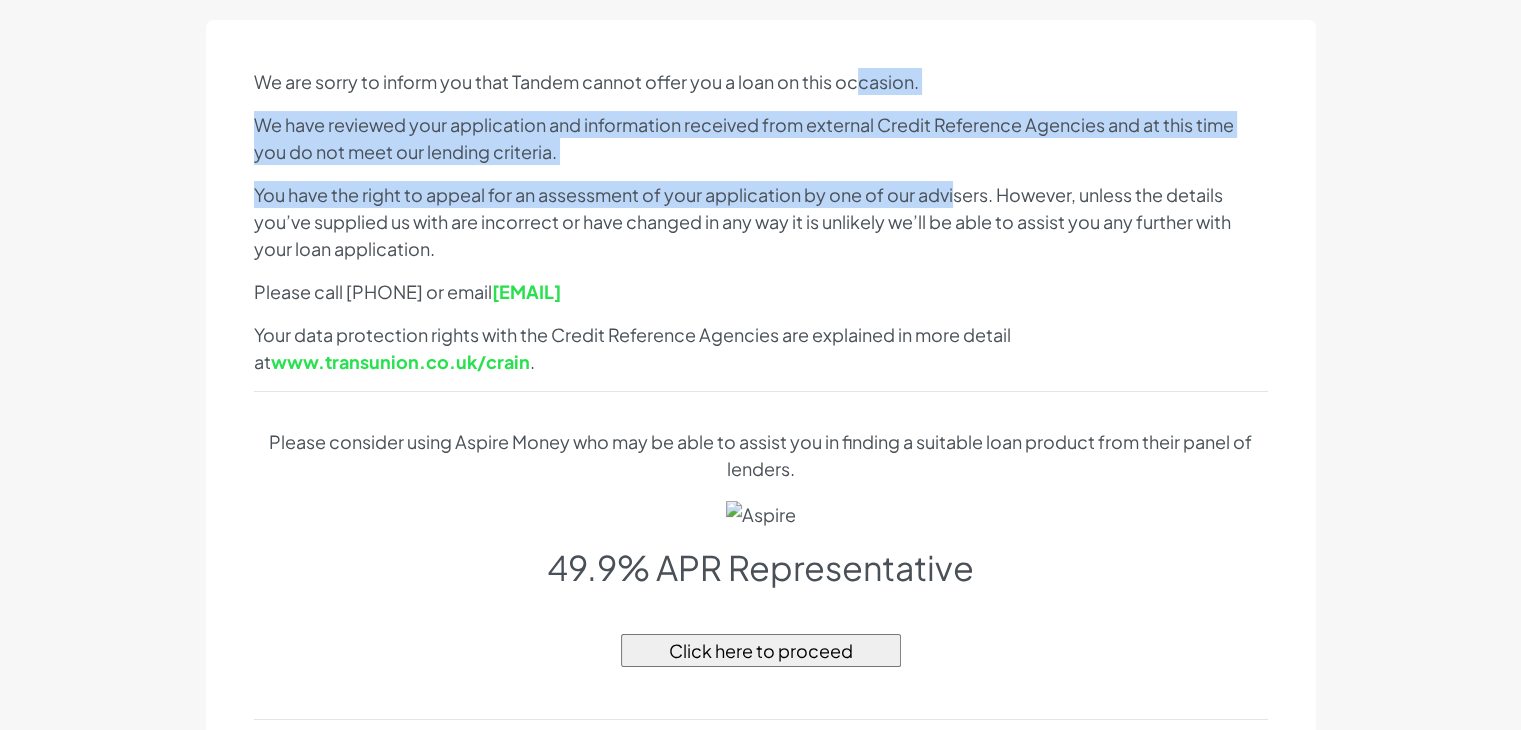 click on "You have the right to appeal for an assessment of your application by one of our advisers. However, unless the details you’ve supplied us with are incorrect or have changed in any way it is unlikely we’ll be able to assist you any further with your loan application." at bounding box center (761, 221) 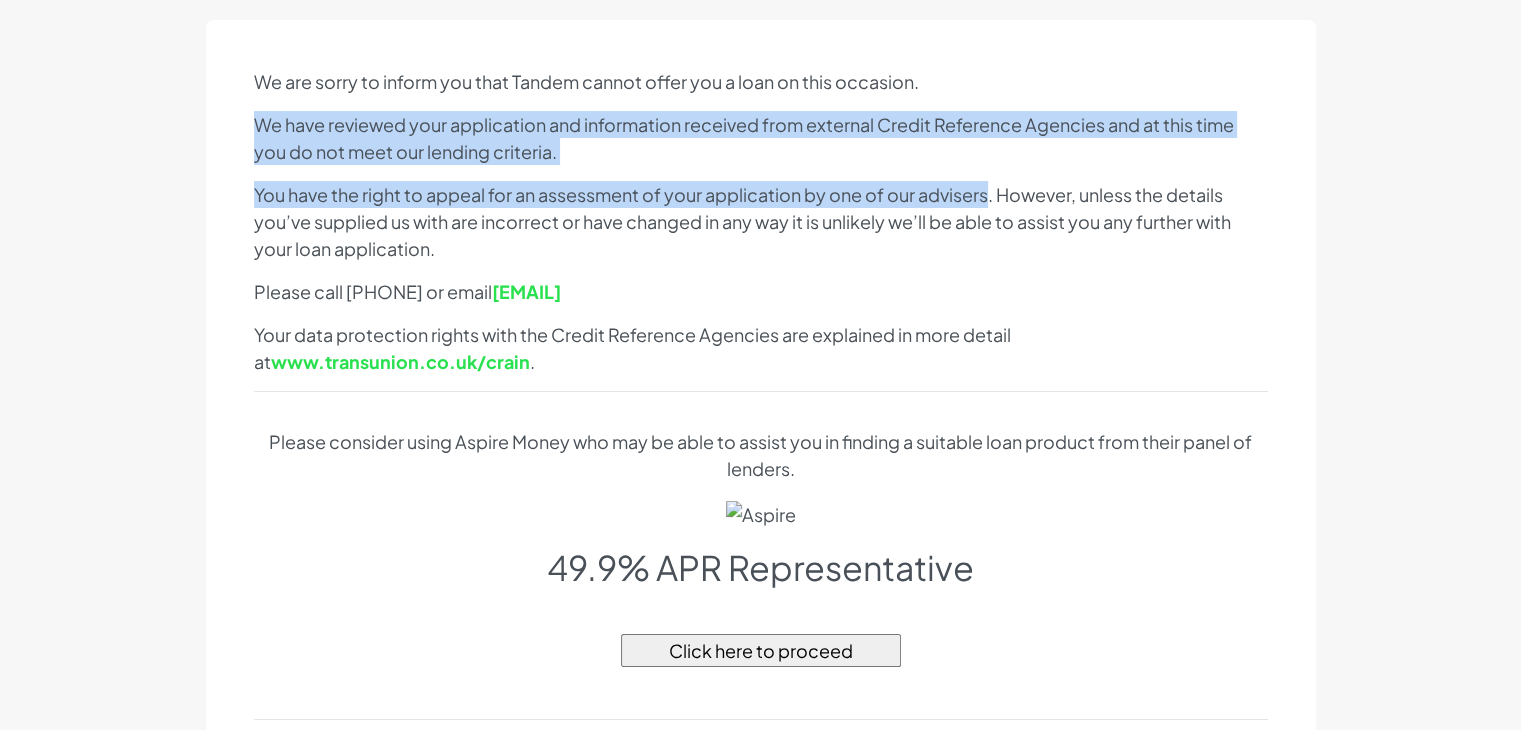 drag, startPoint x: 960, startPoint y: 77, endPoint x: 992, endPoint y: 176, distance: 104.04326 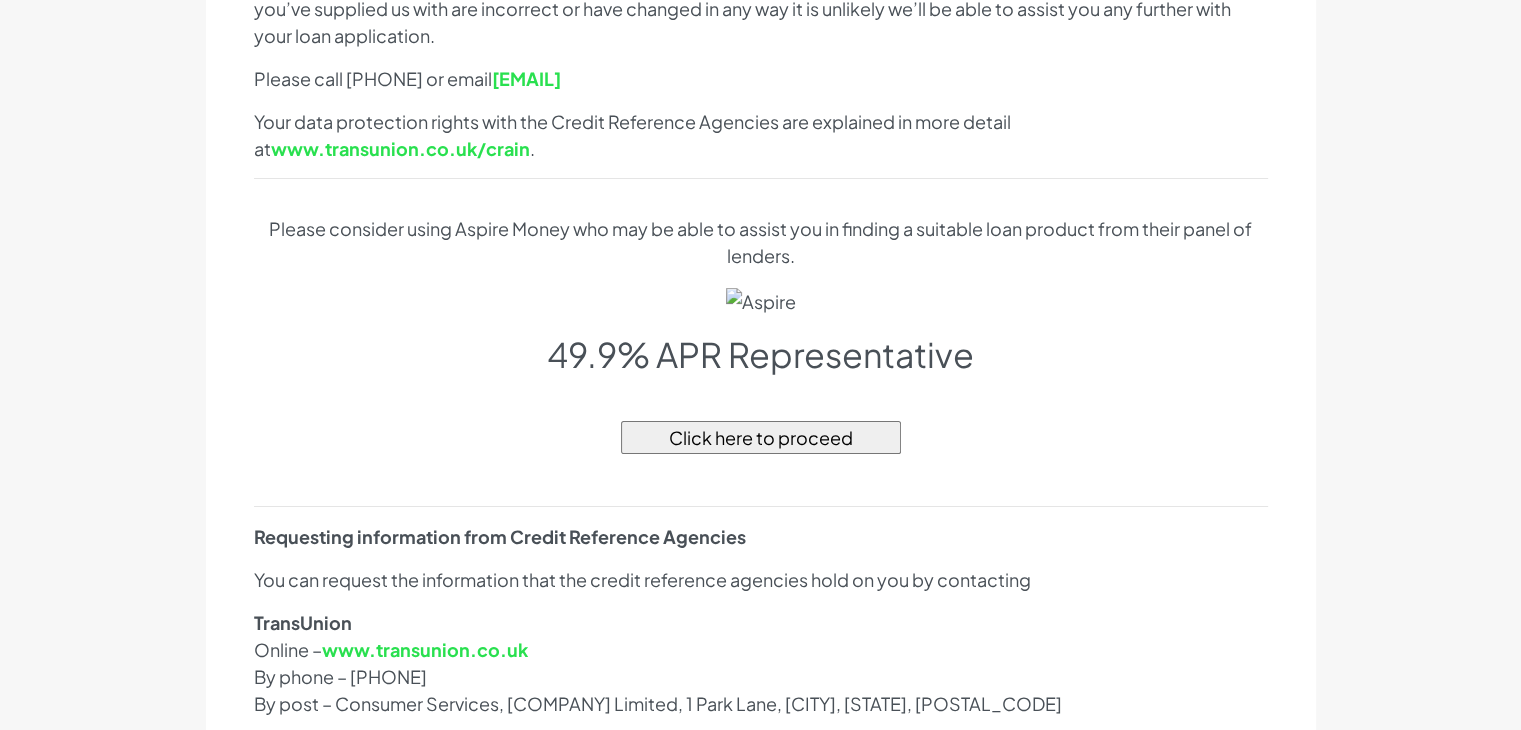 scroll, scrollTop: 500, scrollLeft: 0, axis: vertical 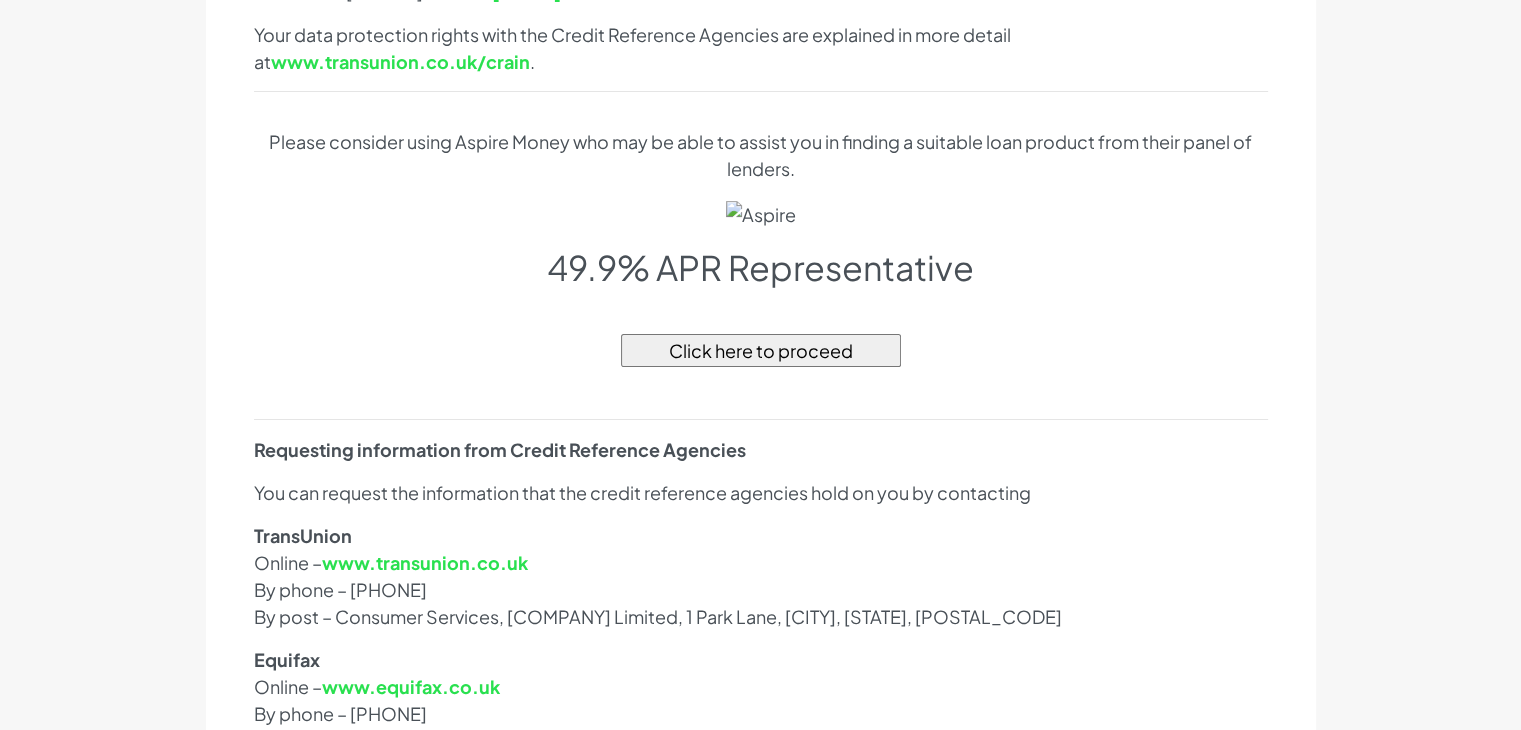 click on "Click here to proceed" at bounding box center [761, 350] 